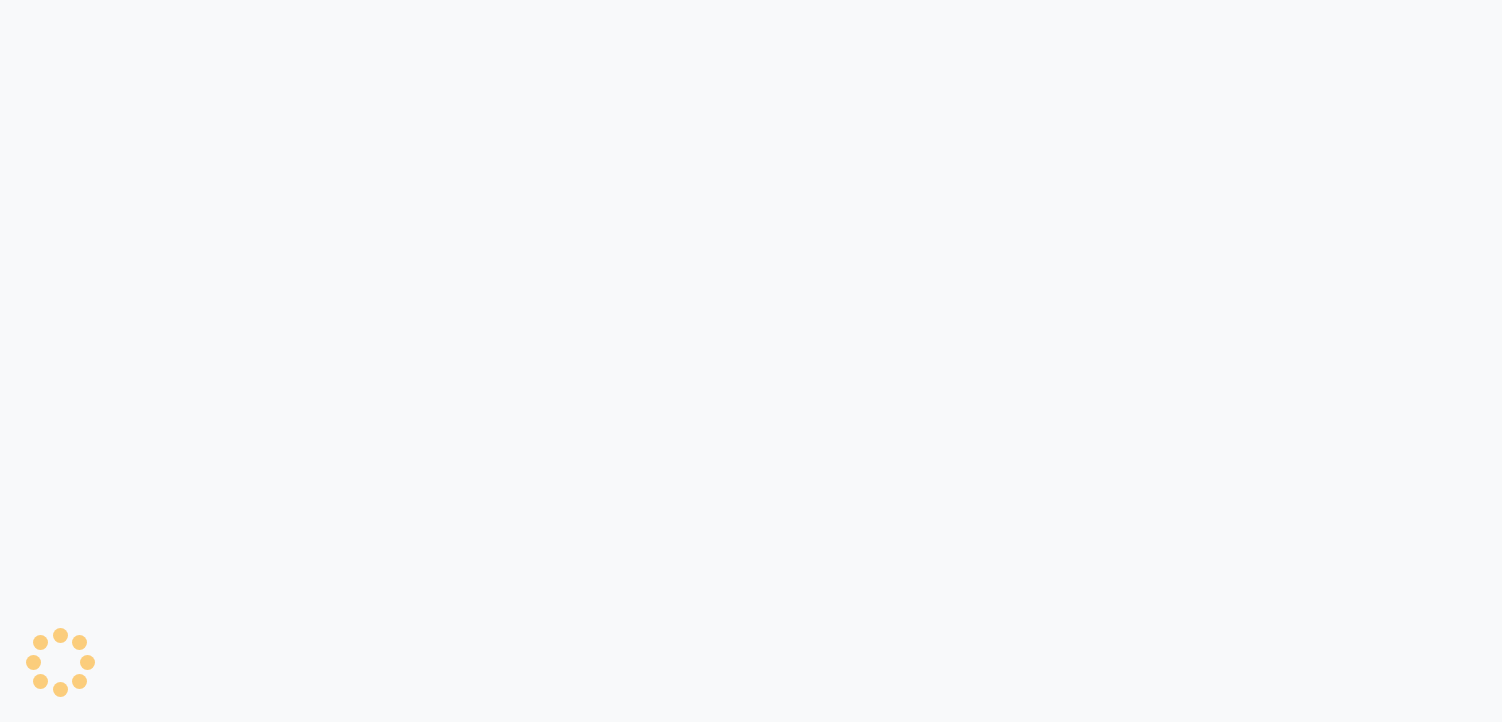 scroll, scrollTop: 0, scrollLeft: 0, axis: both 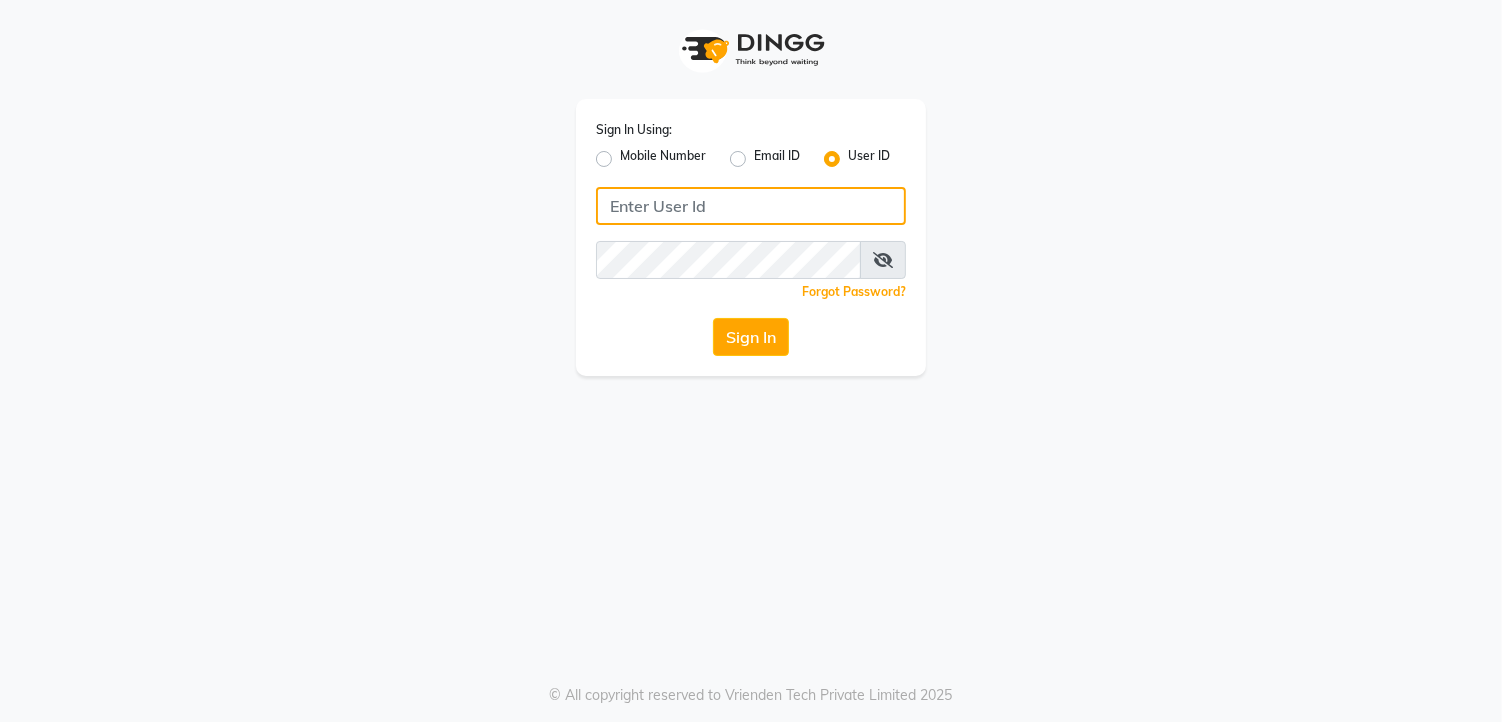 click 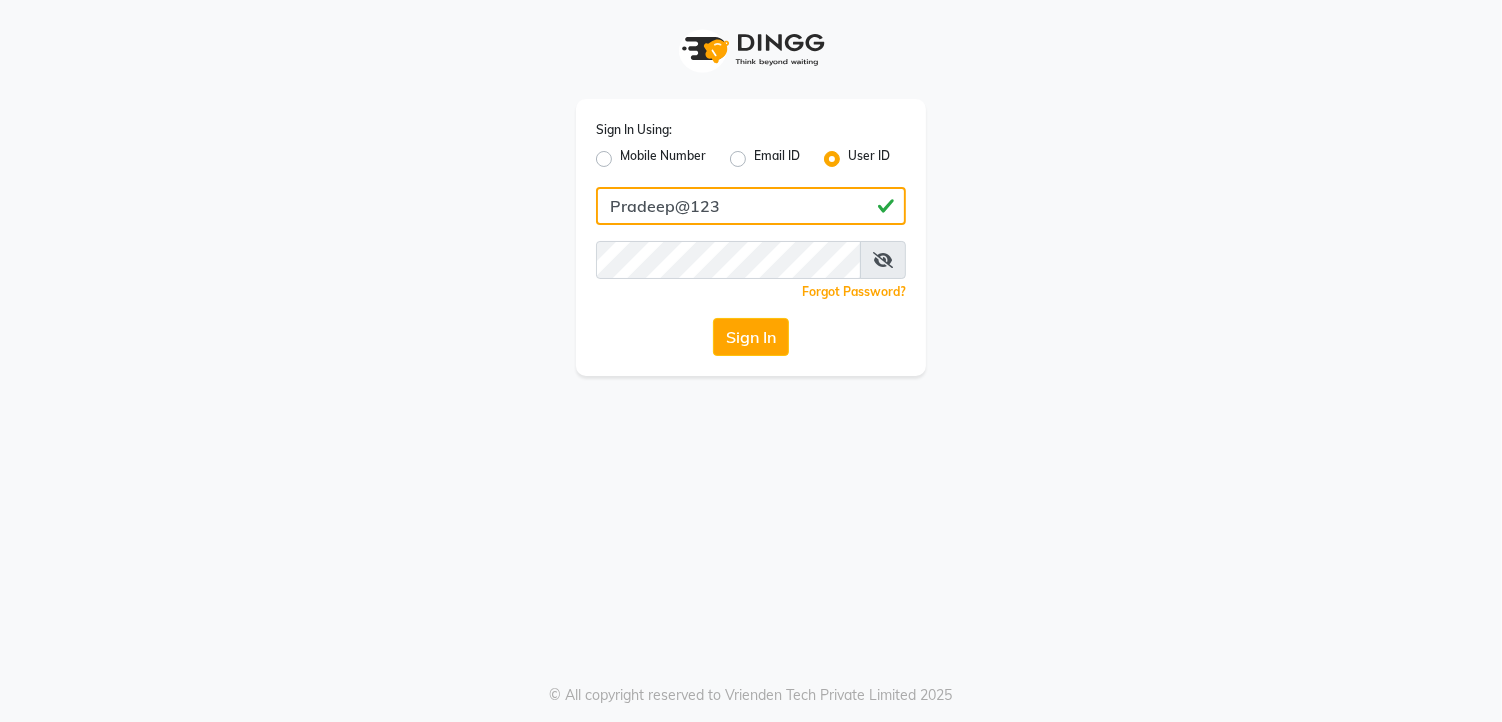 click on "Pradeep@123" 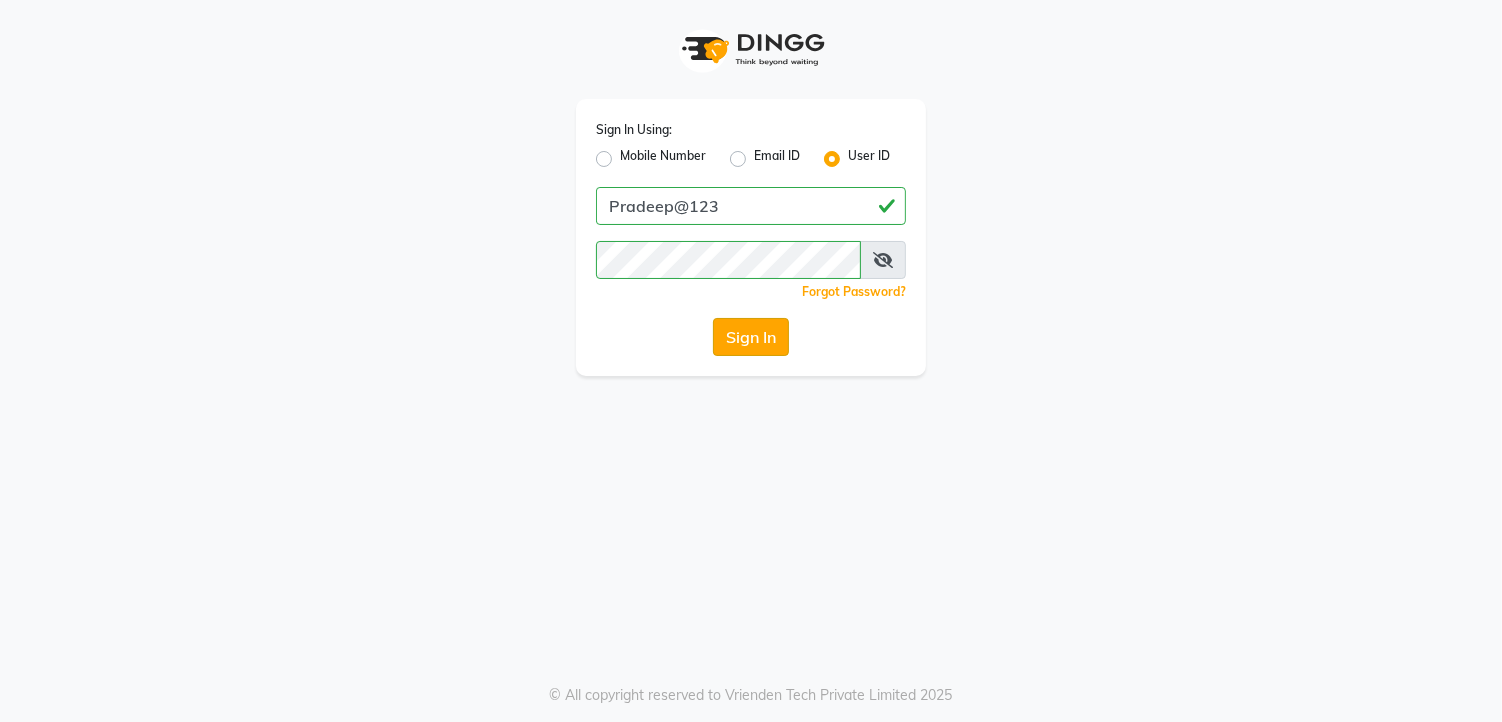 click on "Sign In" 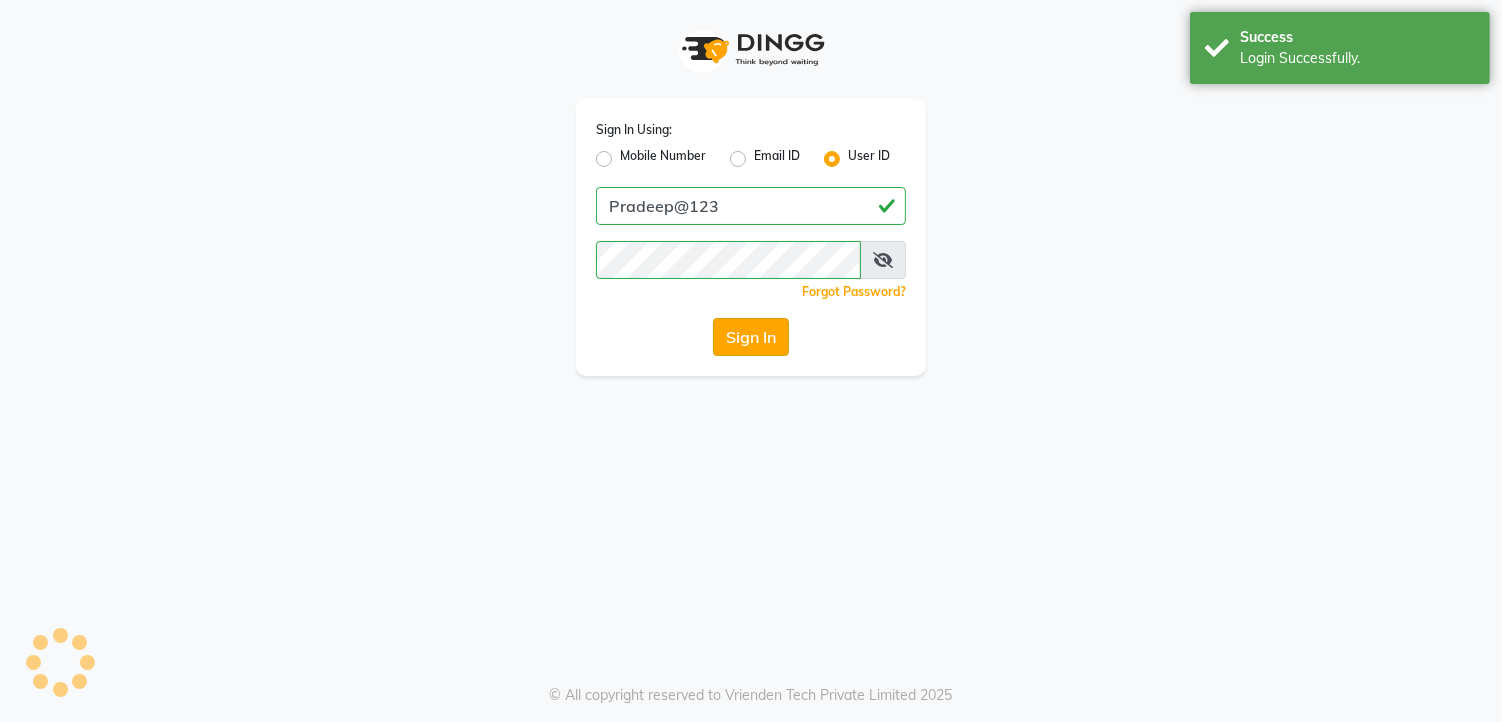 select on "service" 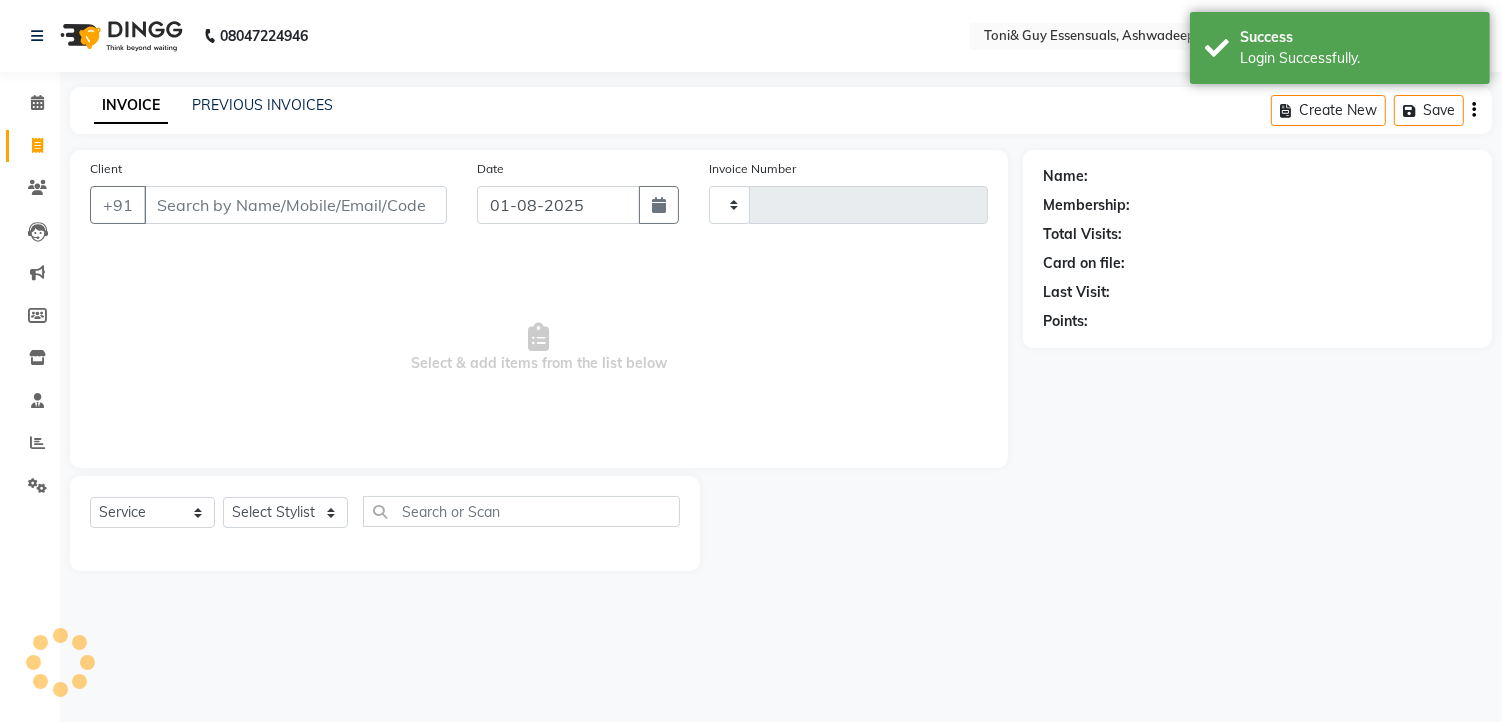 type on "0968" 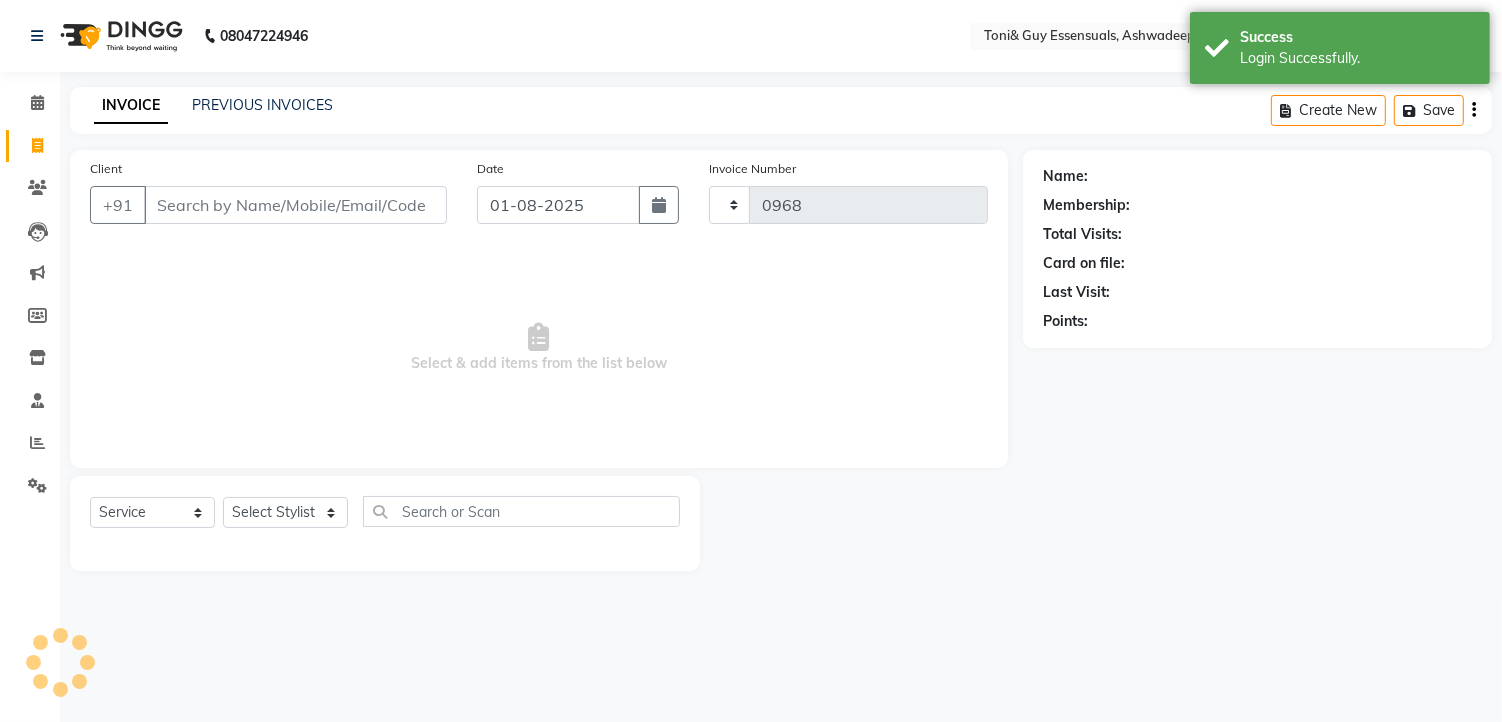 select on "en" 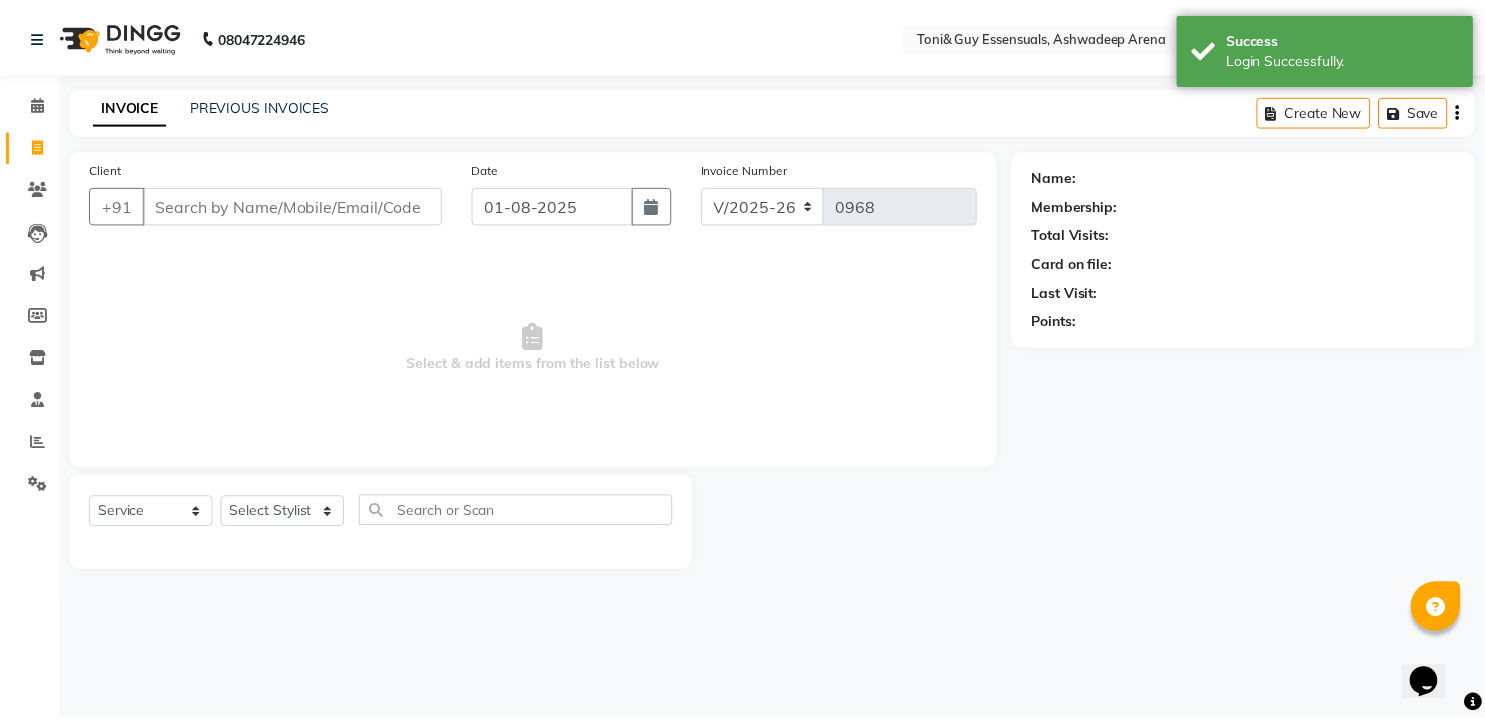 scroll, scrollTop: 0, scrollLeft: 0, axis: both 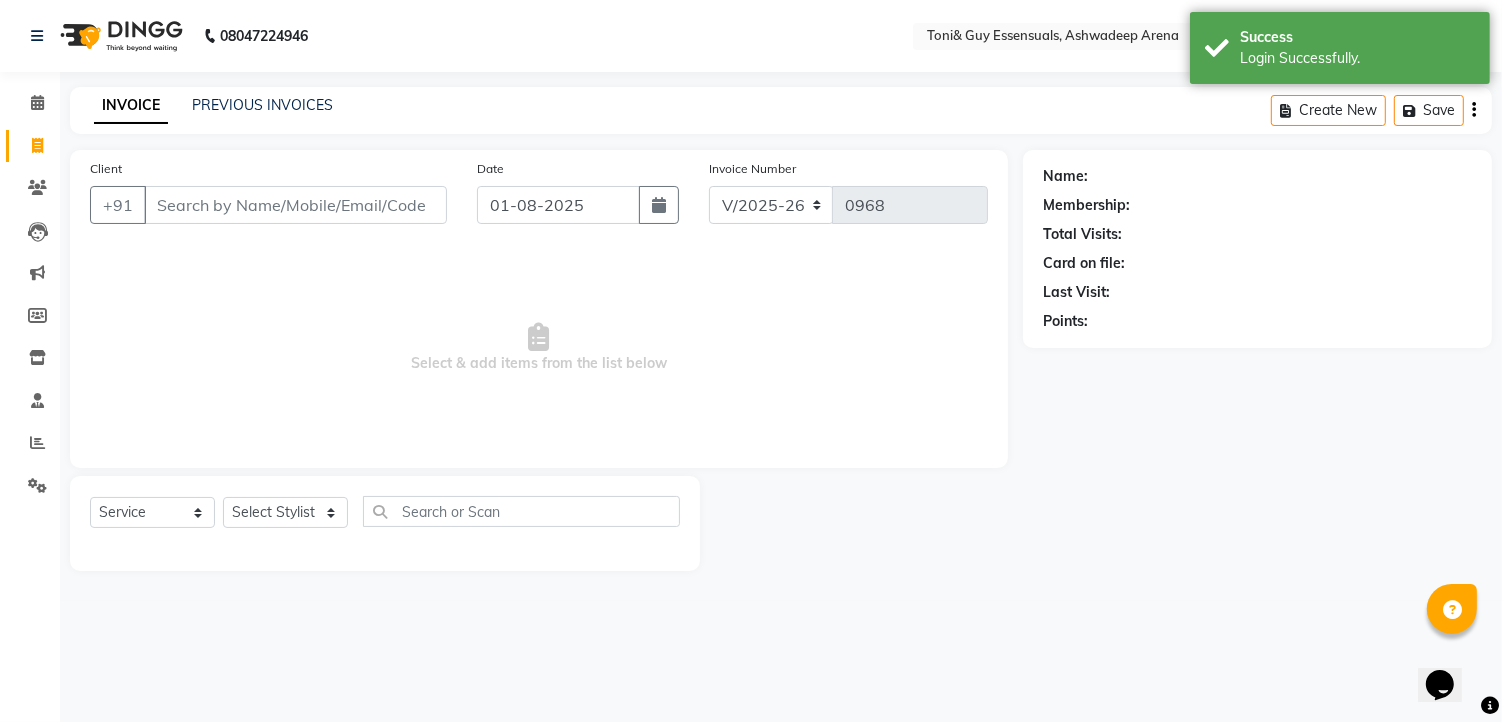 click on "INVOICE" 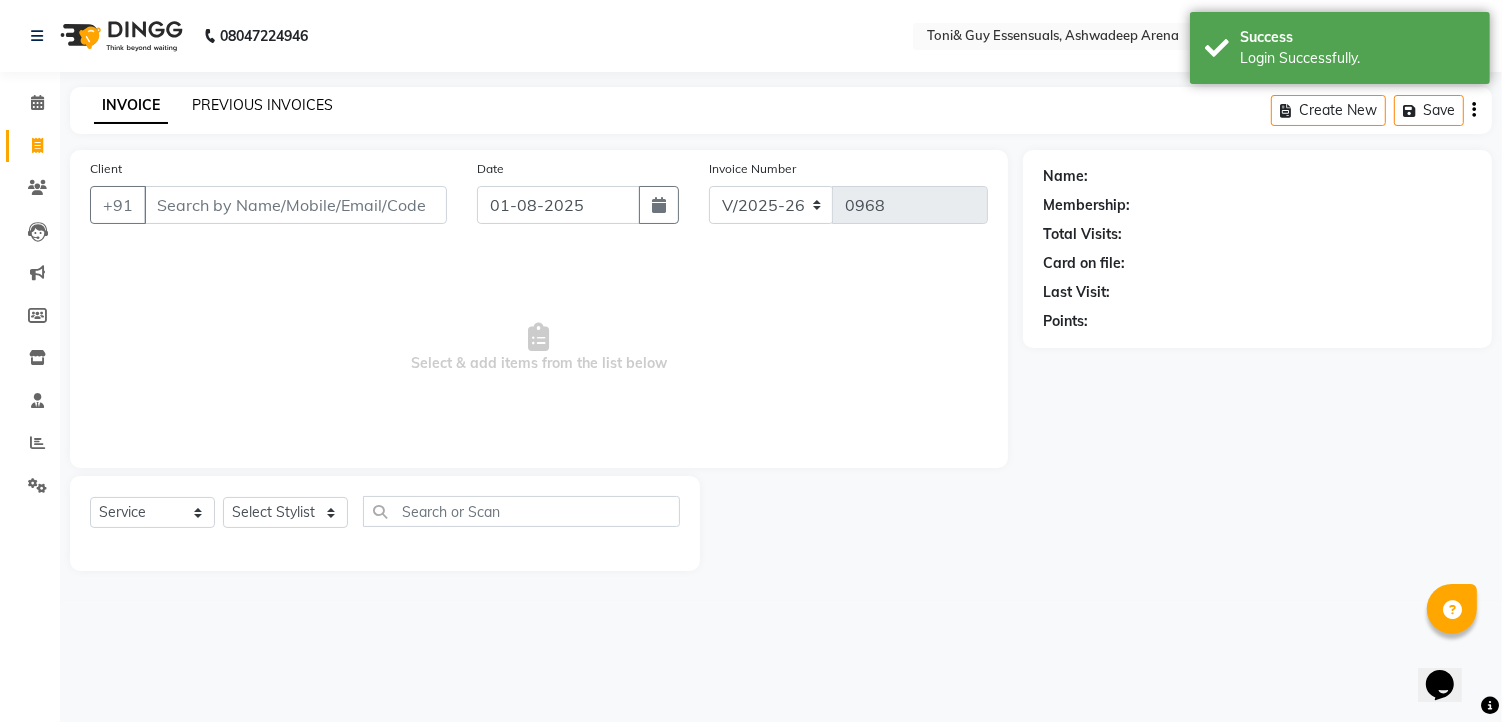 click on "PREVIOUS INVOICES" 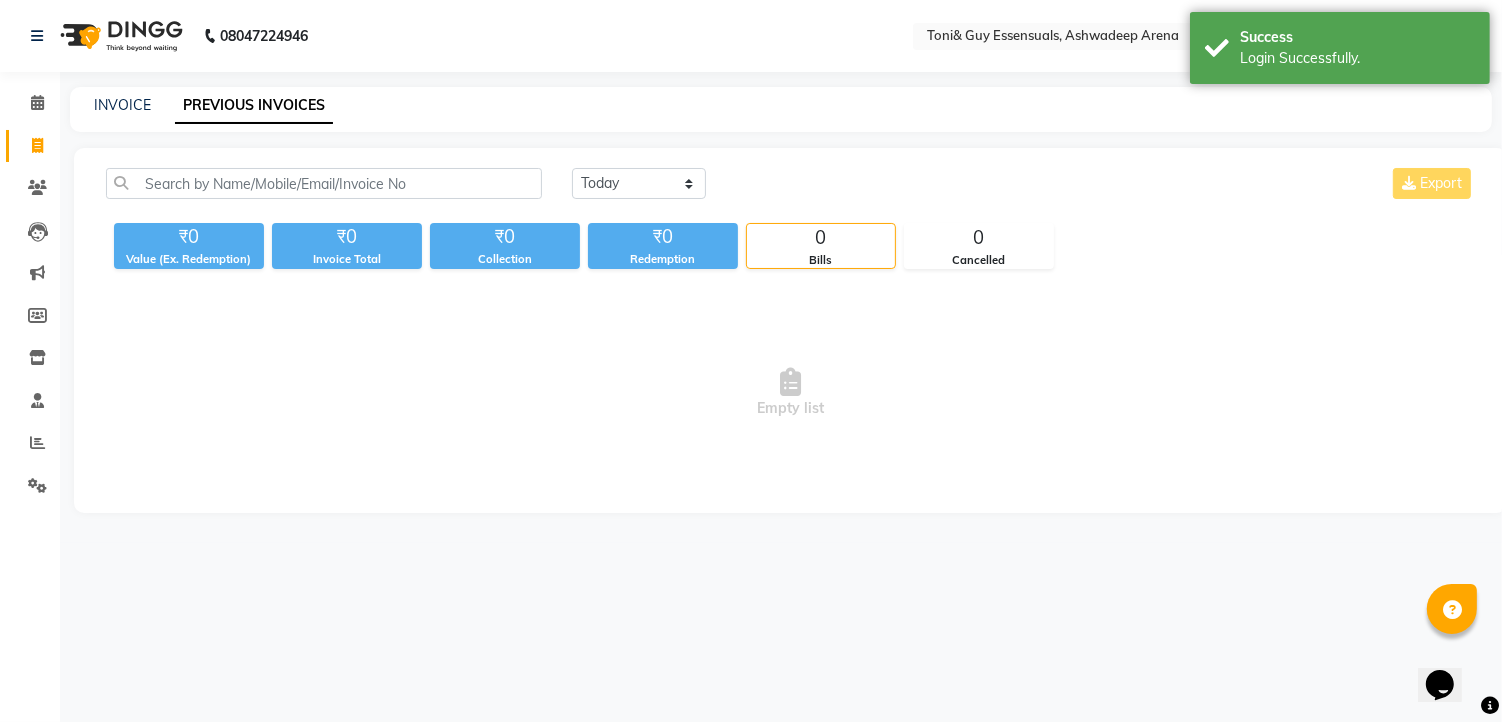 click on "INVOICE PREVIOUS INVOICES" 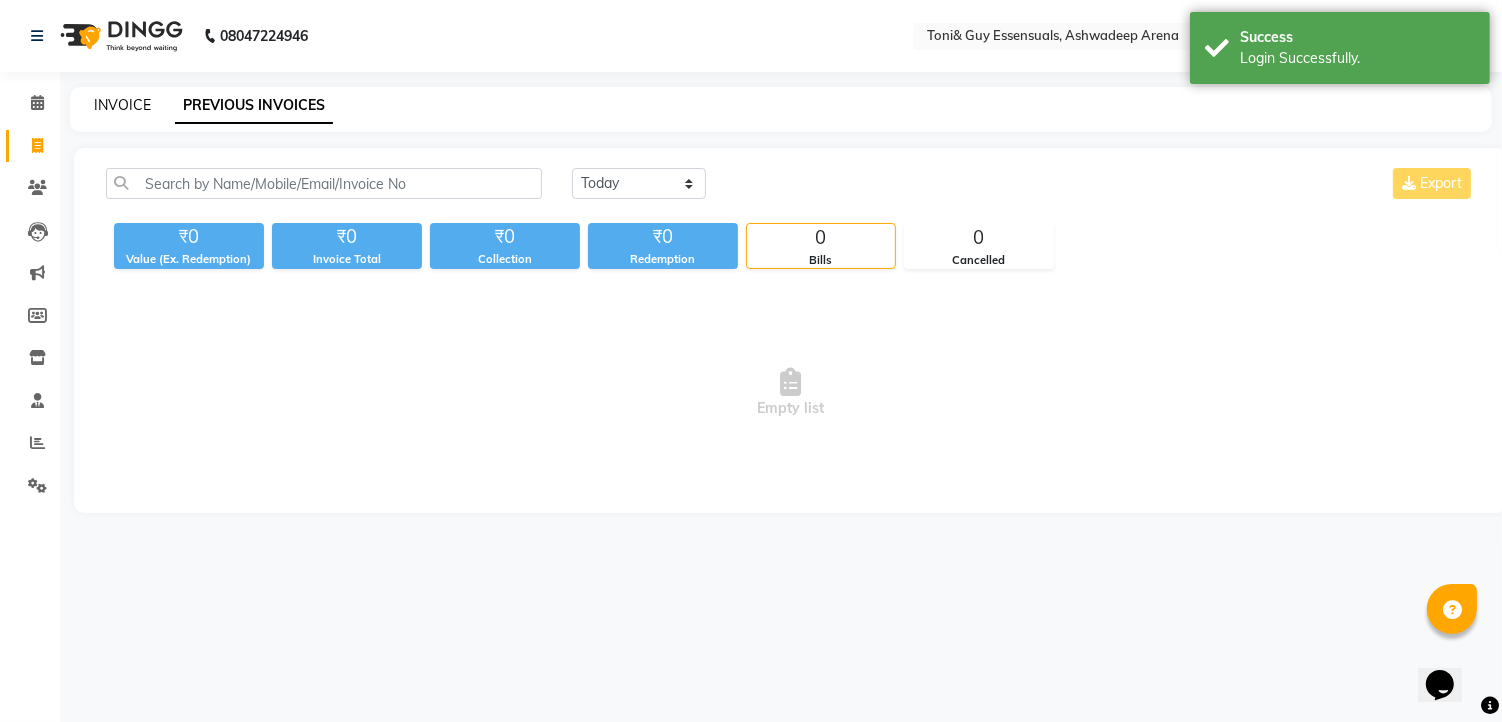 drag, startPoint x: 151, startPoint y: 107, endPoint x: 140, endPoint y: 103, distance: 11.7046995 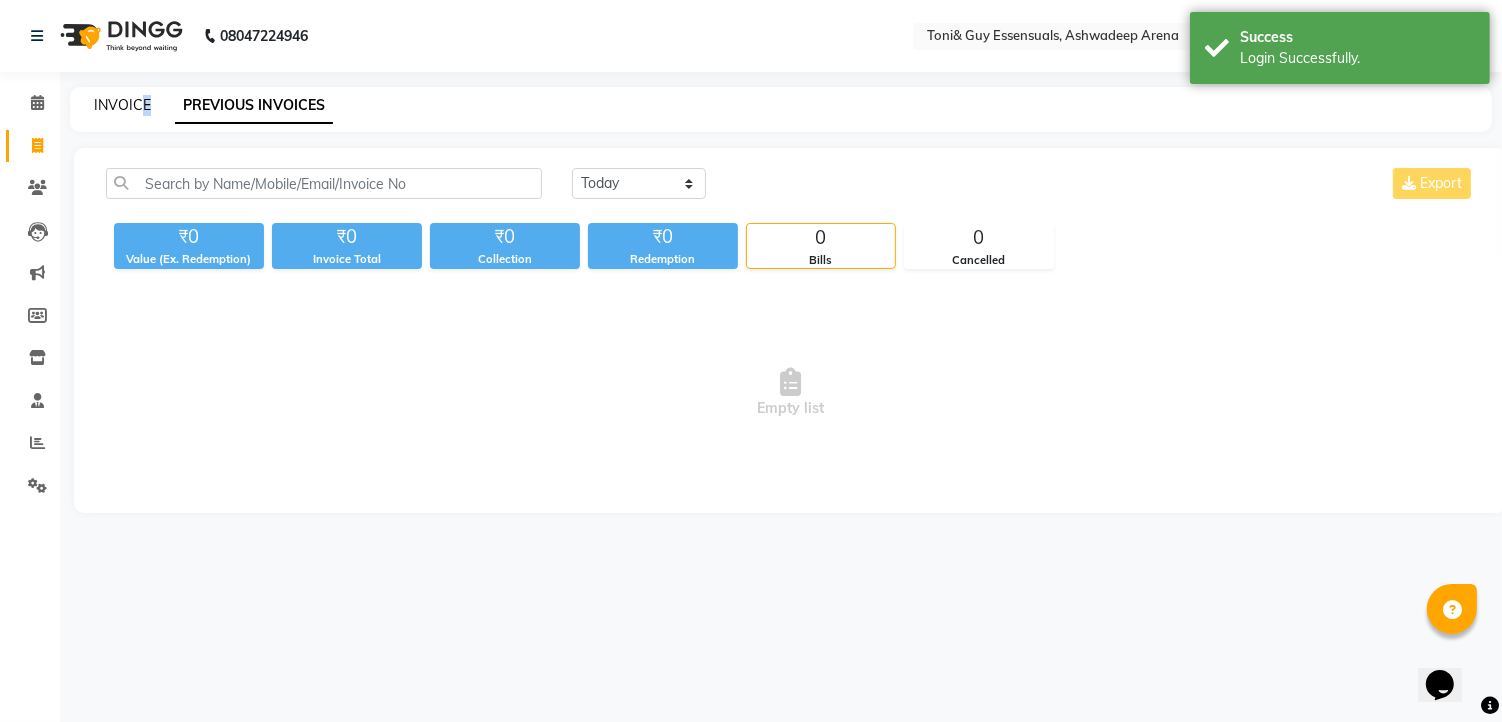drag, startPoint x: 140, startPoint y: 103, endPoint x: 131, endPoint y: 98, distance: 10.29563 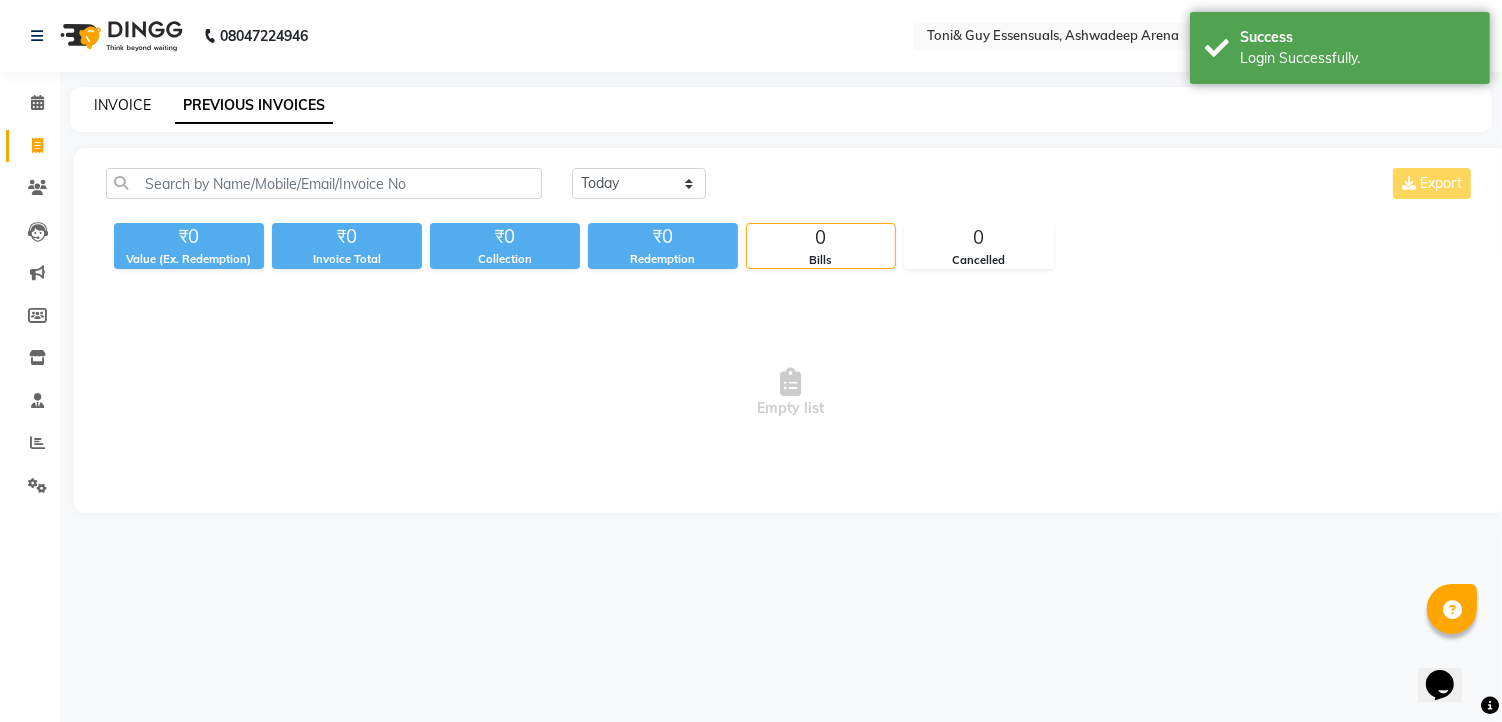 select on "7150" 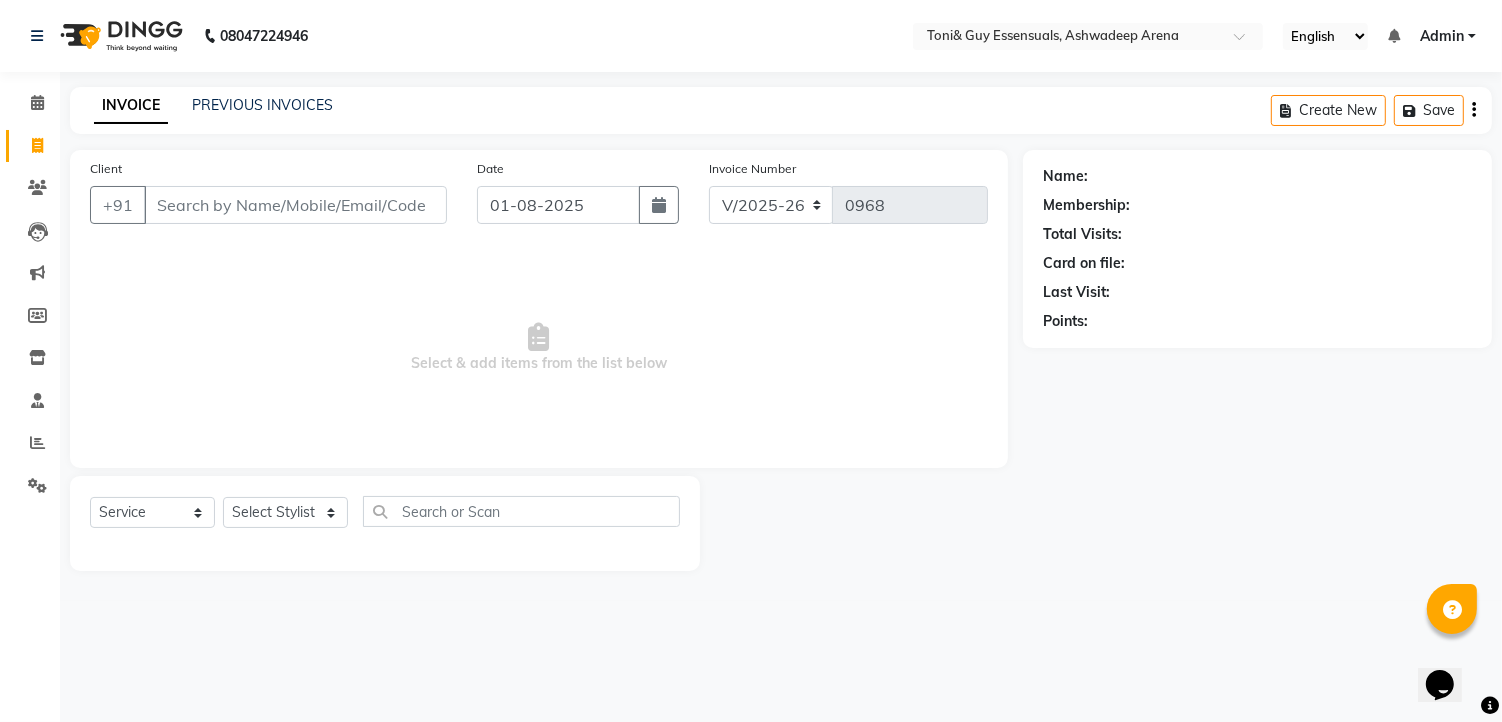 click on "Client" at bounding box center [295, 205] 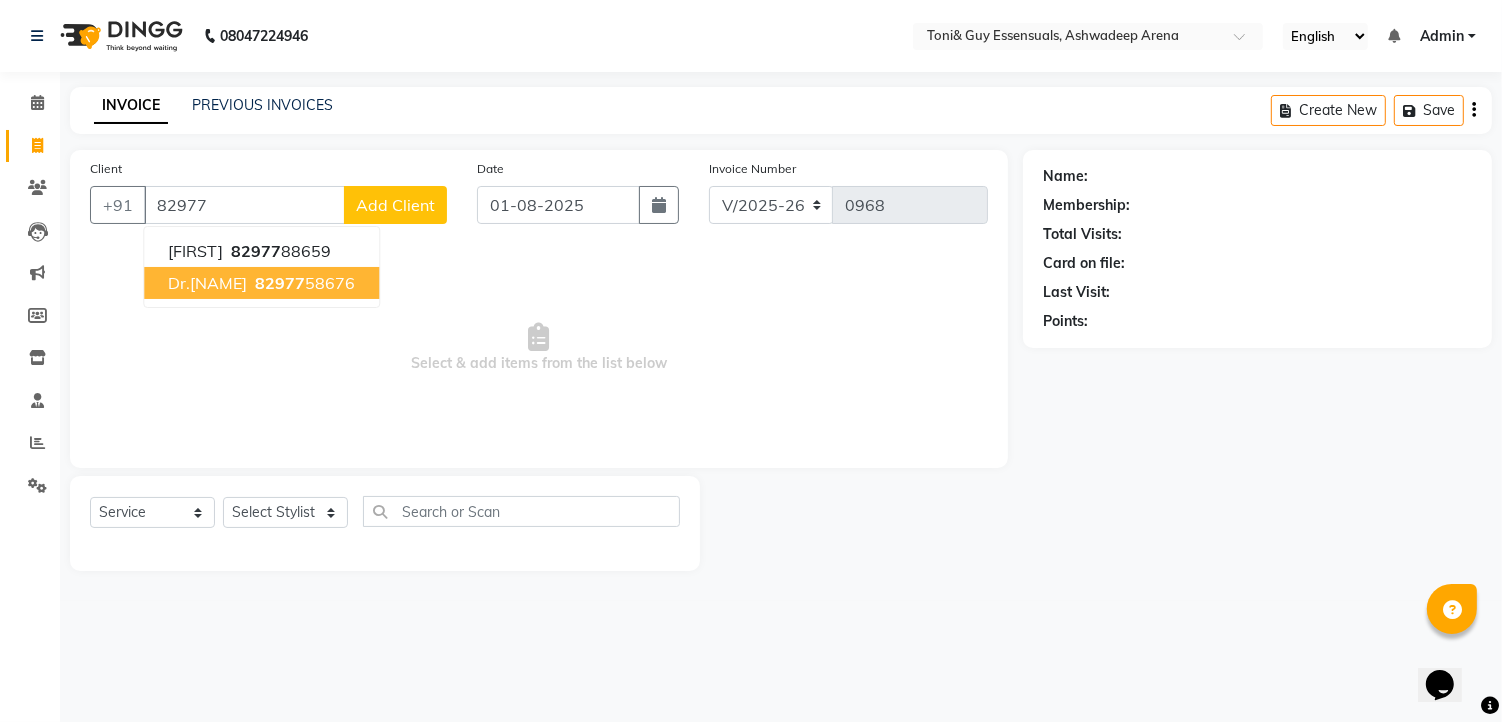 click on "Dr.Shalini" at bounding box center [207, 283] 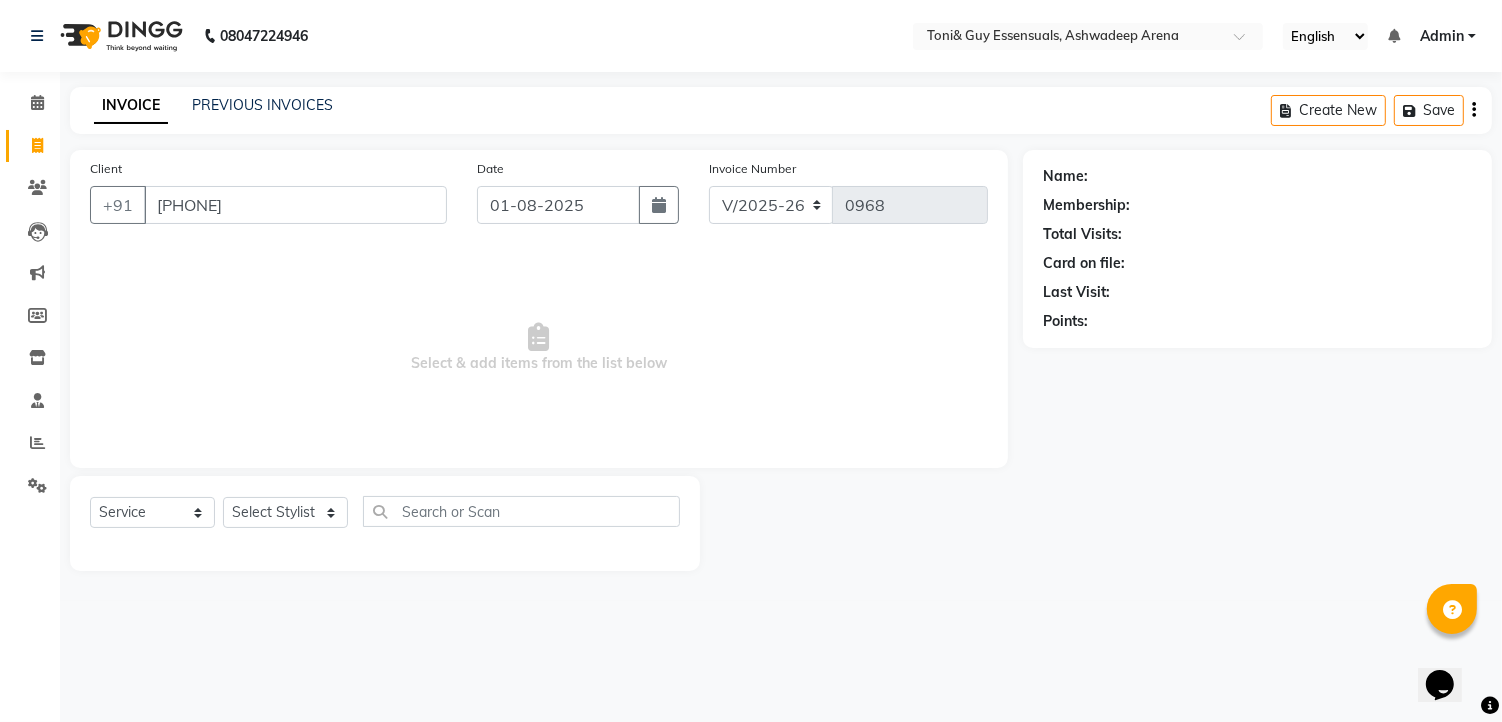 type on "8297758676" 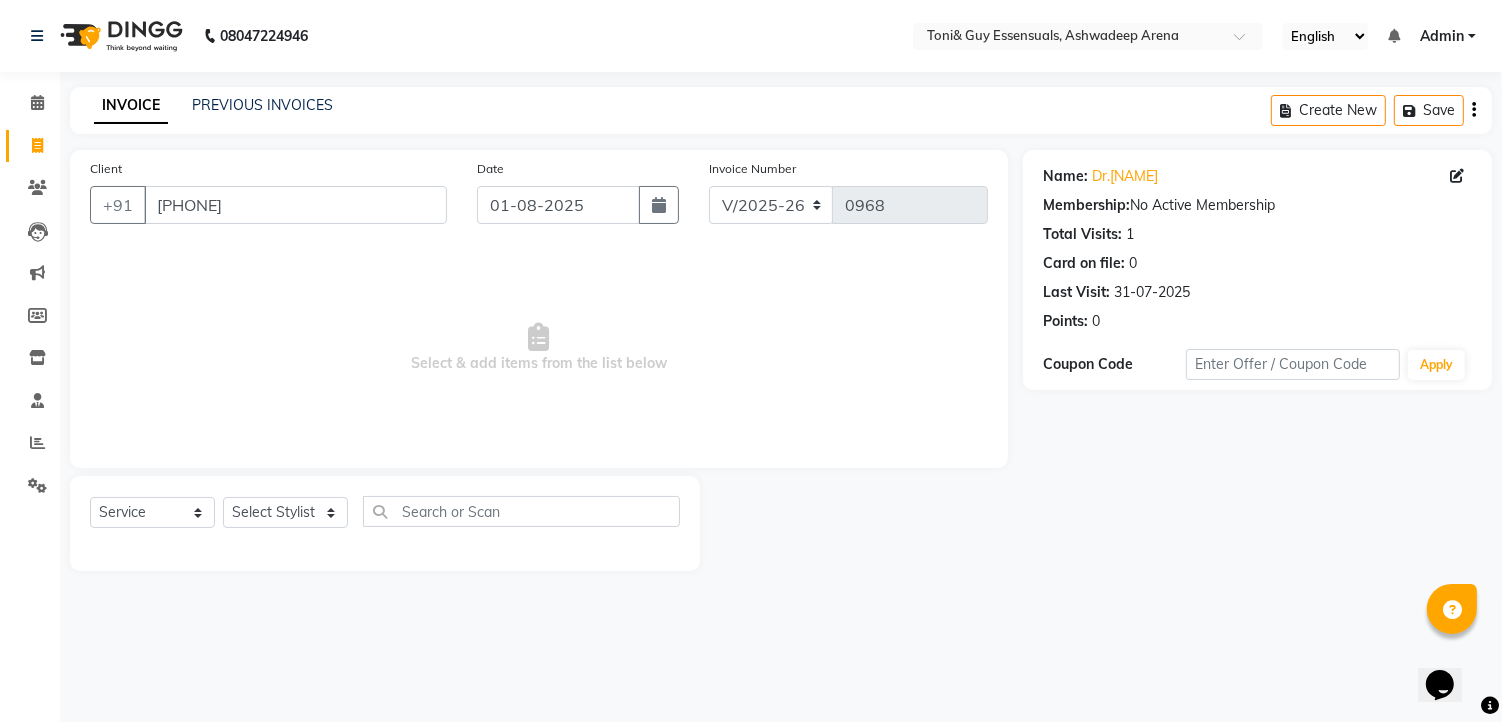 click on "INVOICE PREVIOUS INVOICES Create New   Save" 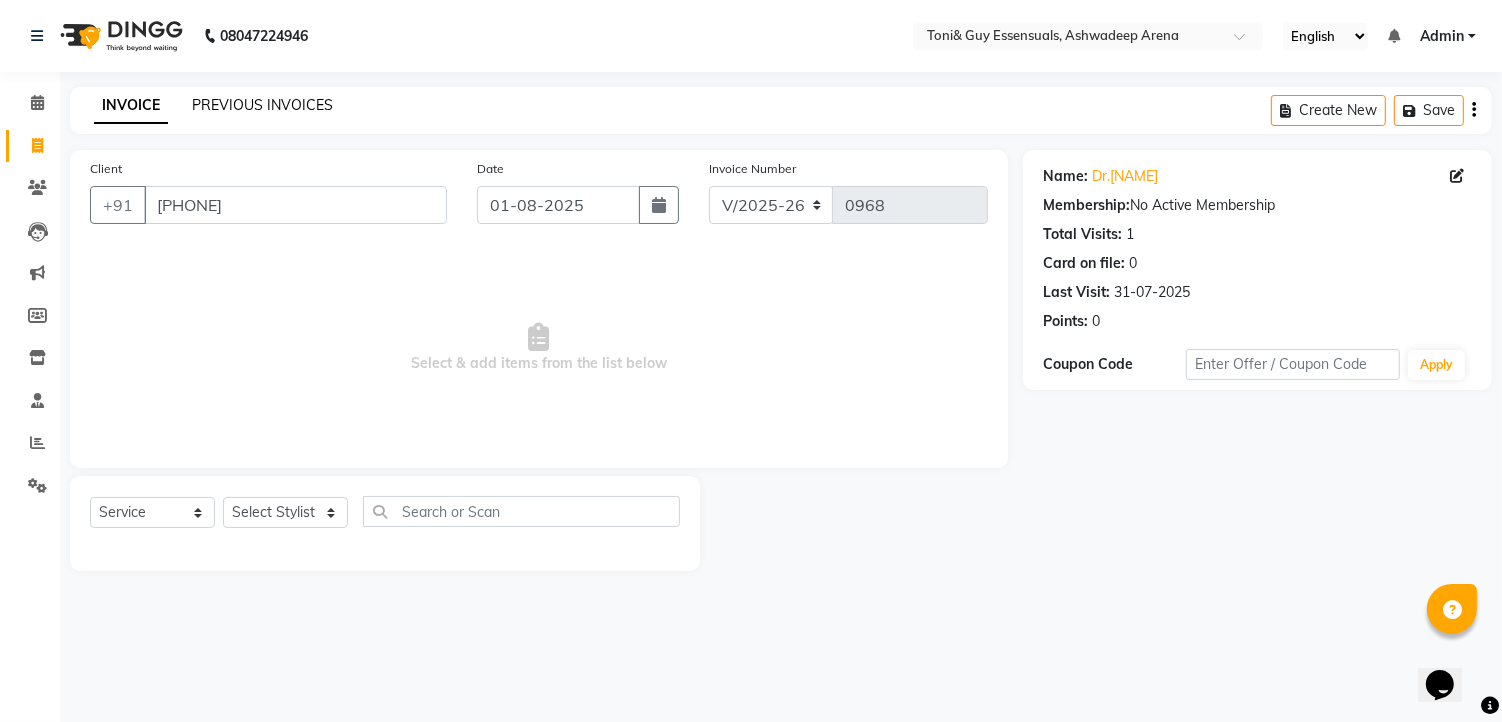 click on "PREVIOUS INVOICES" 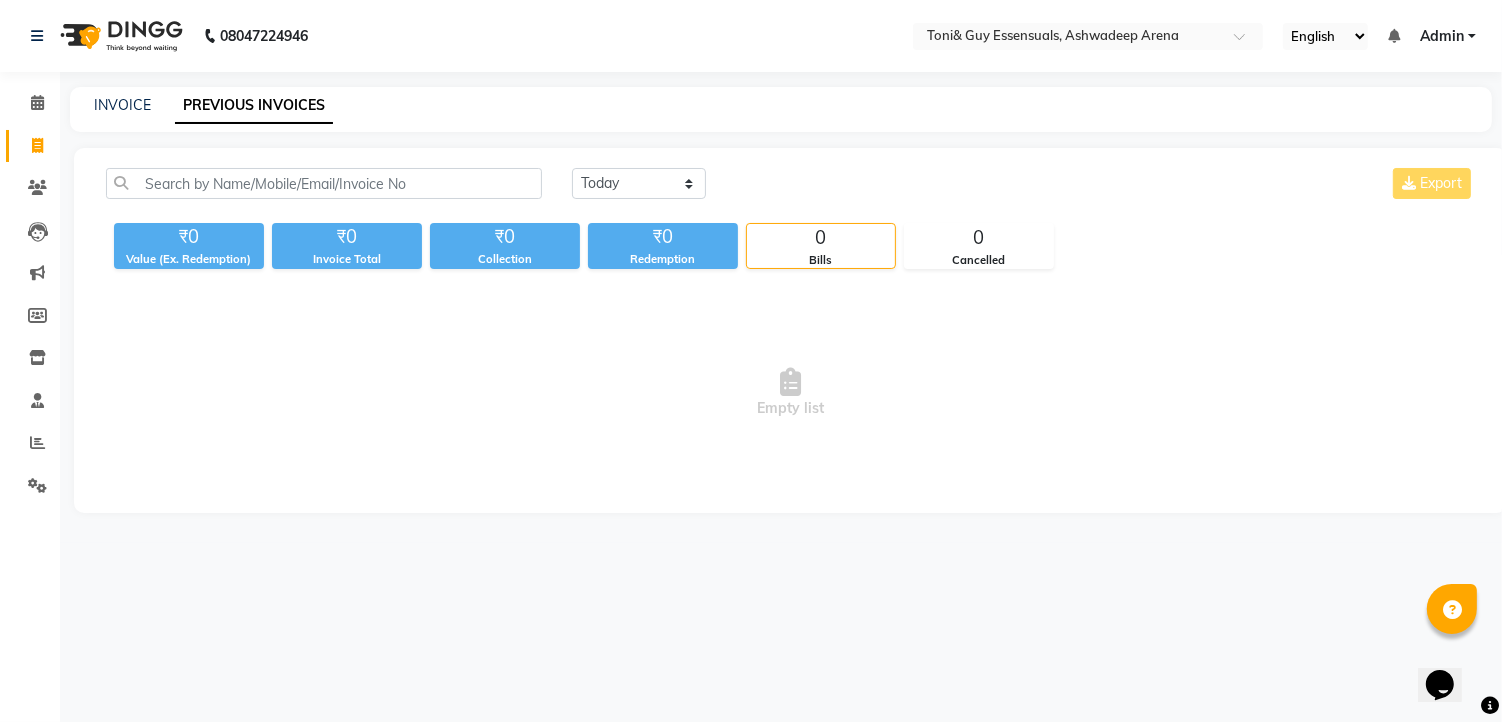 click on "PREVIOUS INVOICES" 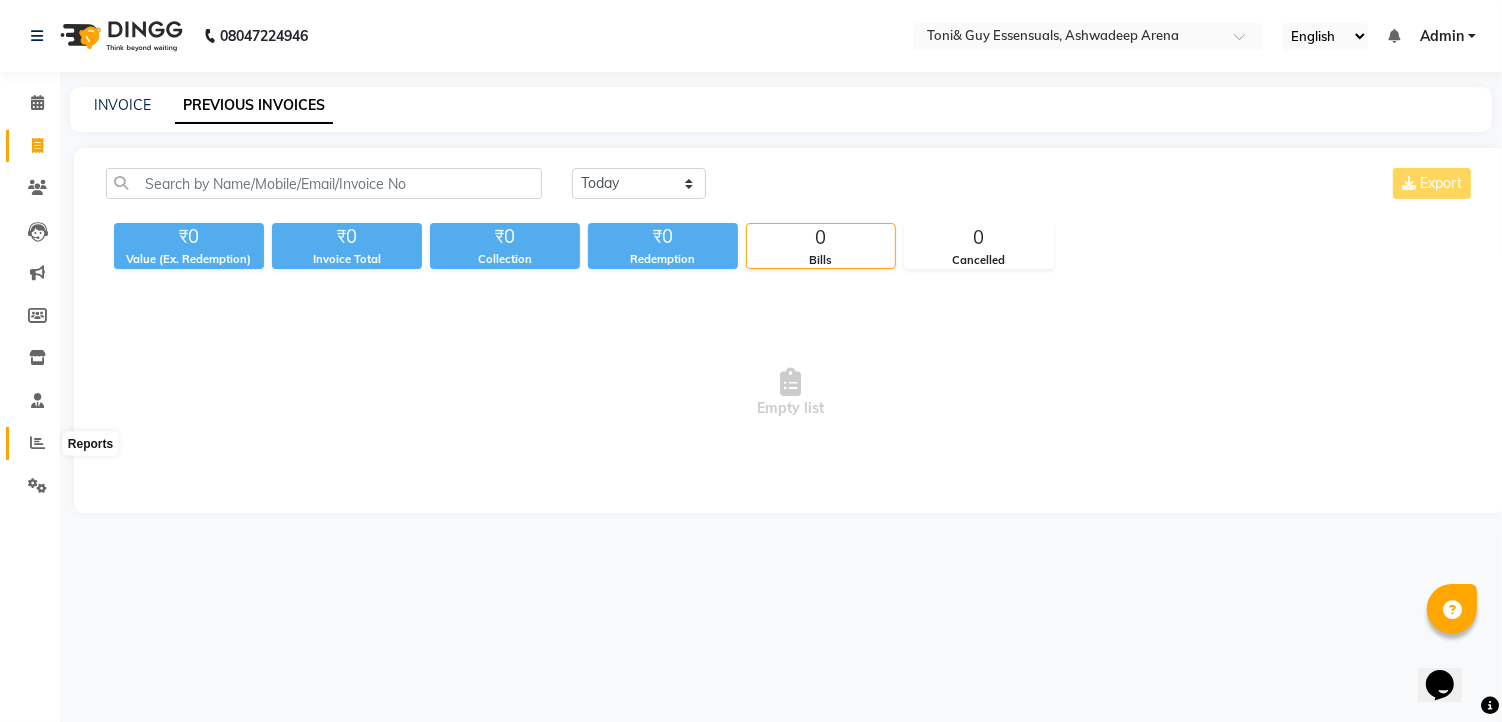 click 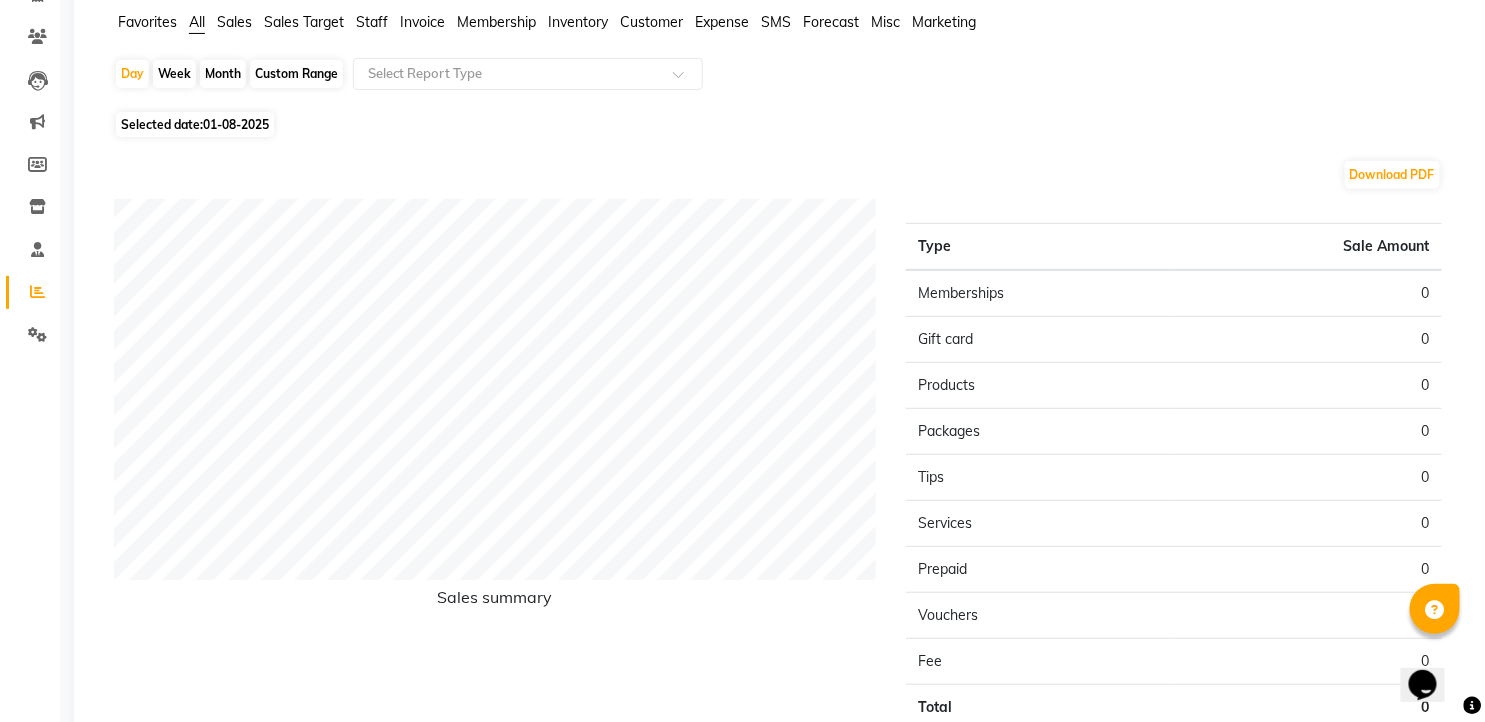 scroll, scrollTop: 0, scrollLeft: 0, axis: both 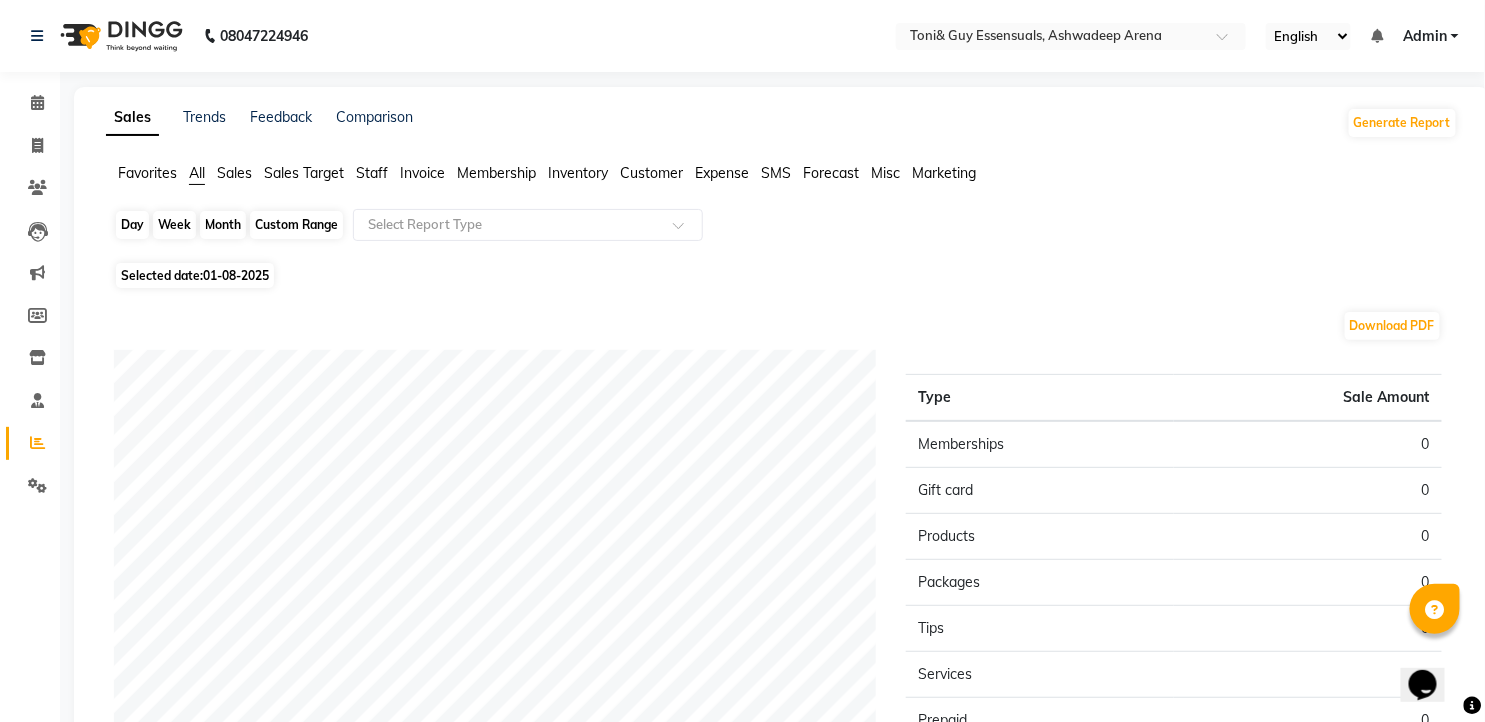 click on "Day" 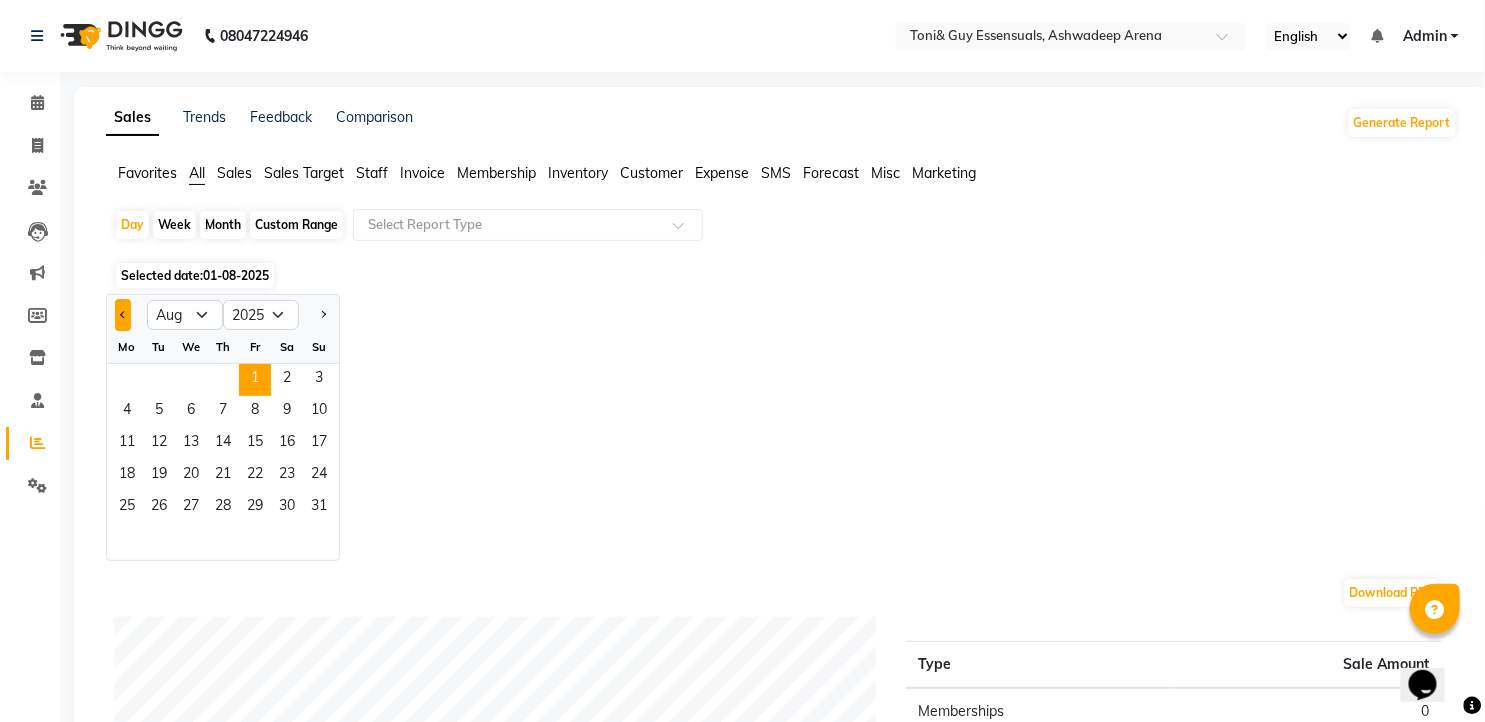 click 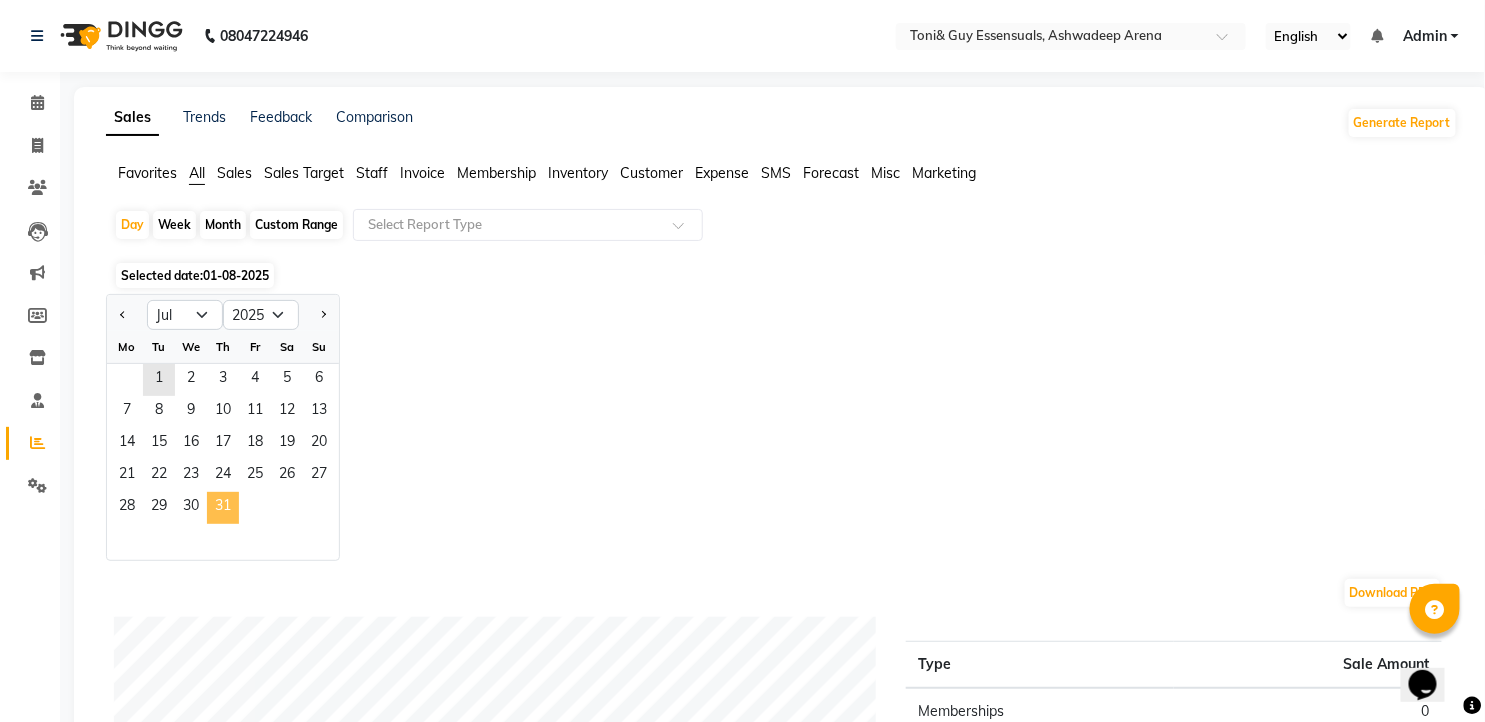 click on "31" 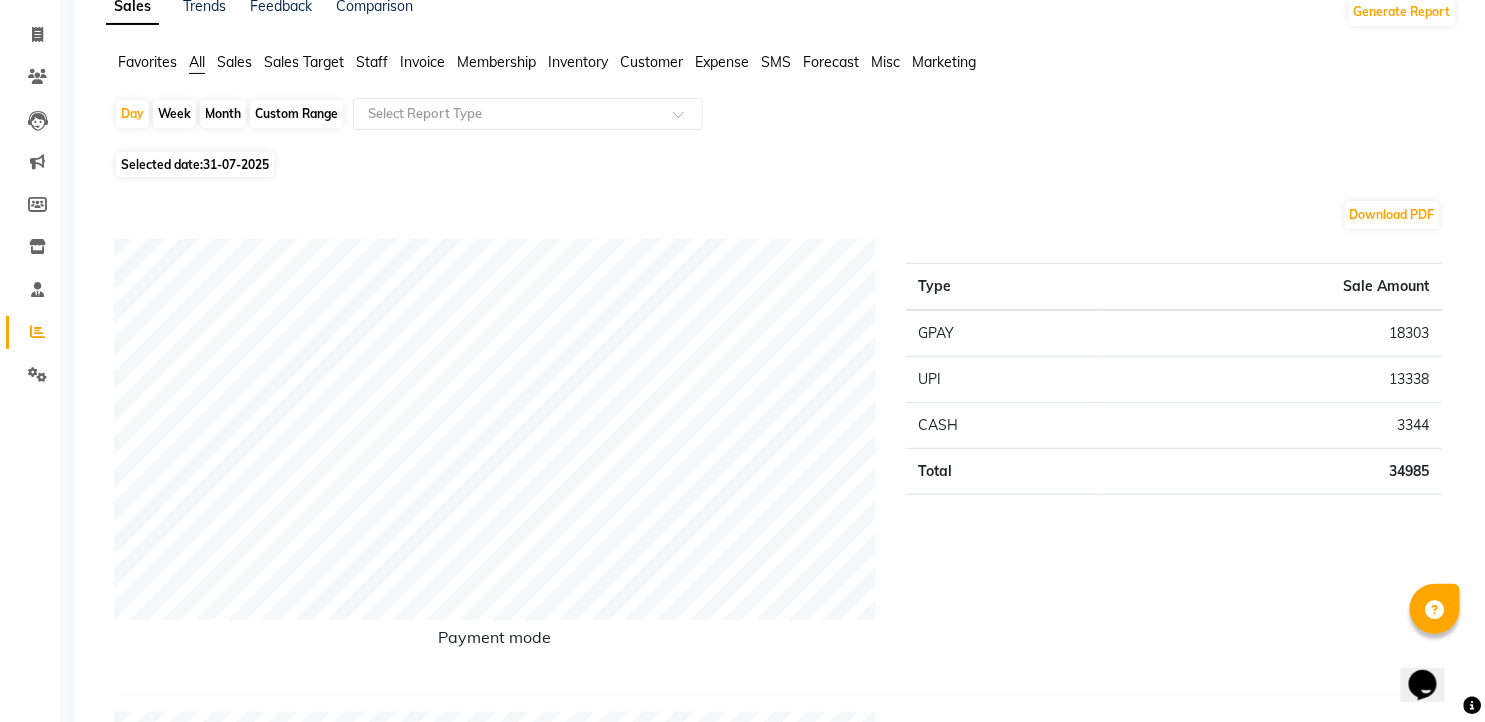 scroll, scrollTop: 0, scrollLeft: 0, axis: both 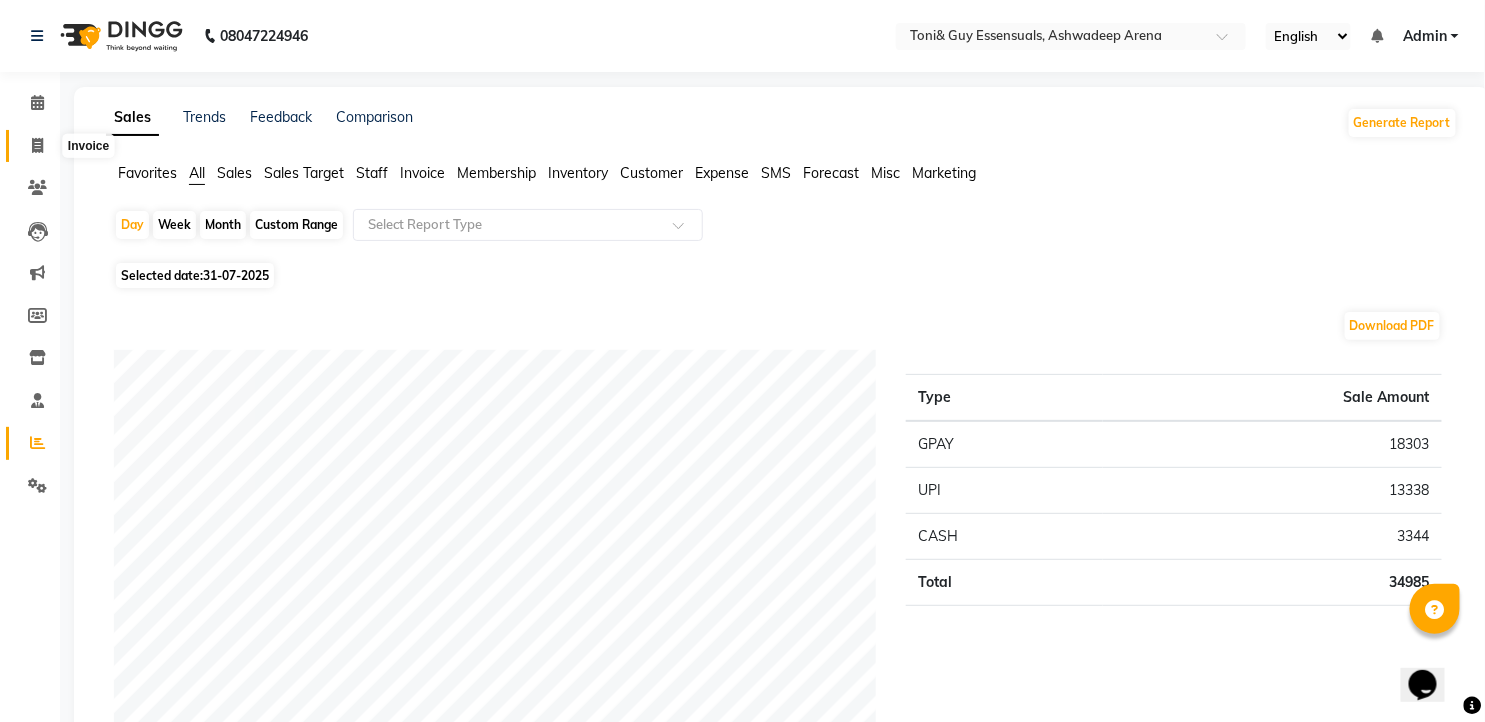 click 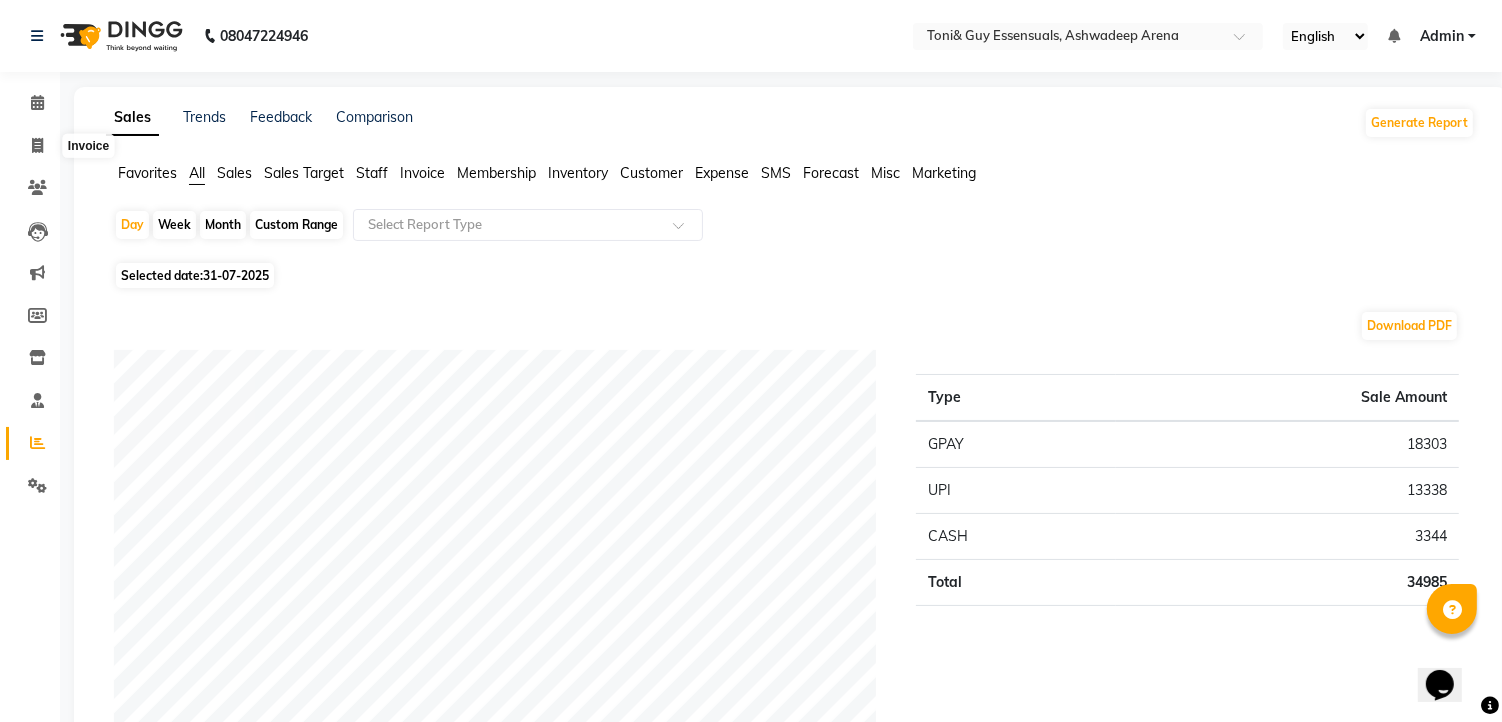 select on "7150" 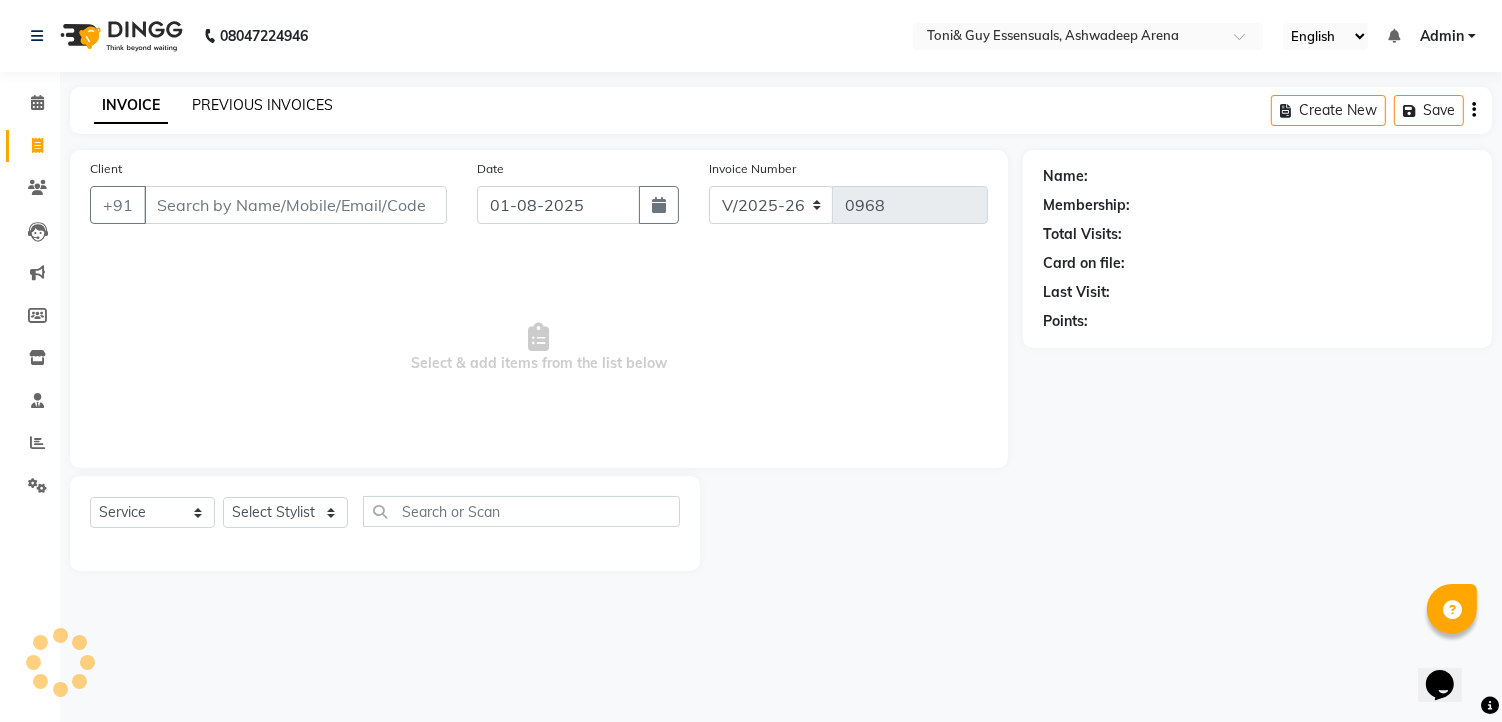 click on "PREVIOUS INVOICES" 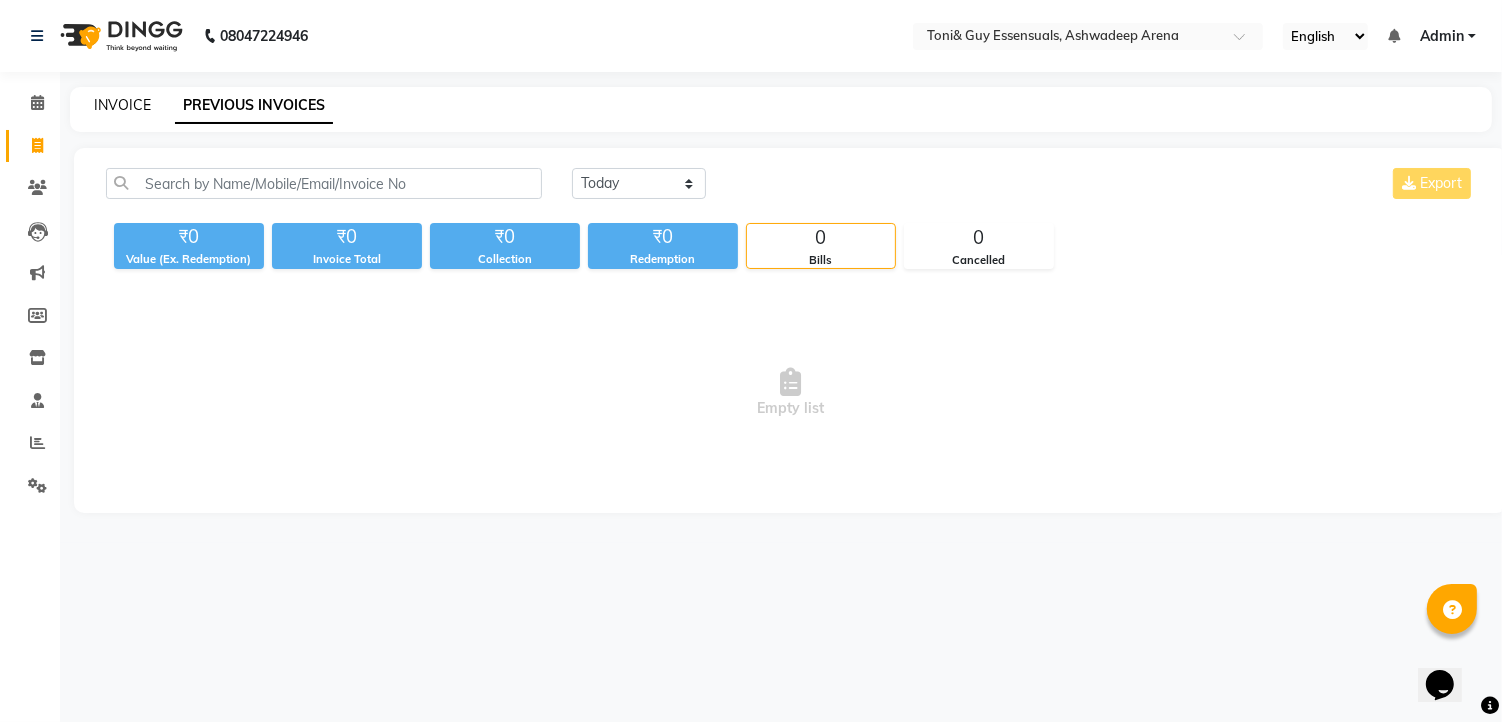 click on "INVOICE" 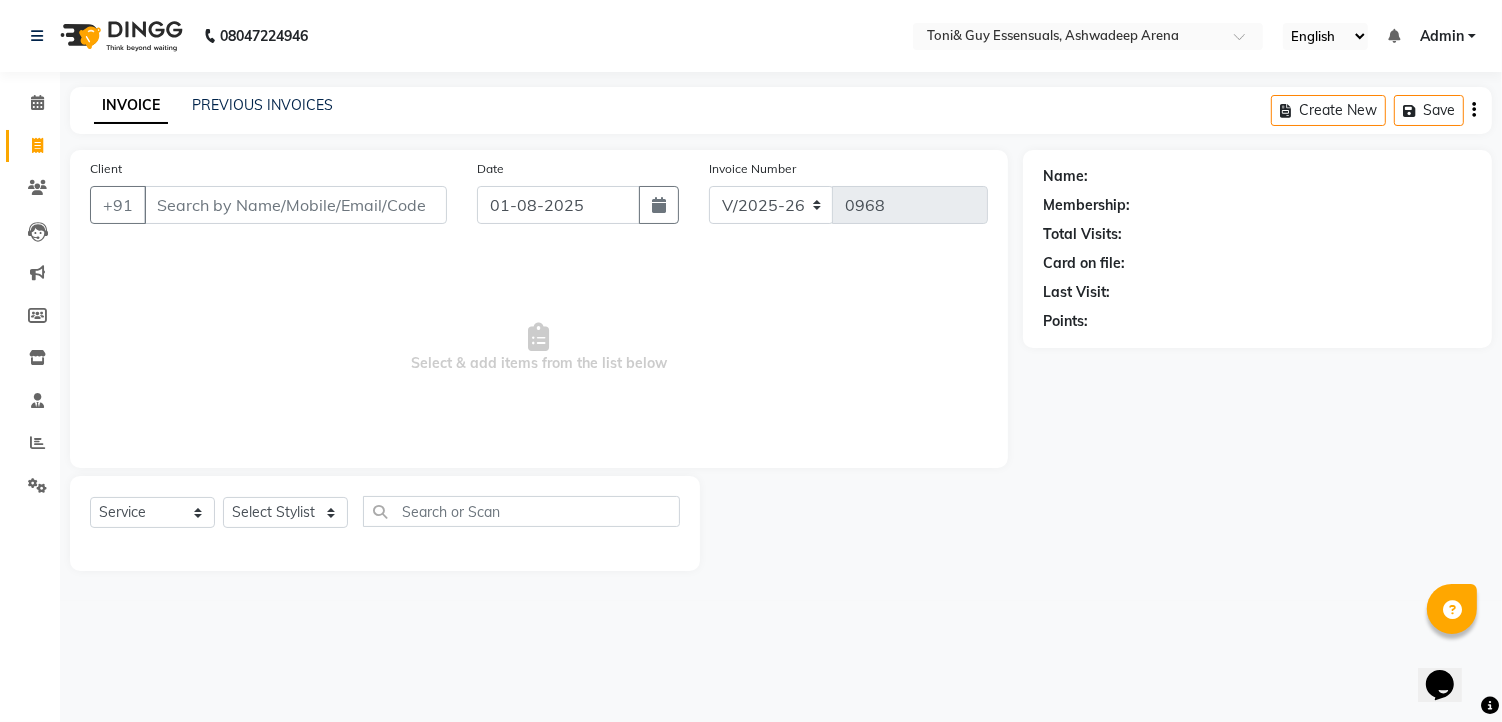click on "Client" at bounding box center (295, 205) 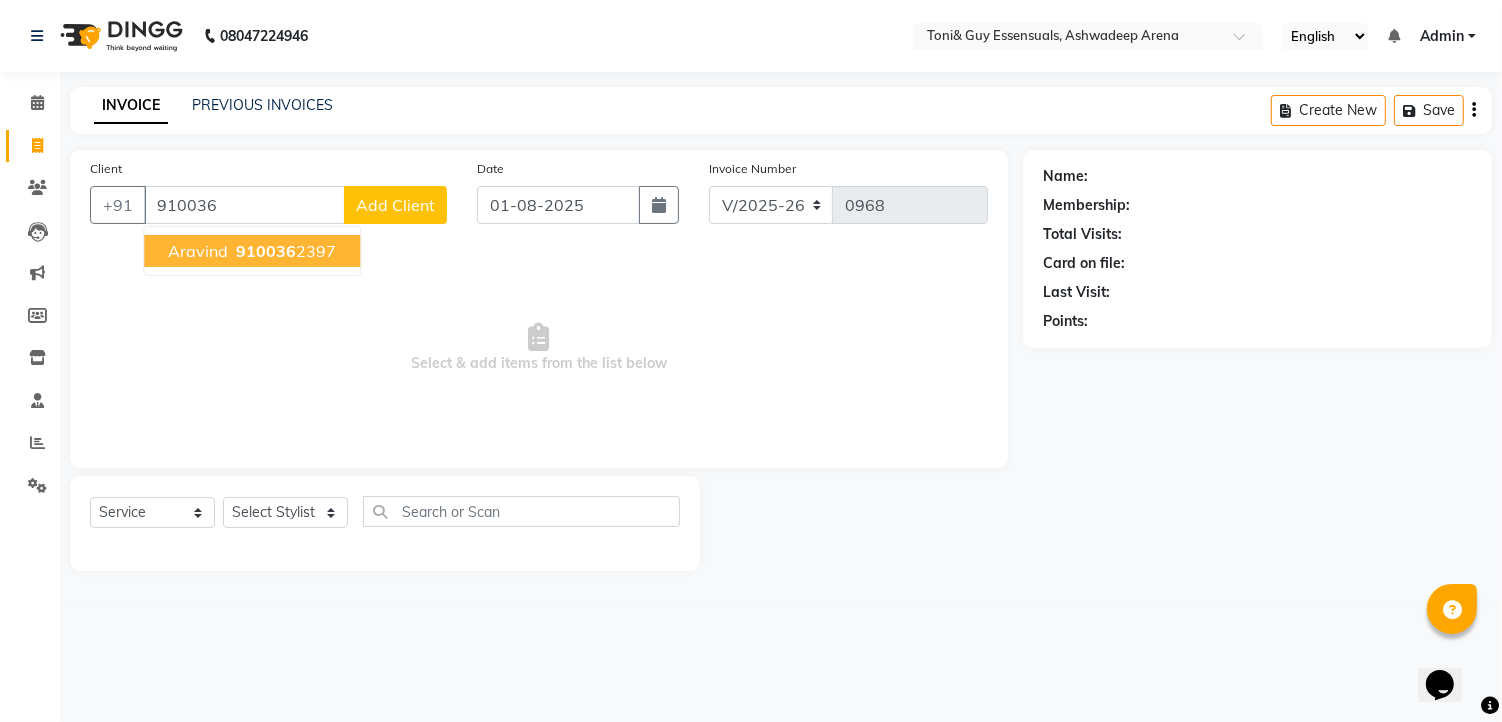 click on "910036" at bounding box center [266, 251] 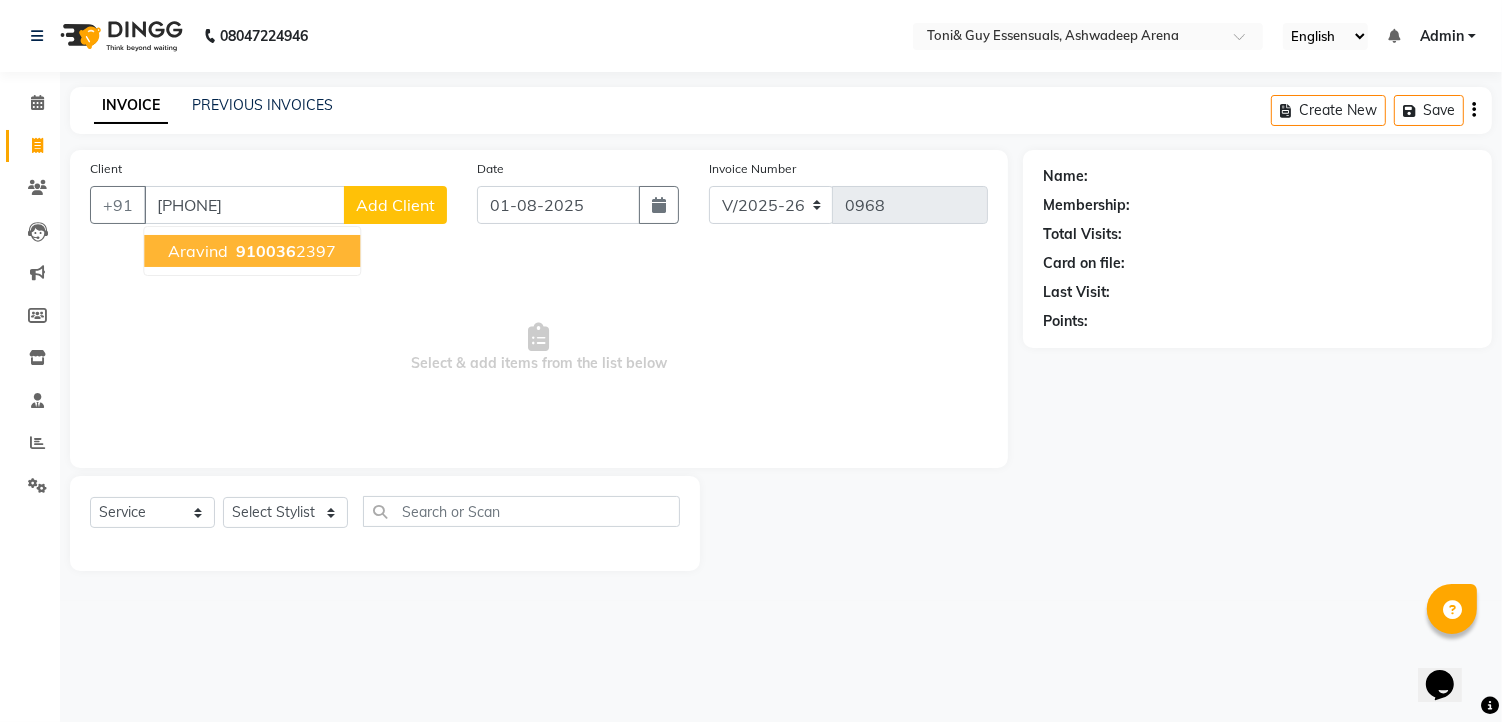 type on "9100362397" 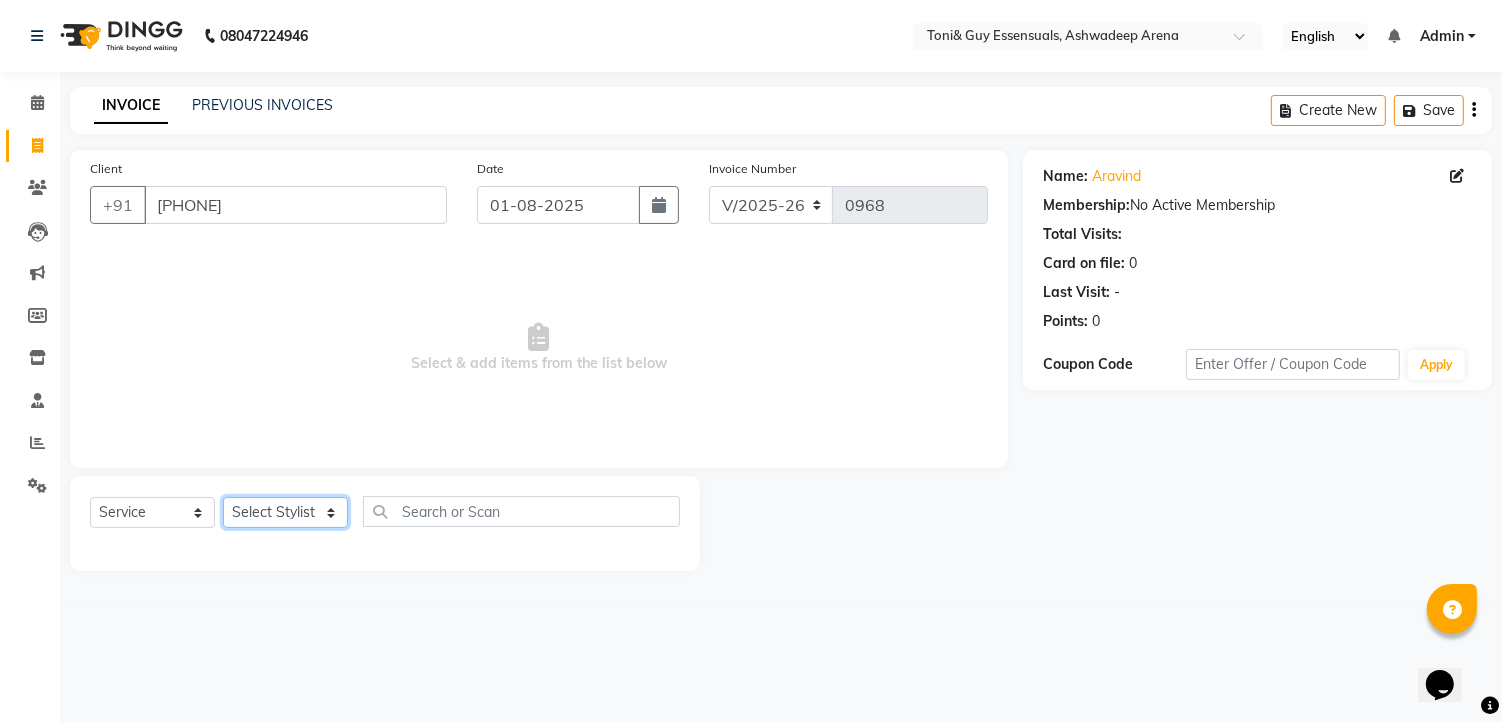 click on "Select Stylist faizz gufran mohammad hyma Kumari lalitha sree Manager Riya roy sahik" 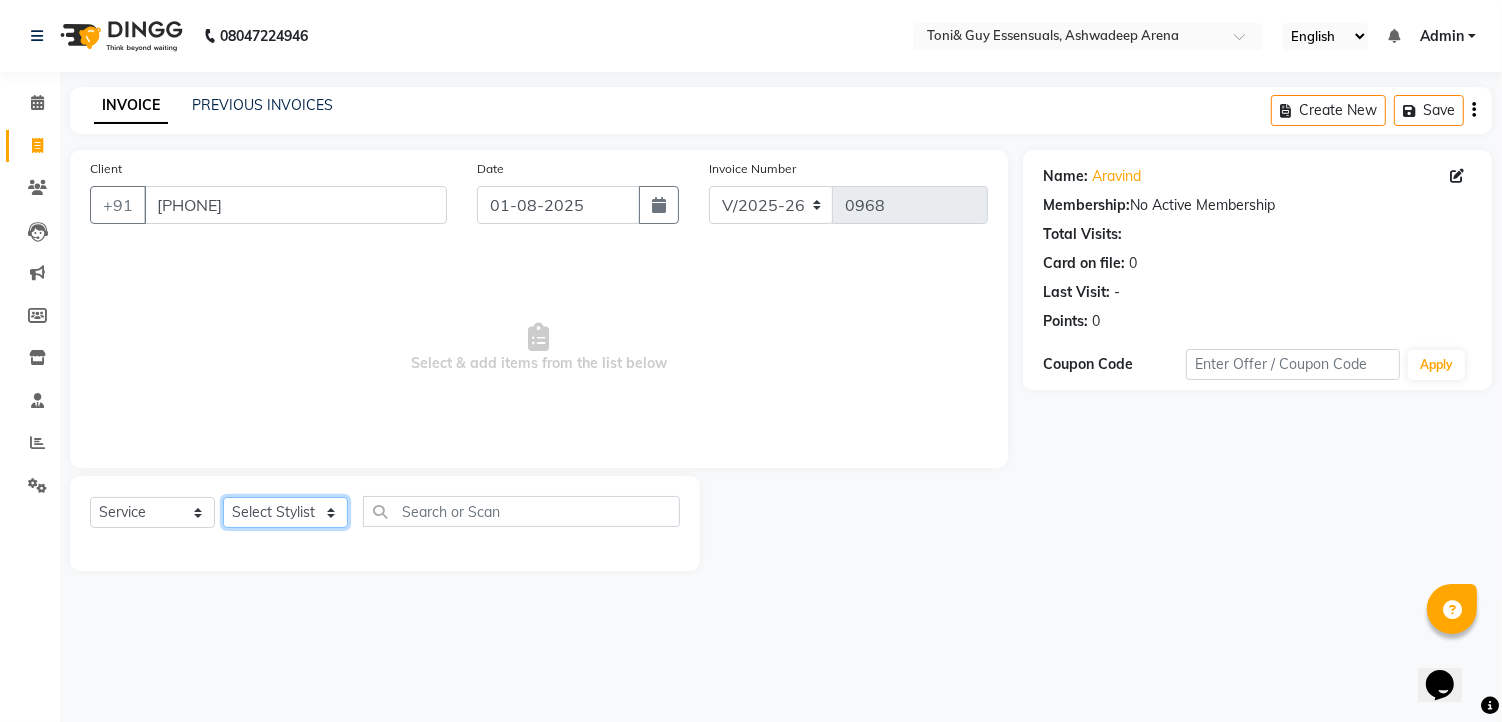 select on "79411" 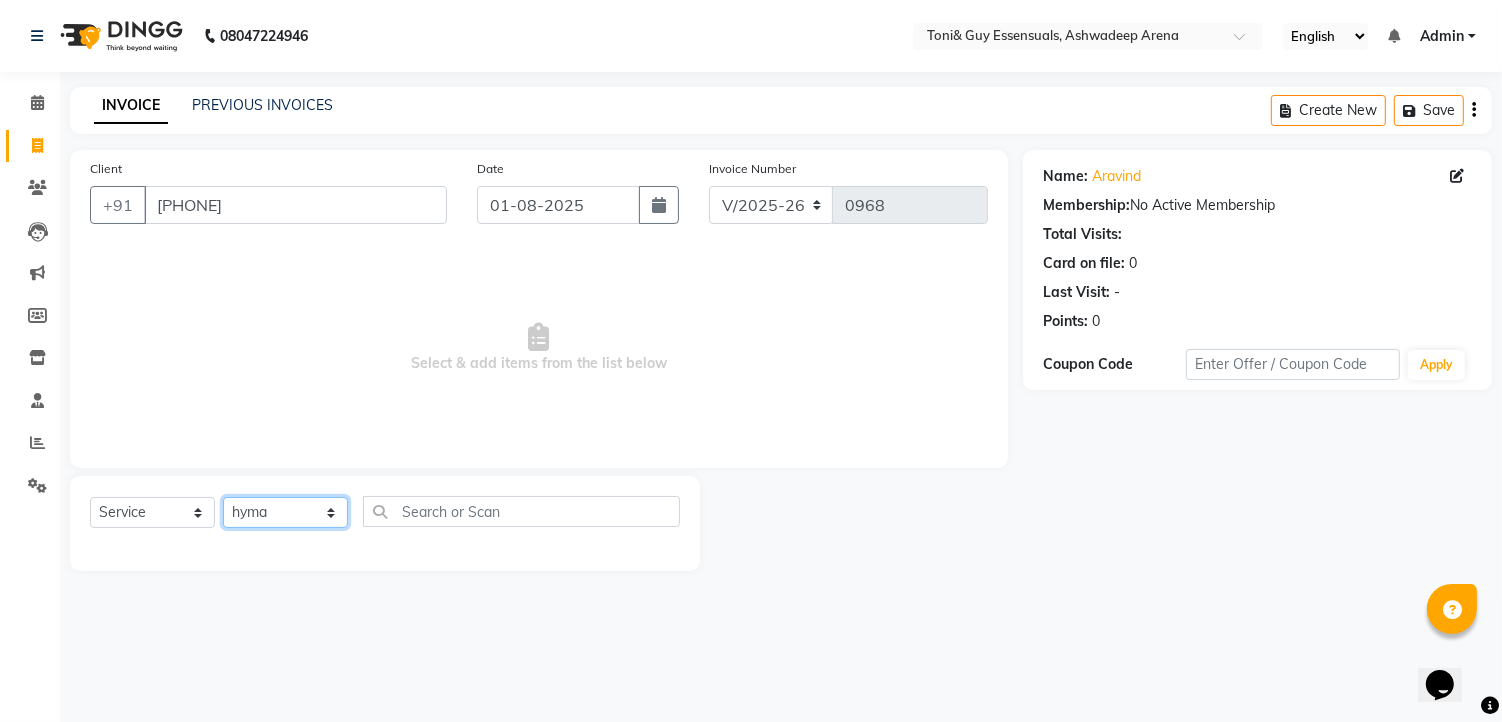 click on "Select Stylist faizz gufran mohammad hyma Kumari lalitha sree Manager Riya roy sahik" 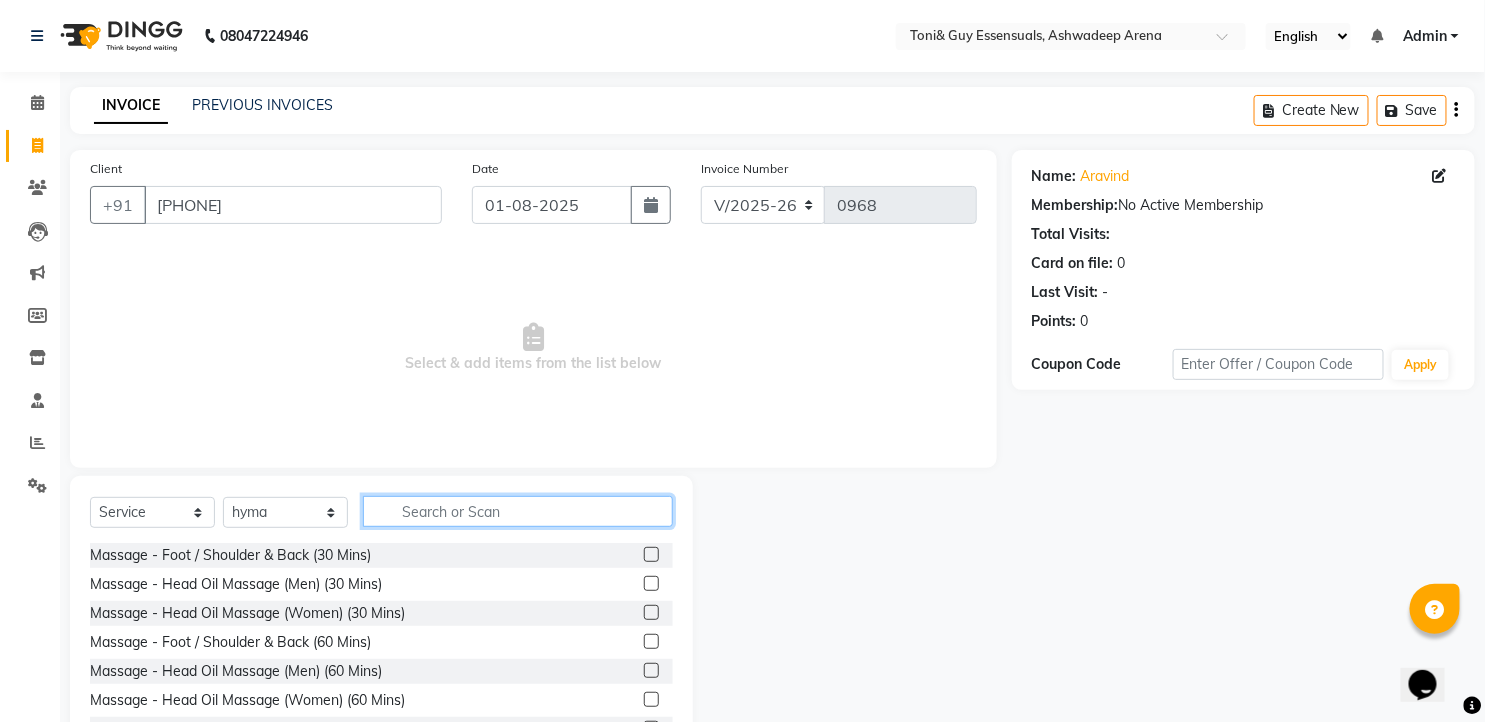 click 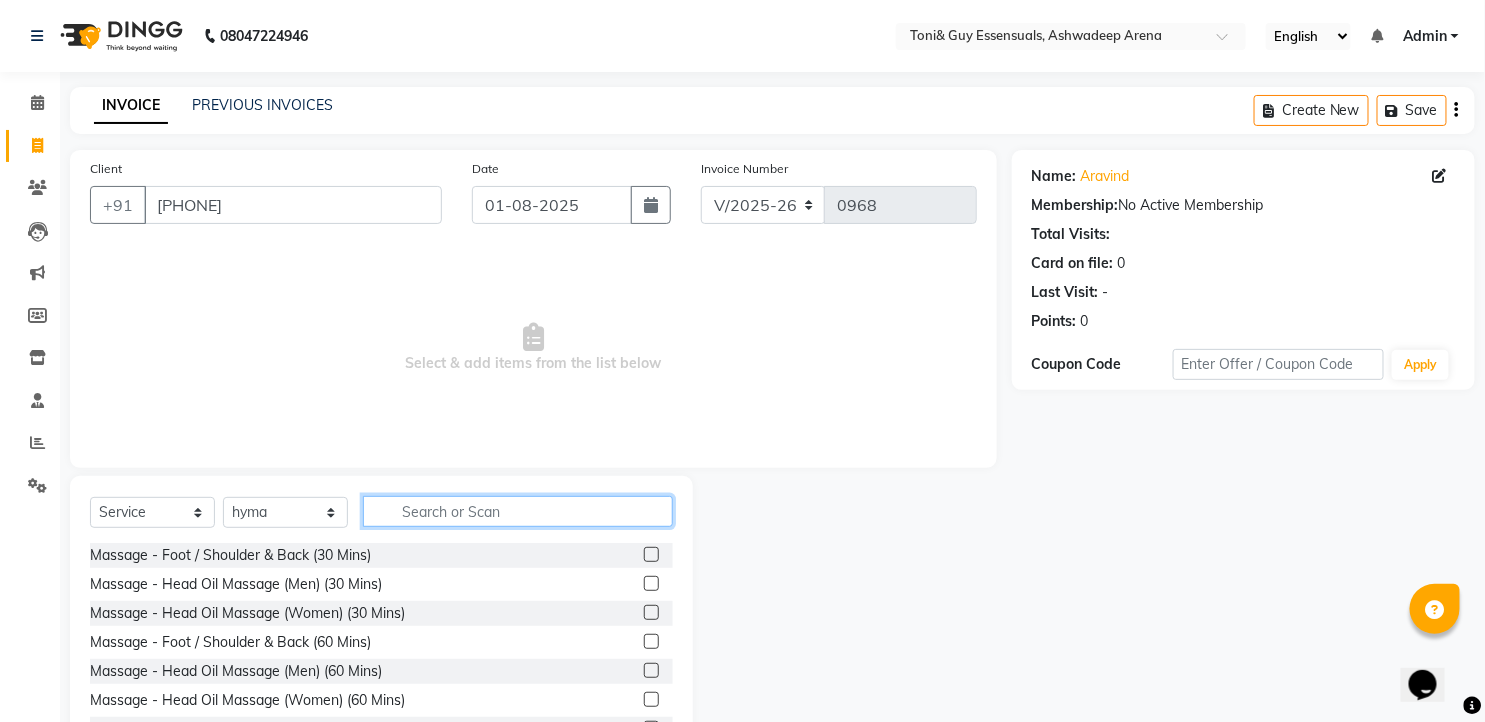 click 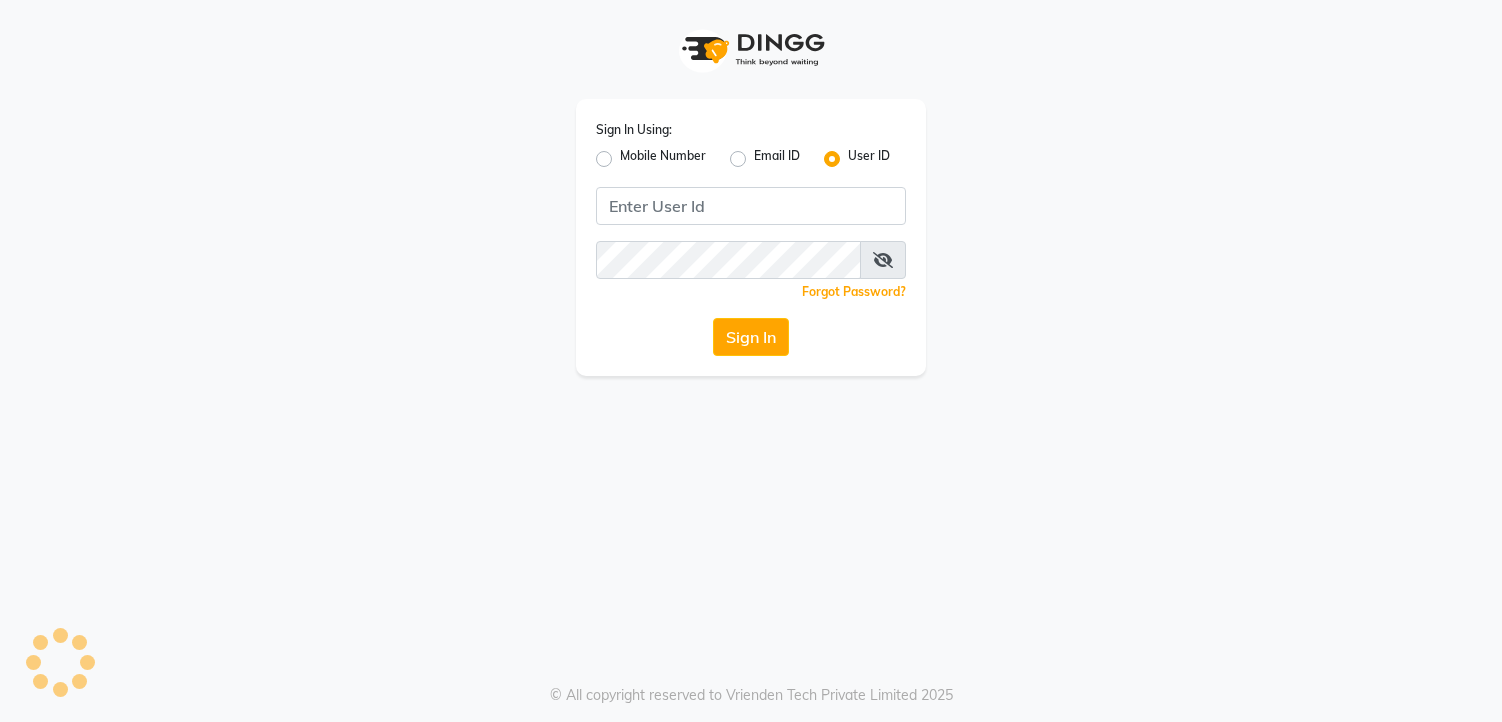 scroll, scrollTop: 0, scrollLeft: 0, axis: both 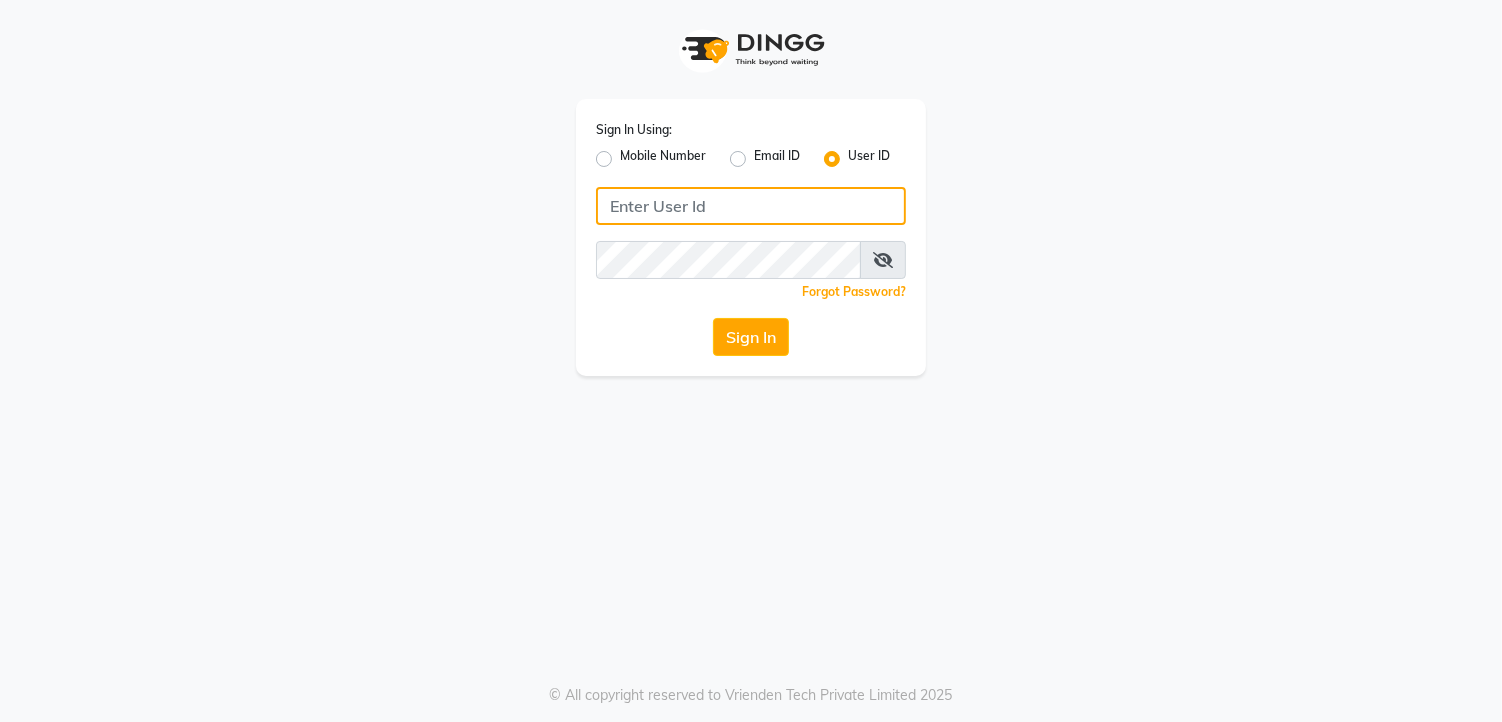 click 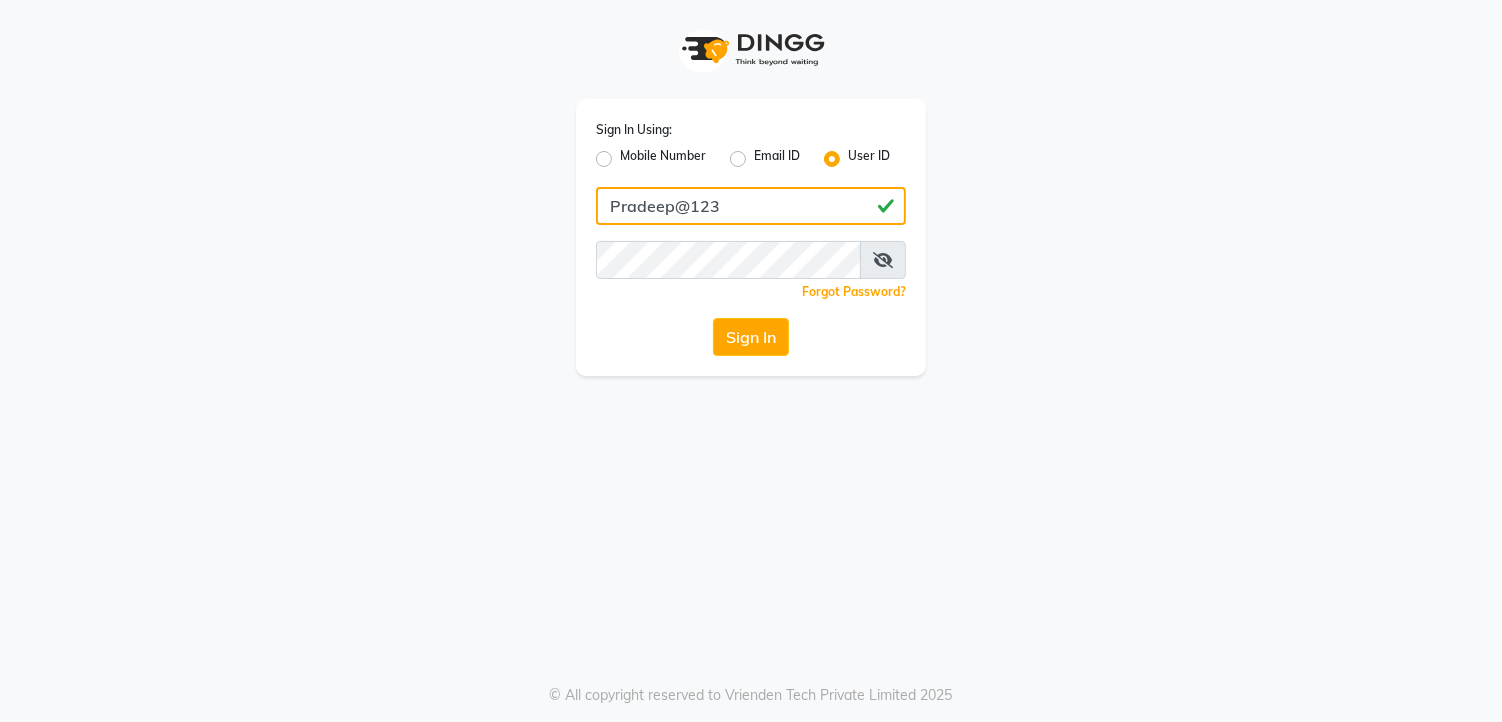 drag, startPoint x: 718, startPoint y: 203, endPoint x: 567, endPoint y: 215, distance: 151.47607 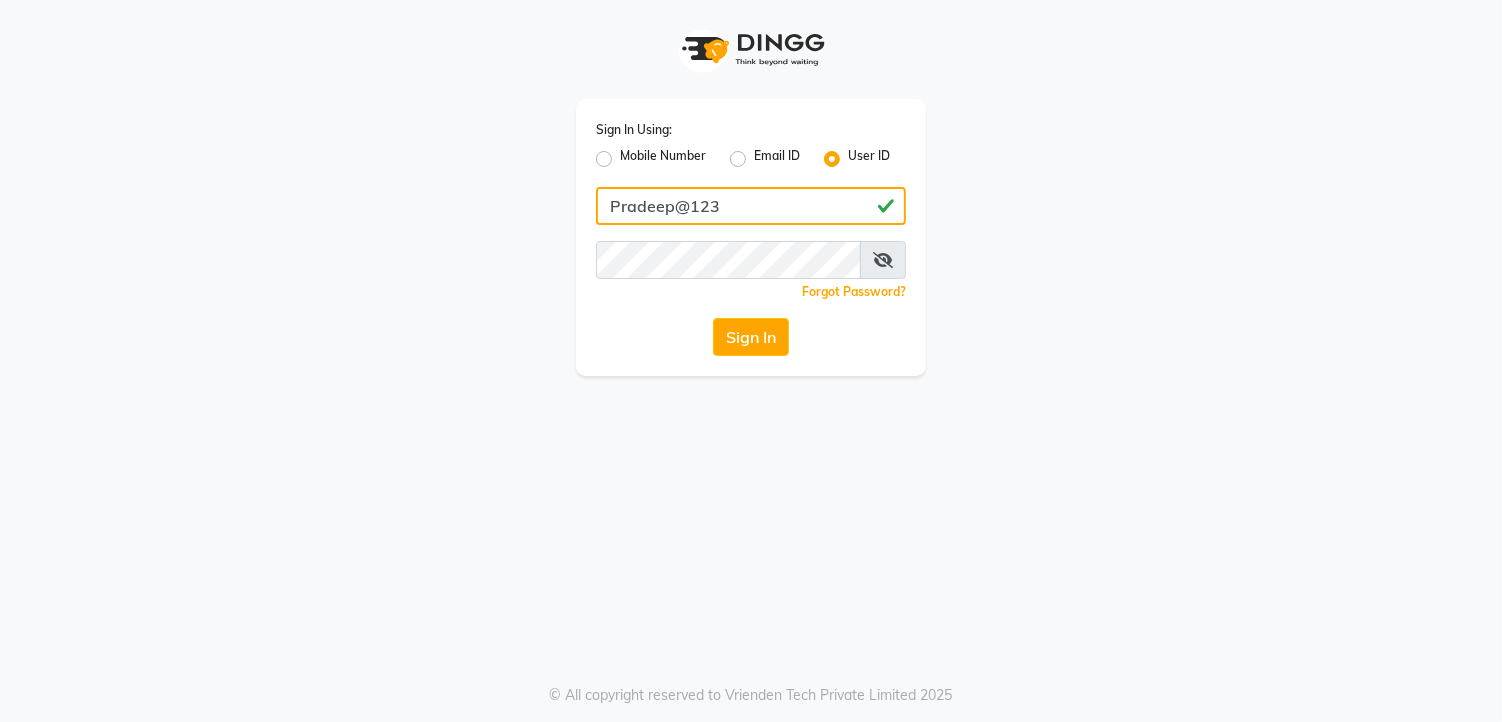 type on "Pradeep@123" 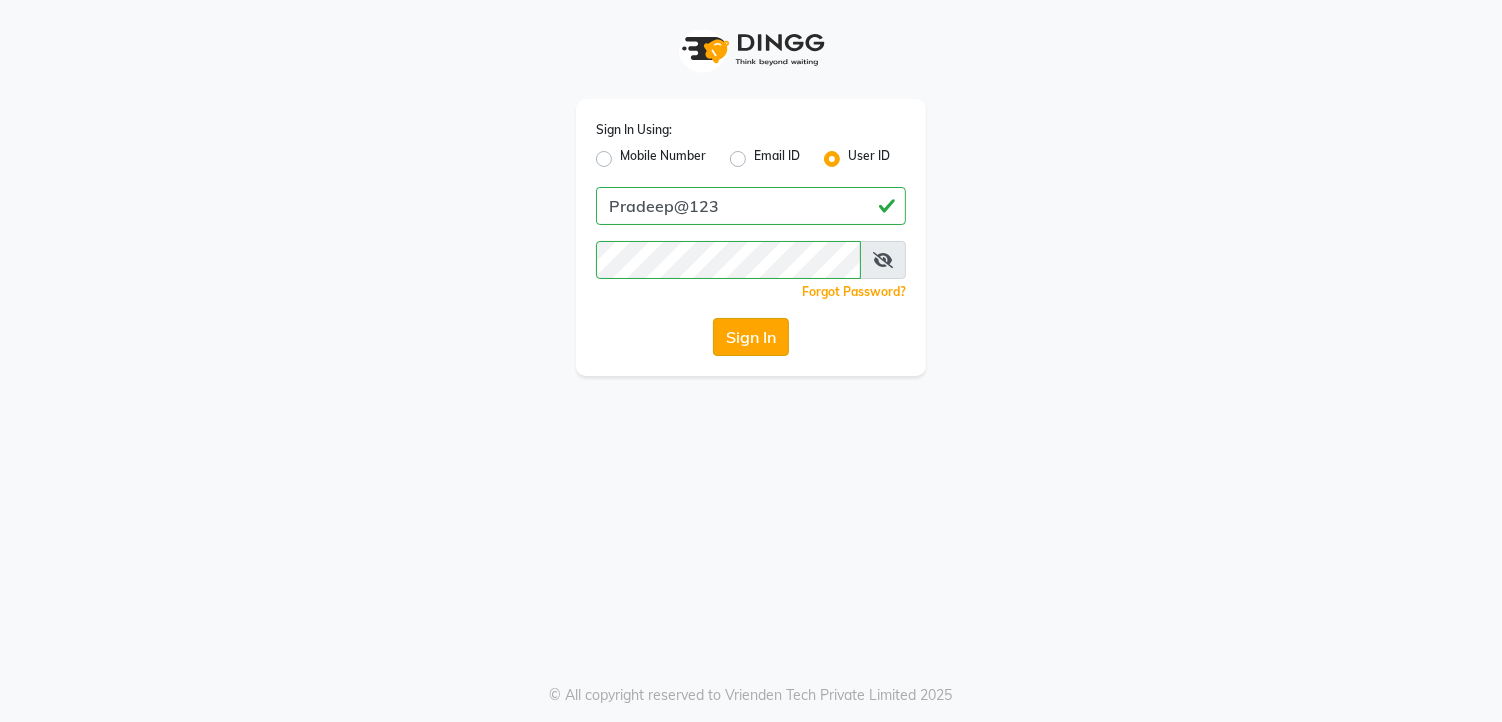 click on "Sign In" 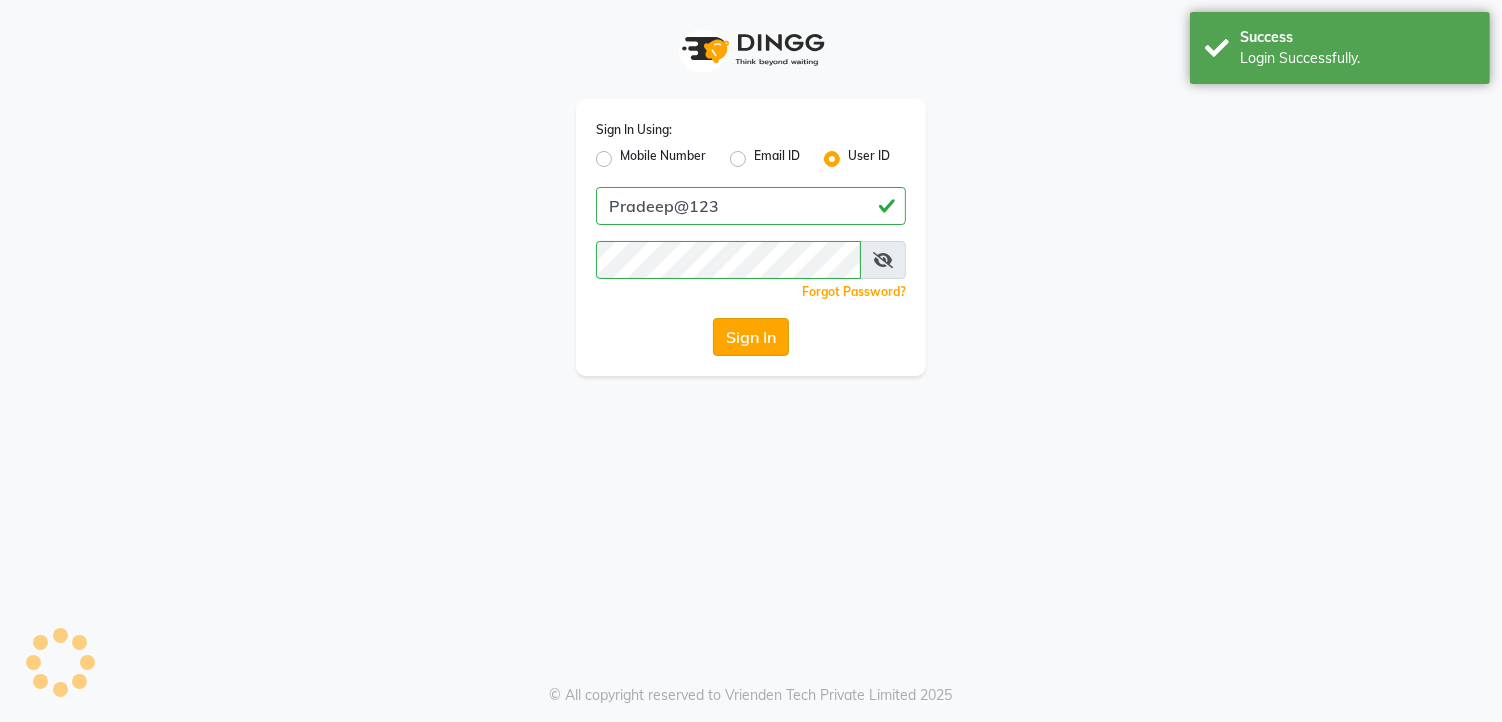 select on "service" 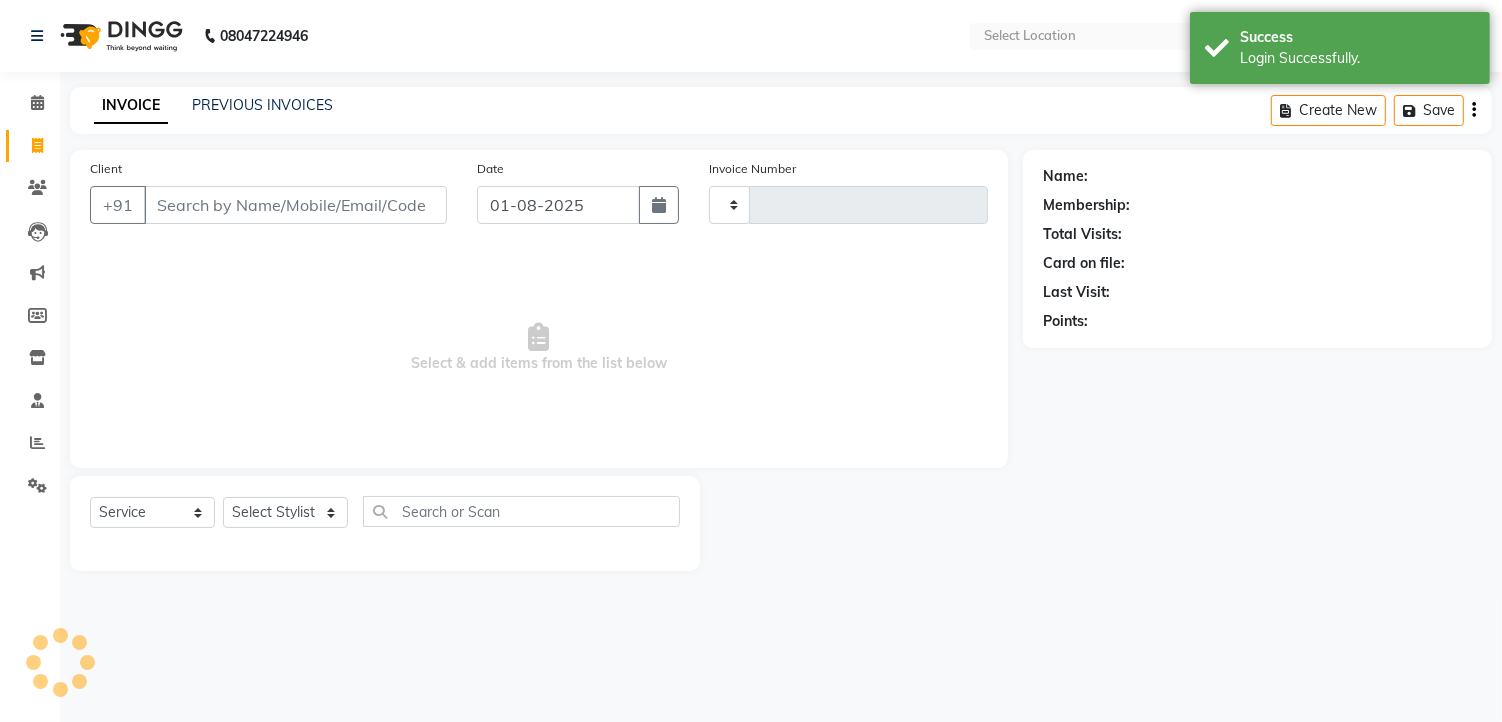 type on "0968" 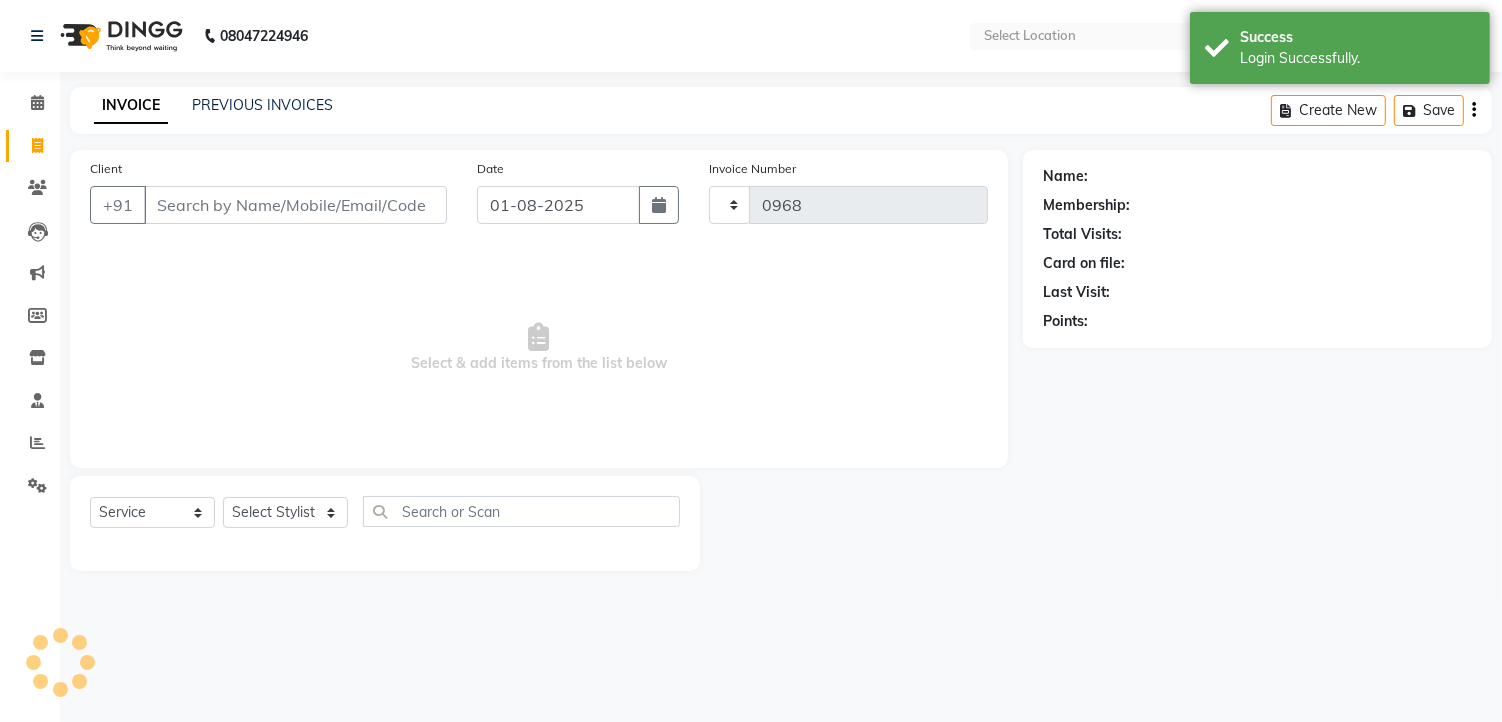 select on "en" 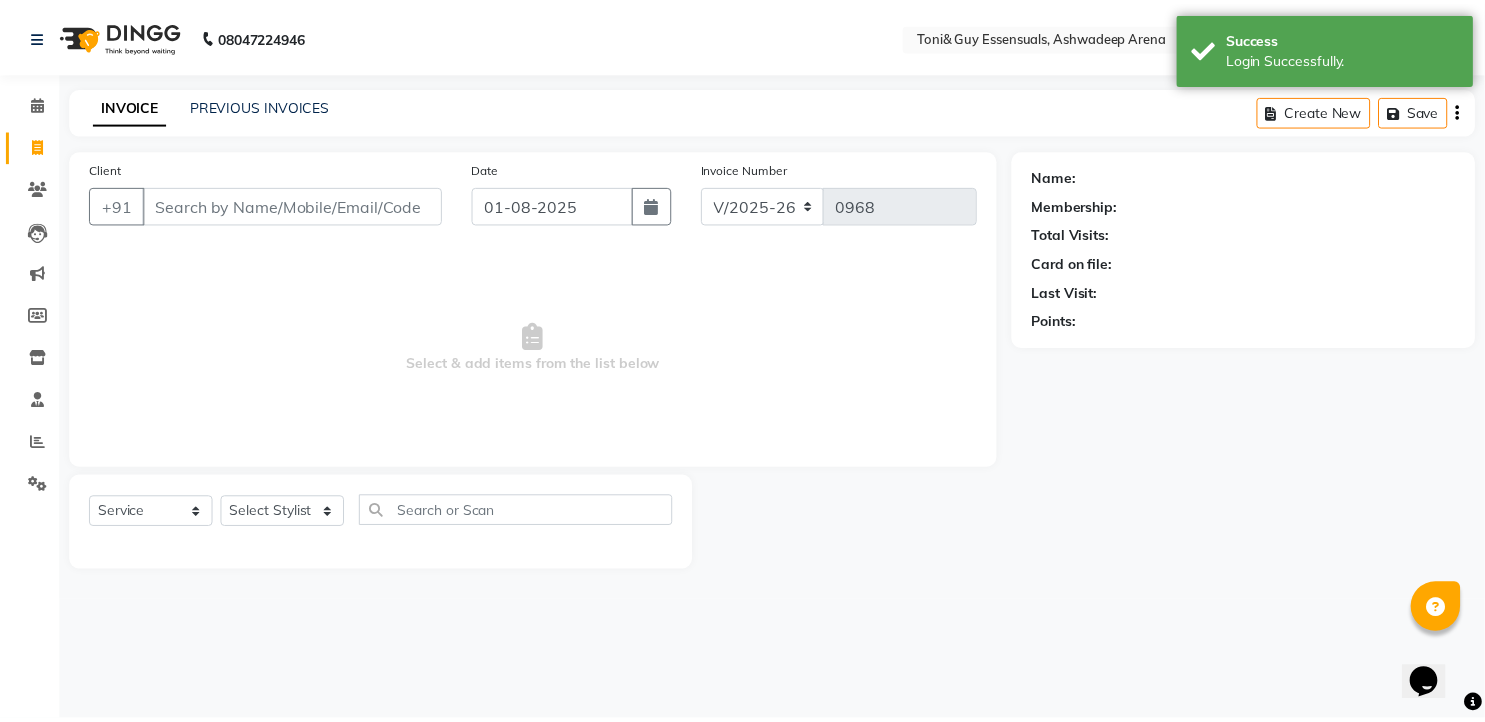 scroll, scrollTop: 0, scrollLeft: 0, axis: both 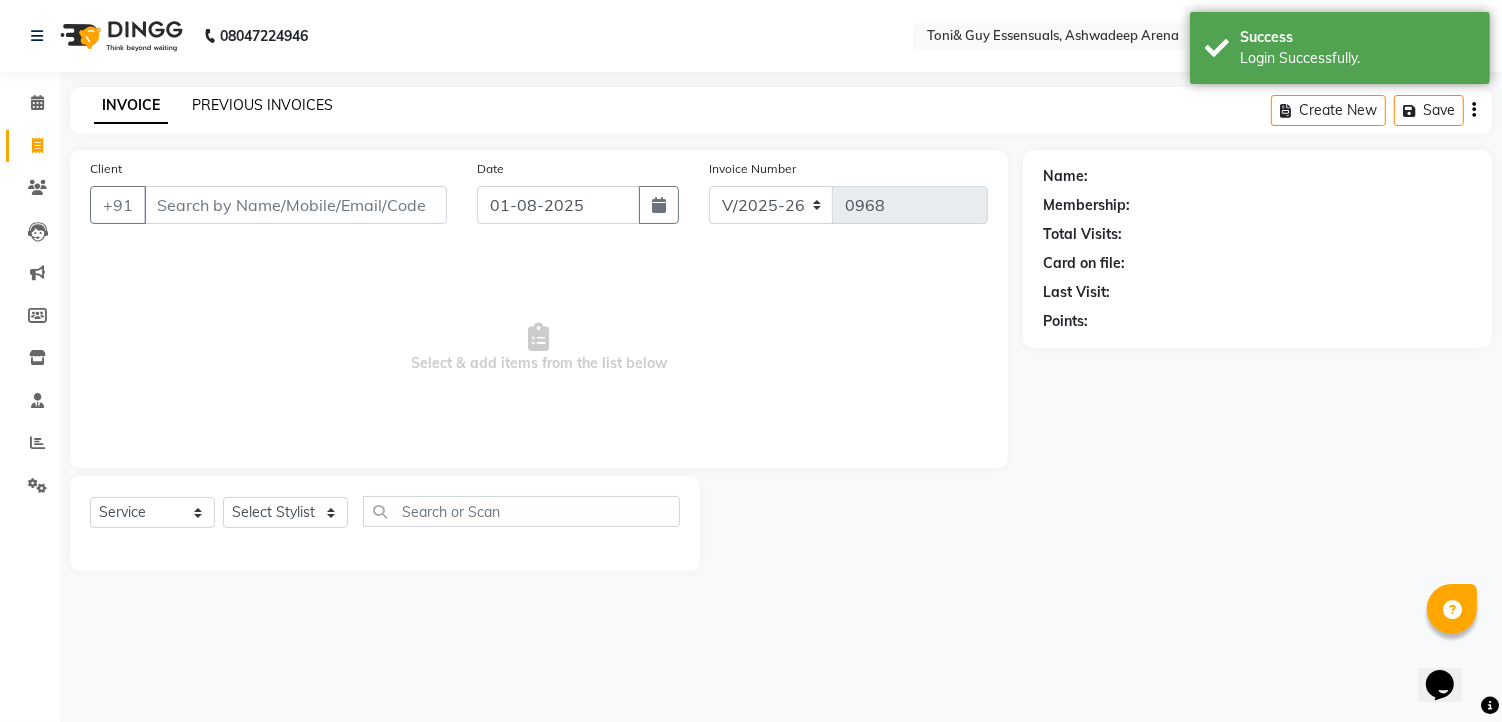click on "PREVIOUS INVOICES" 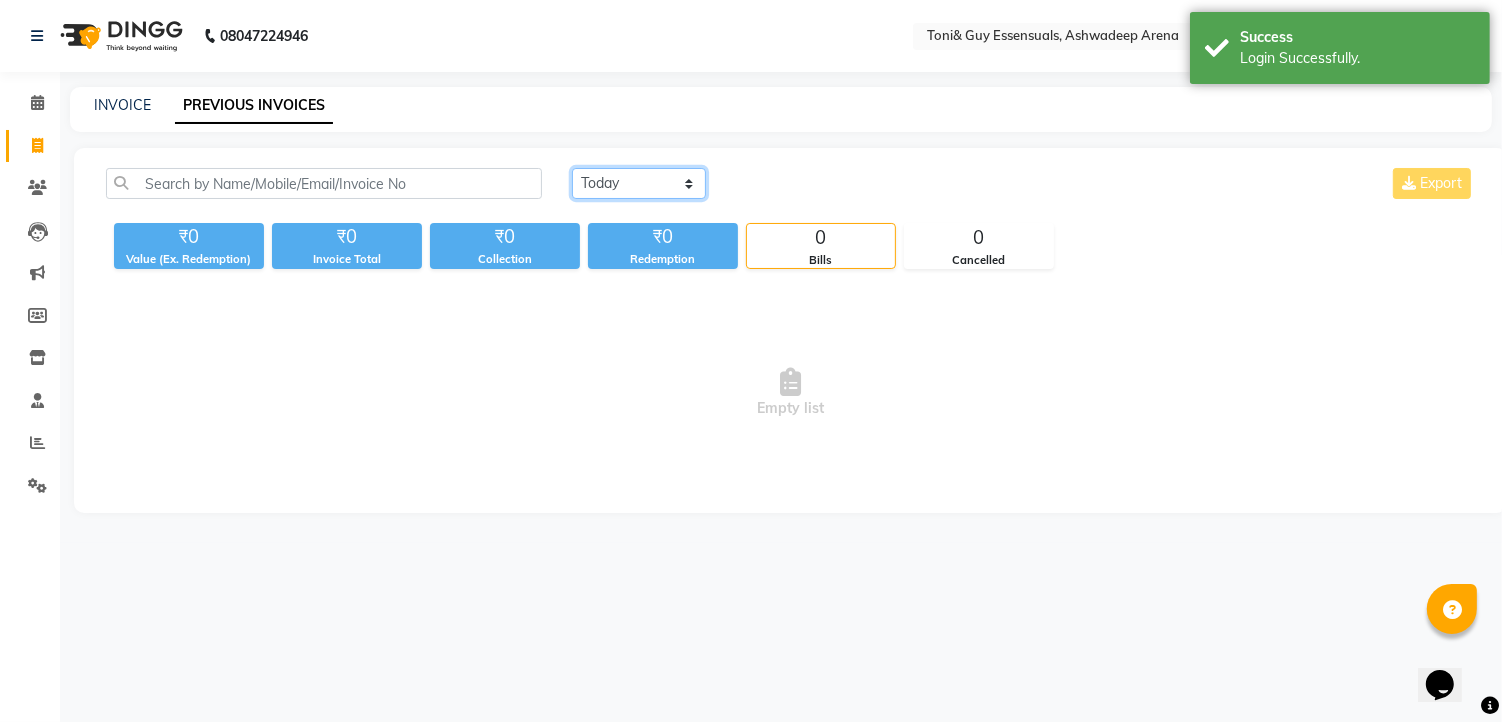 click on "Today Yesterday Custom Range" 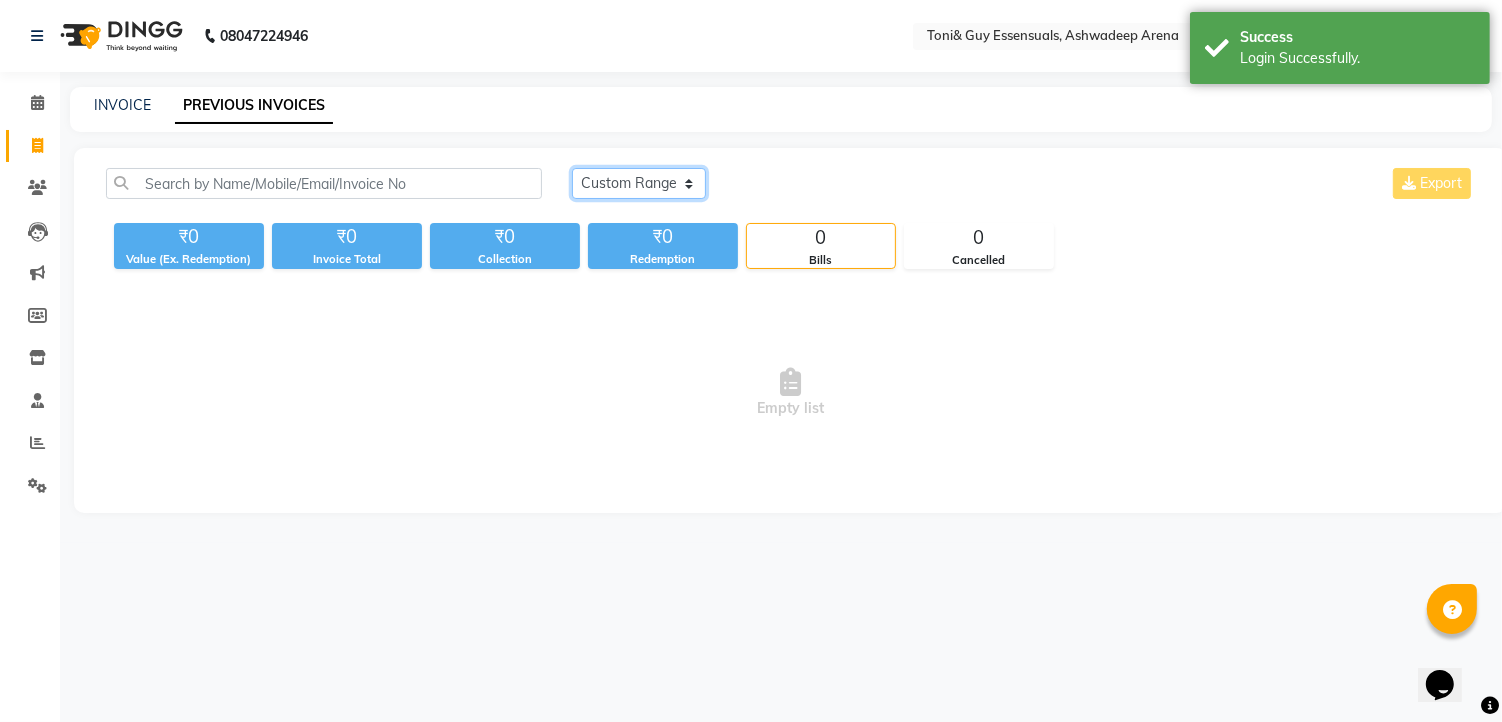 click on "Today Yesterday Custom Range" 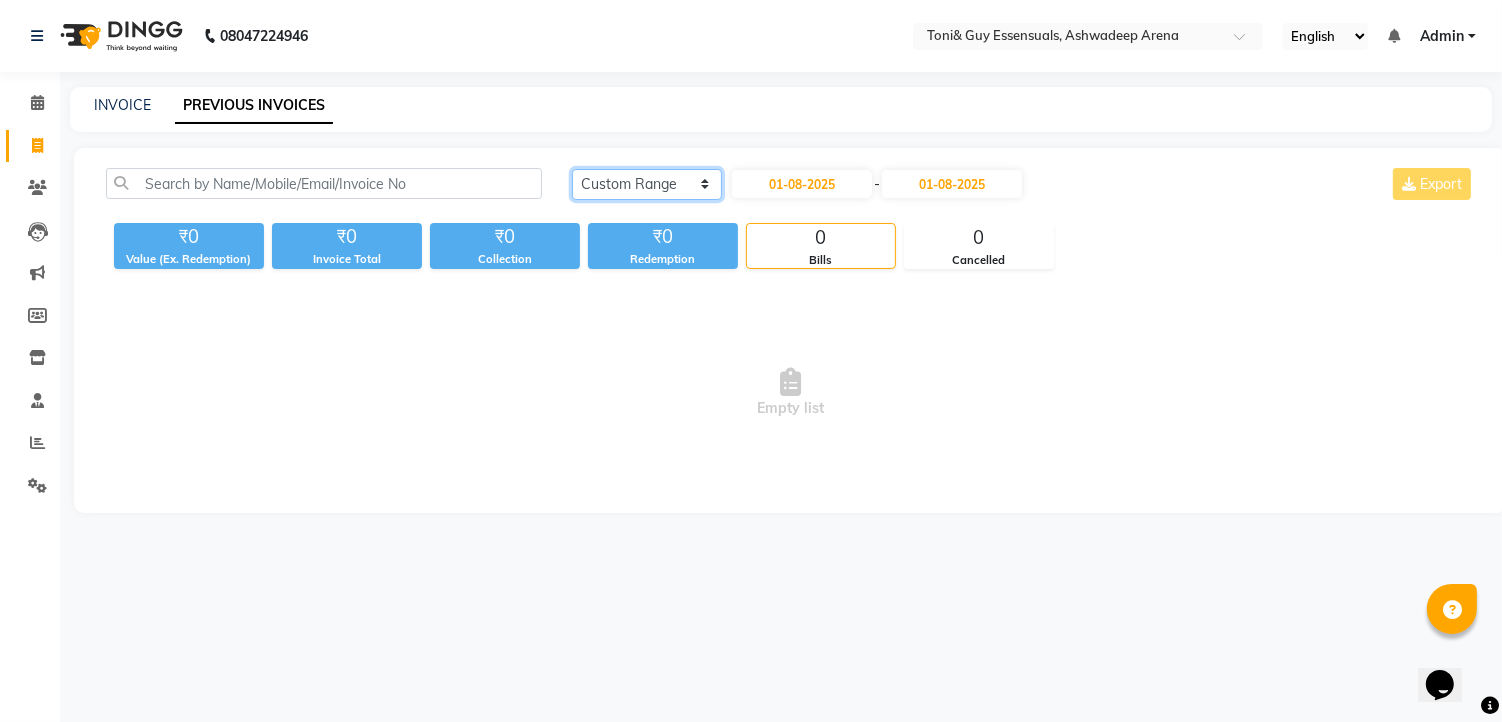 click on "Today Yesterday Custom Range" 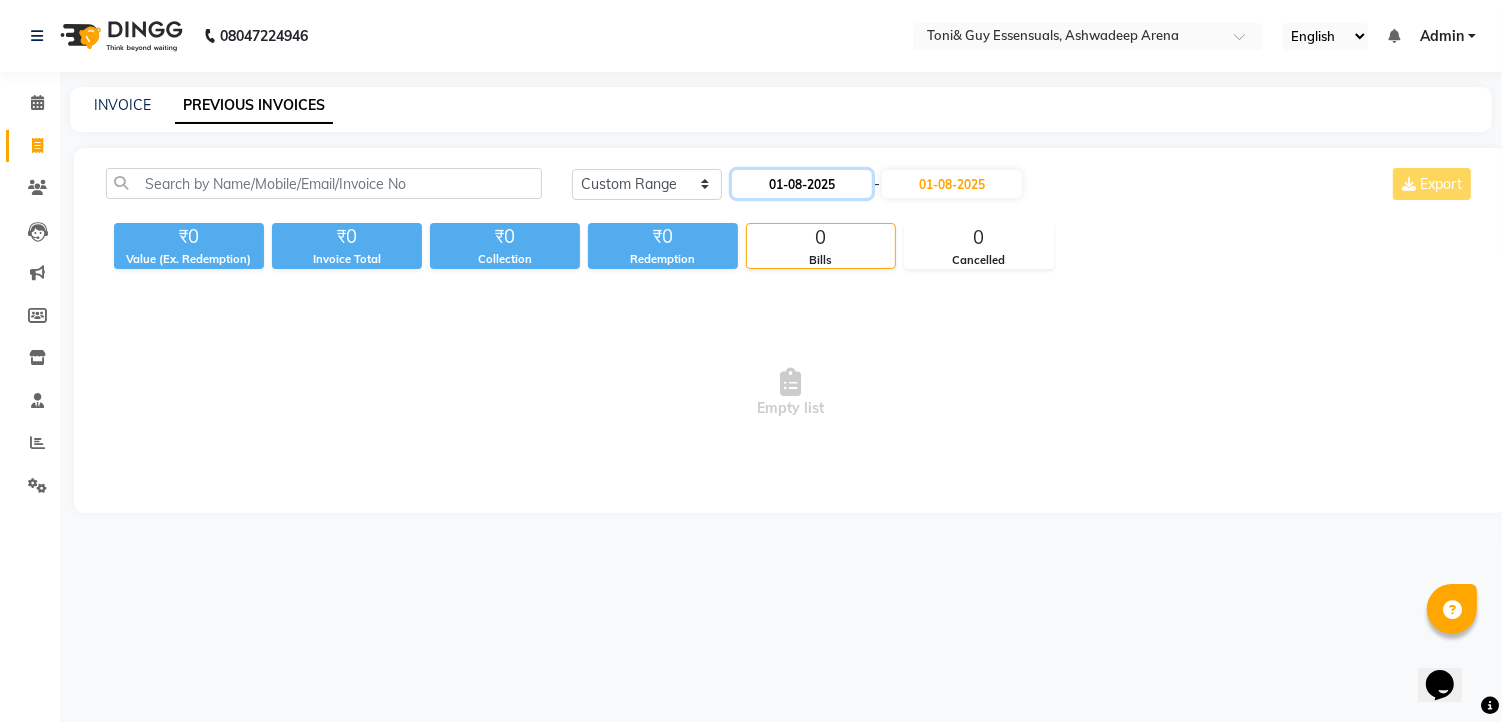 click on "01-08-2025" 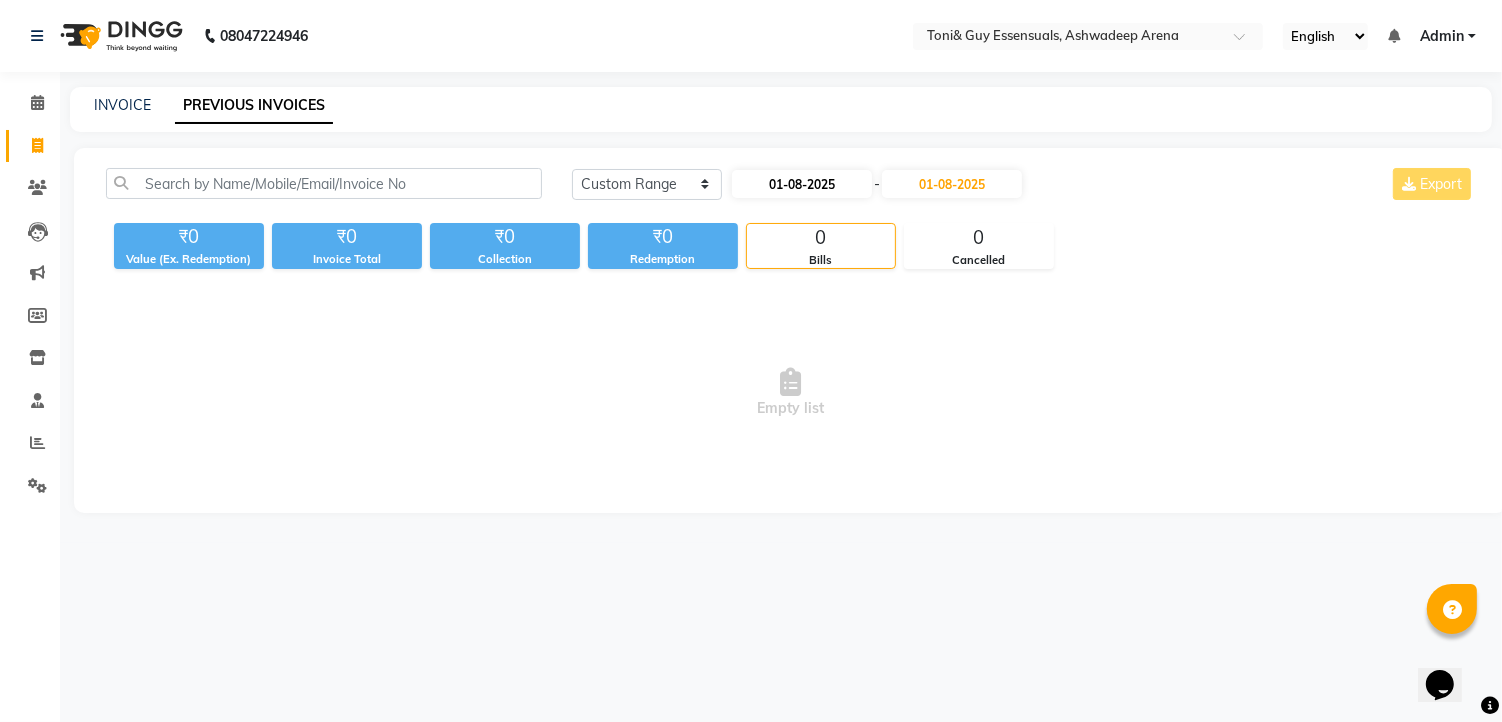 select on "8" 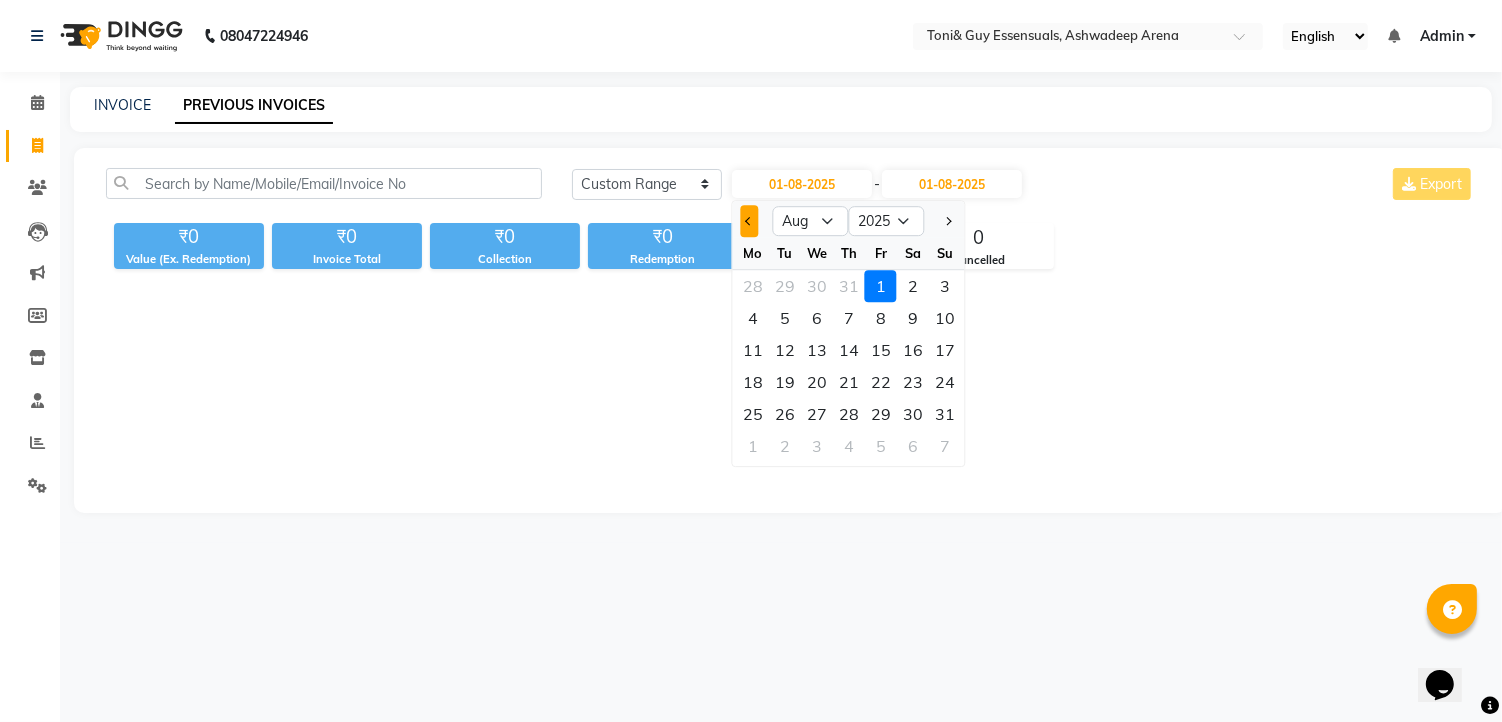 click 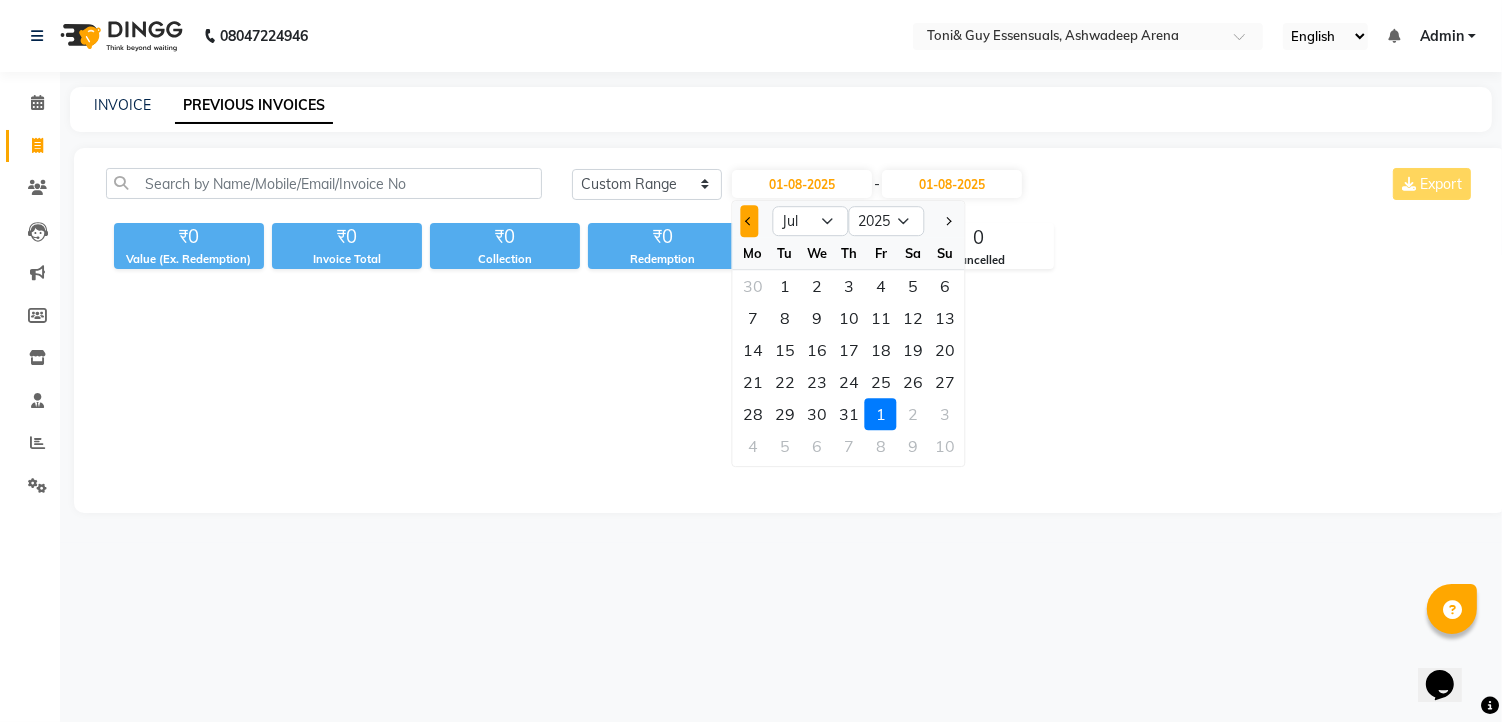 click 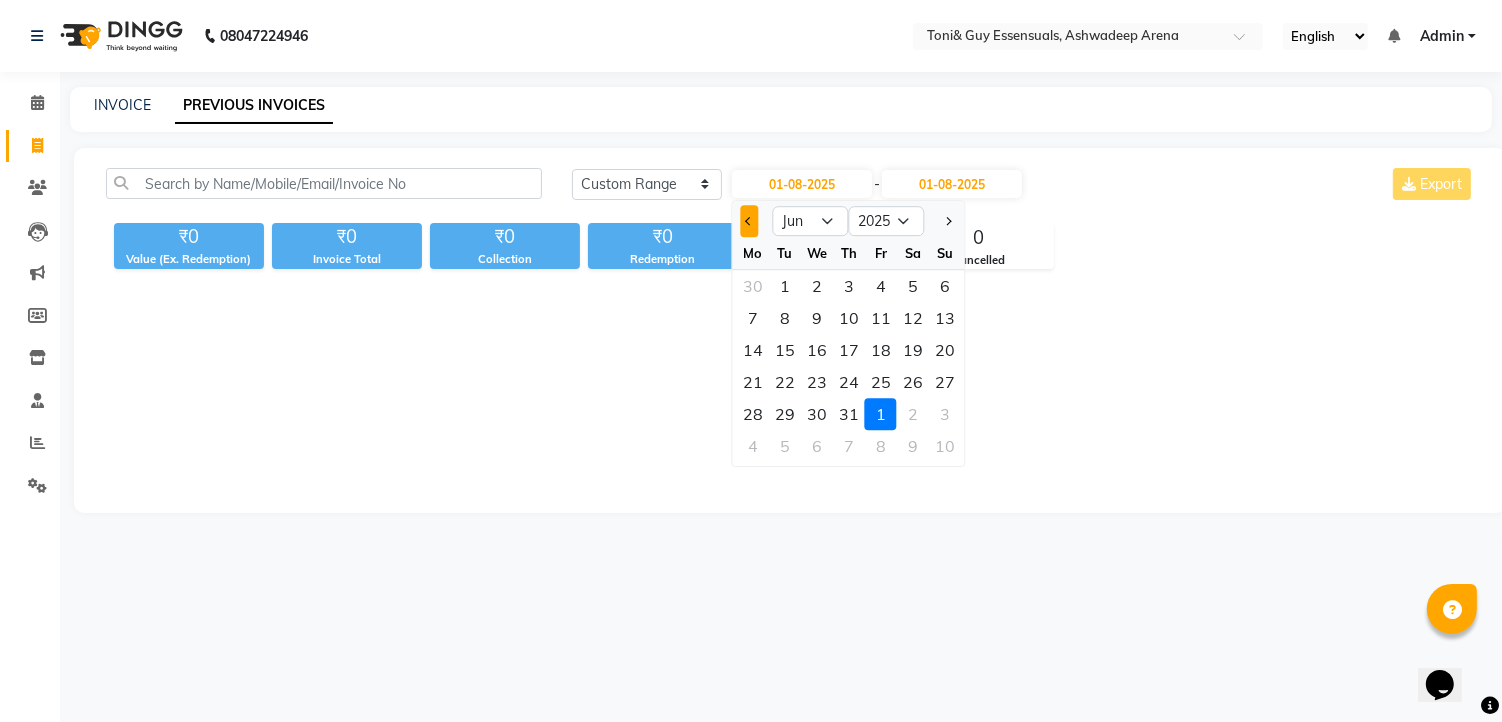 click 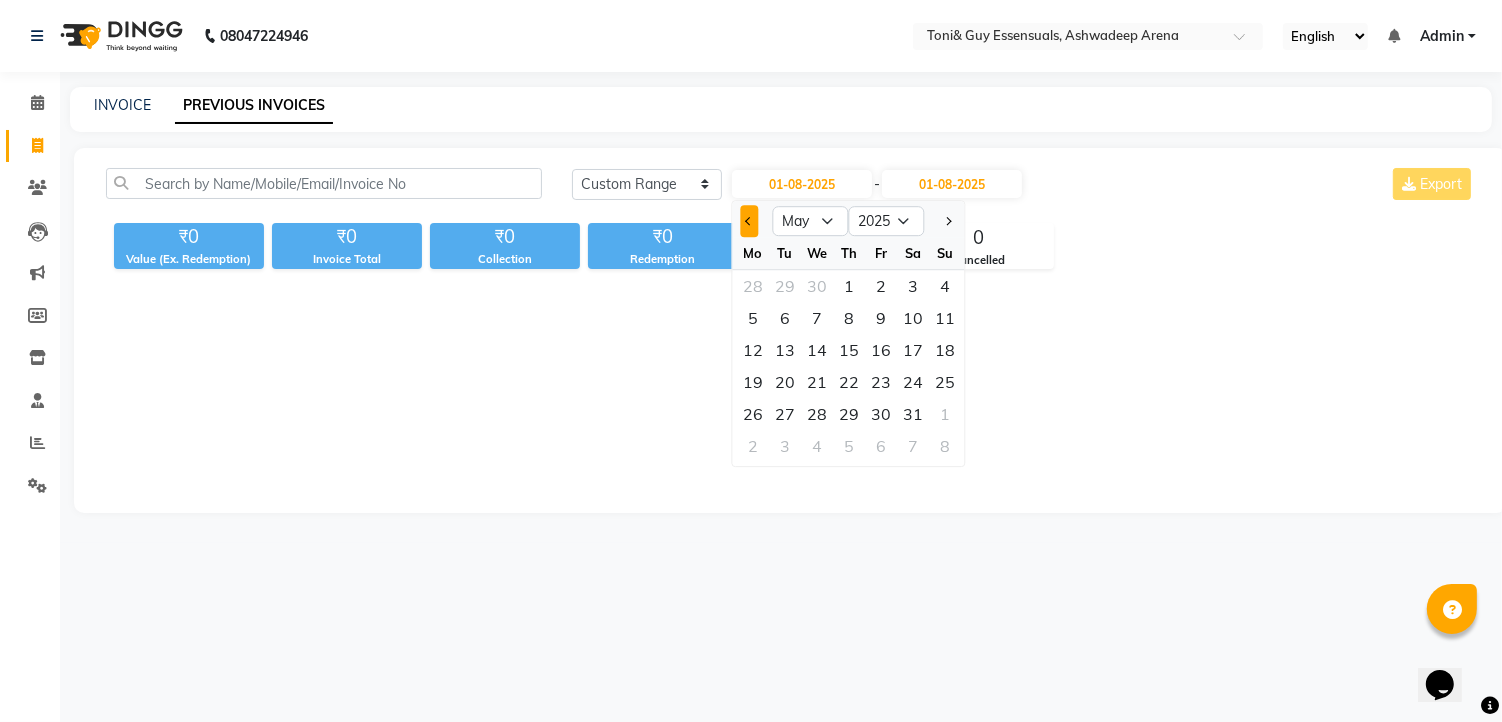 click 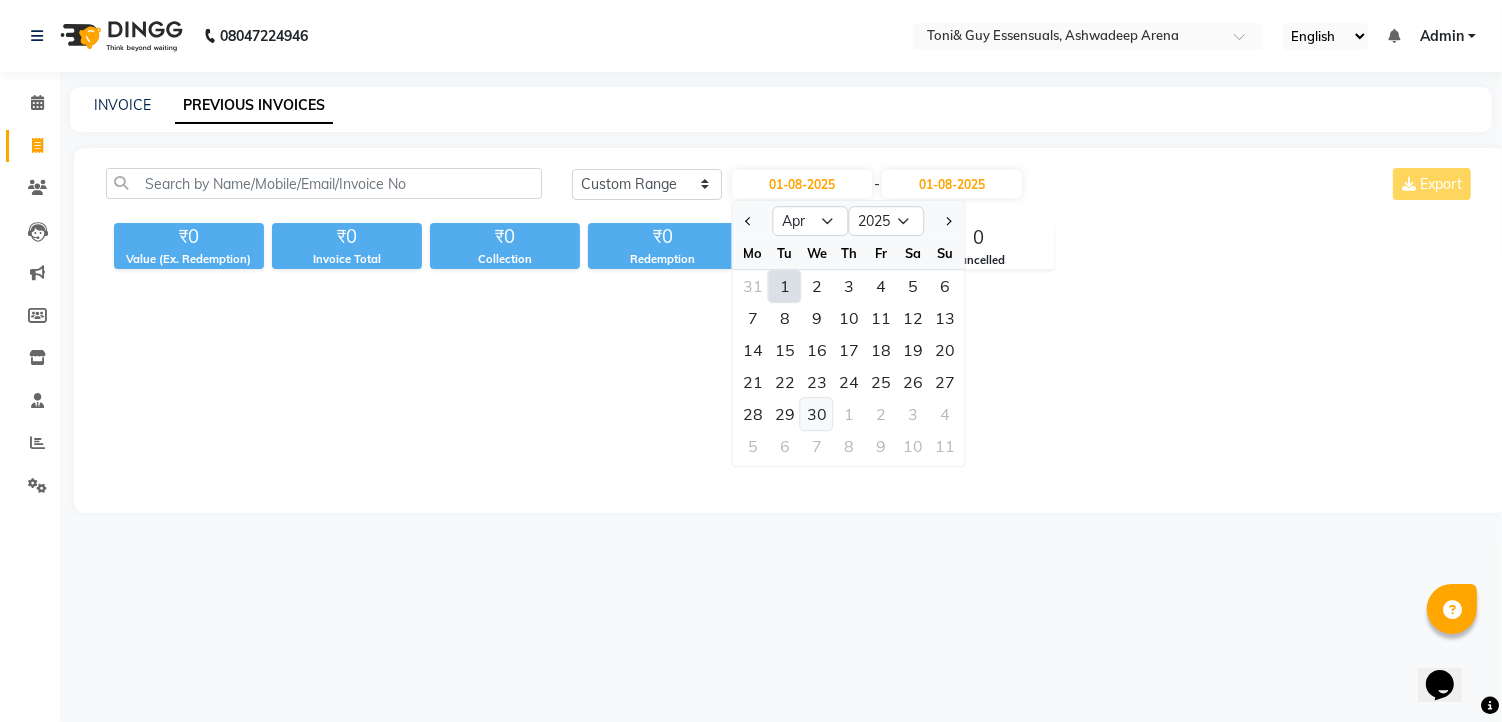 click on "30" 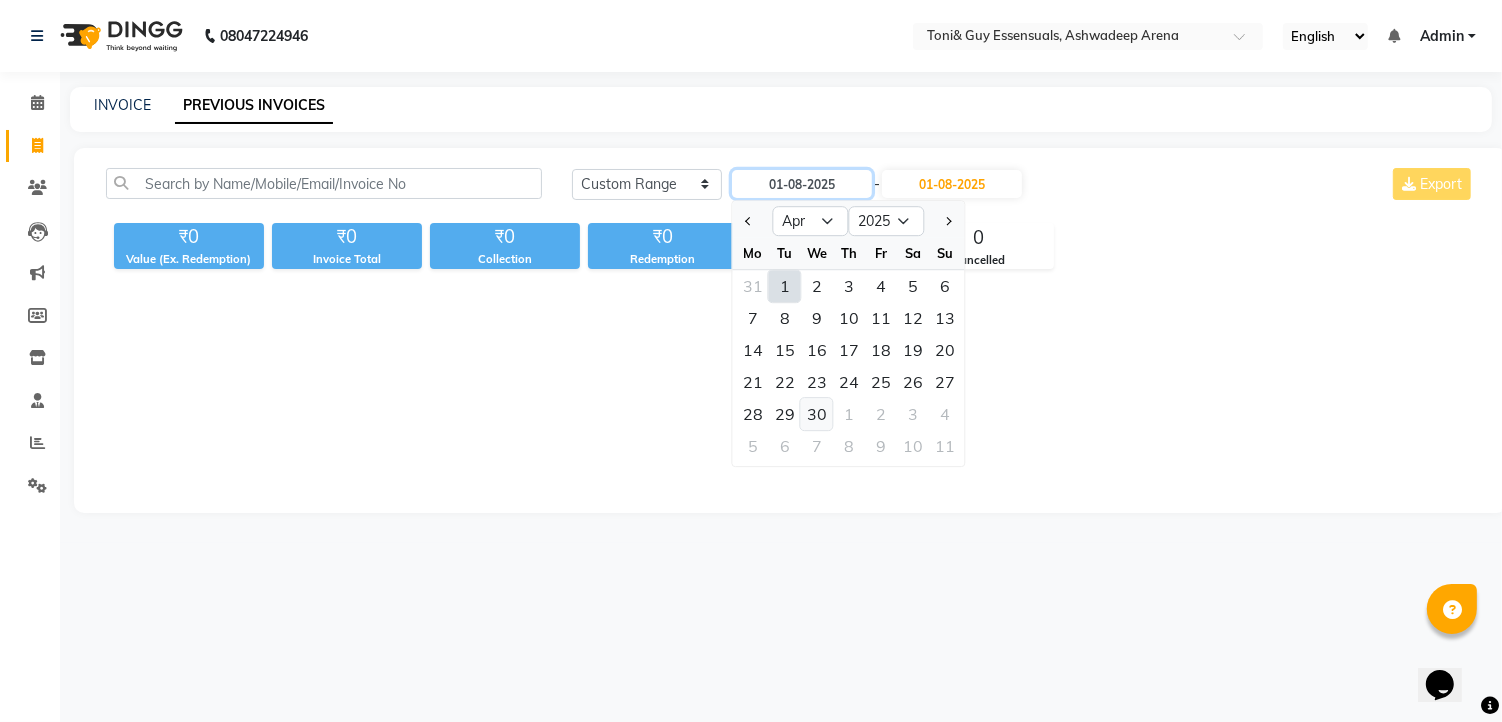 type on "30-04-2025" 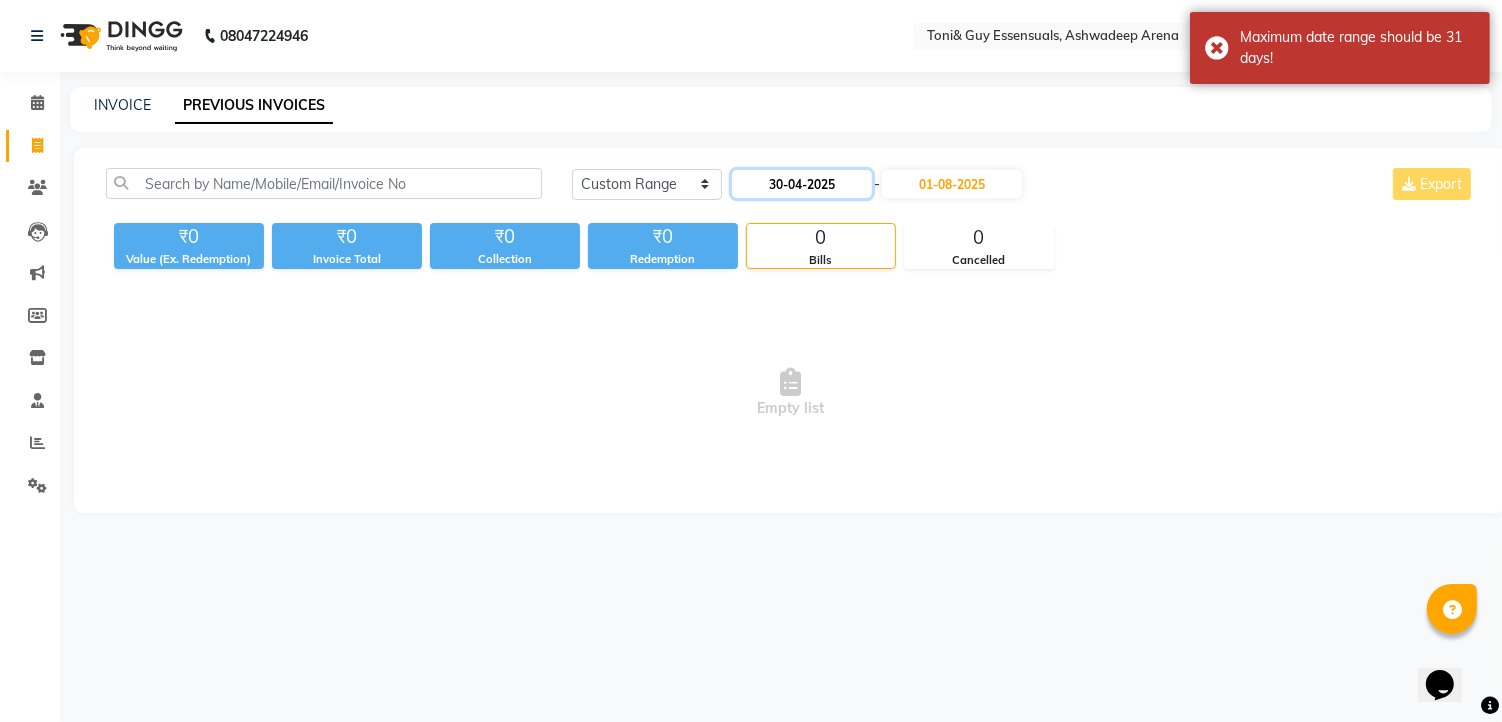 click on "30-04-2025" 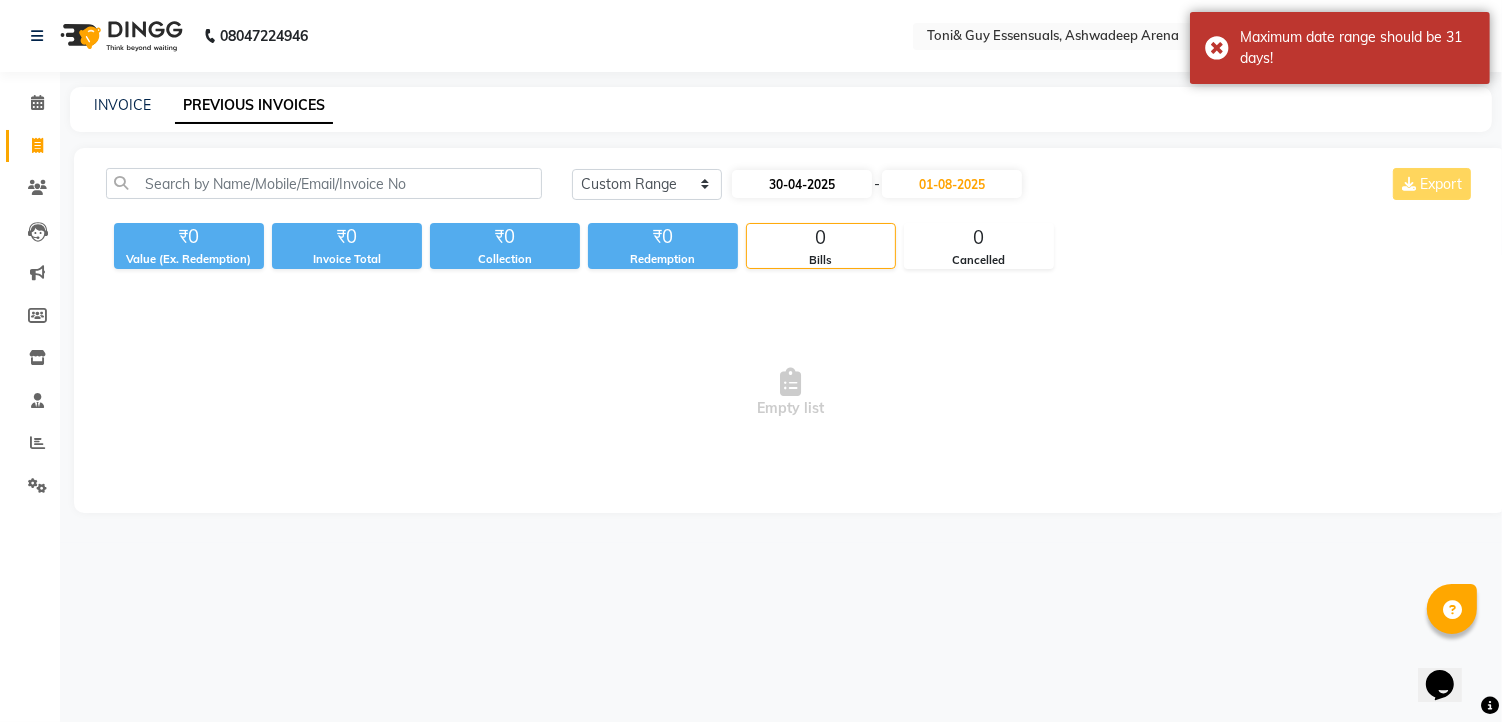 select on "4" 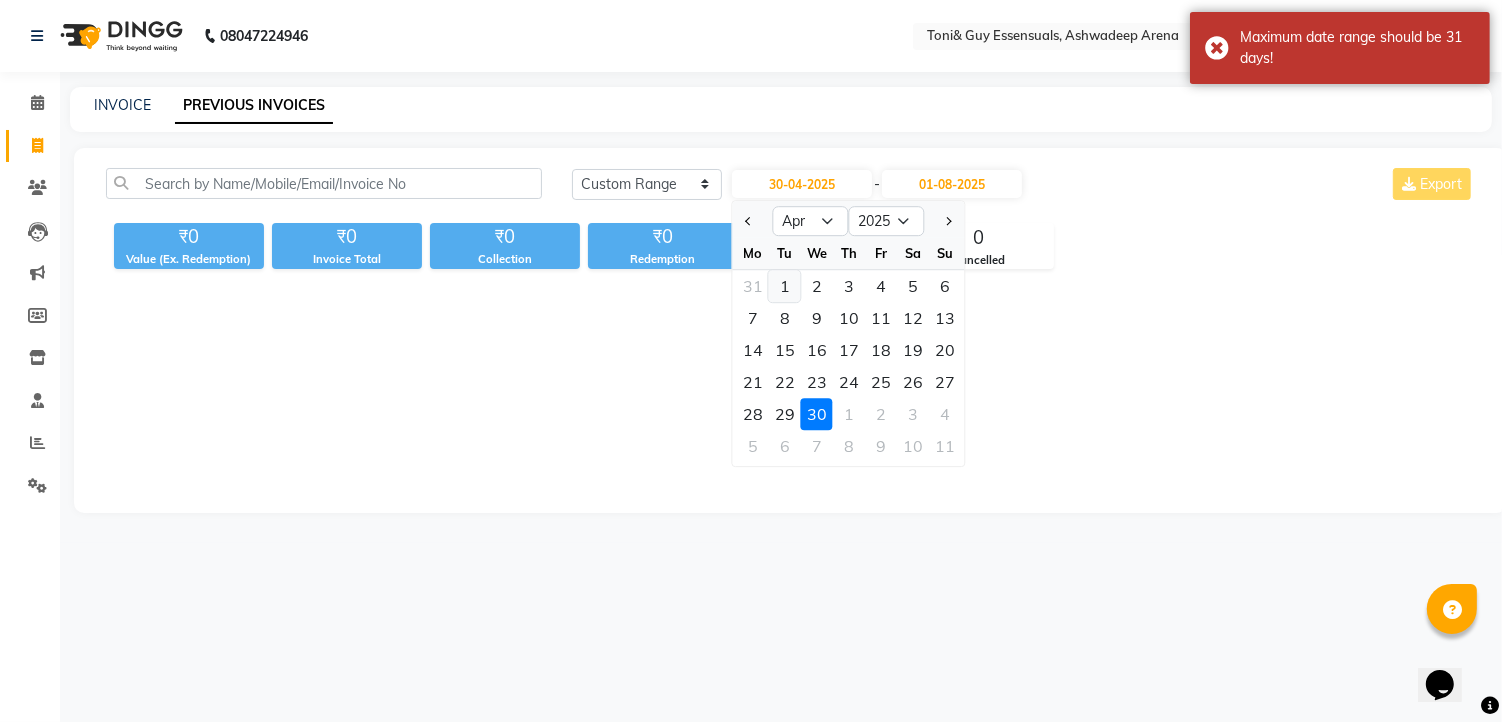 click on "1" 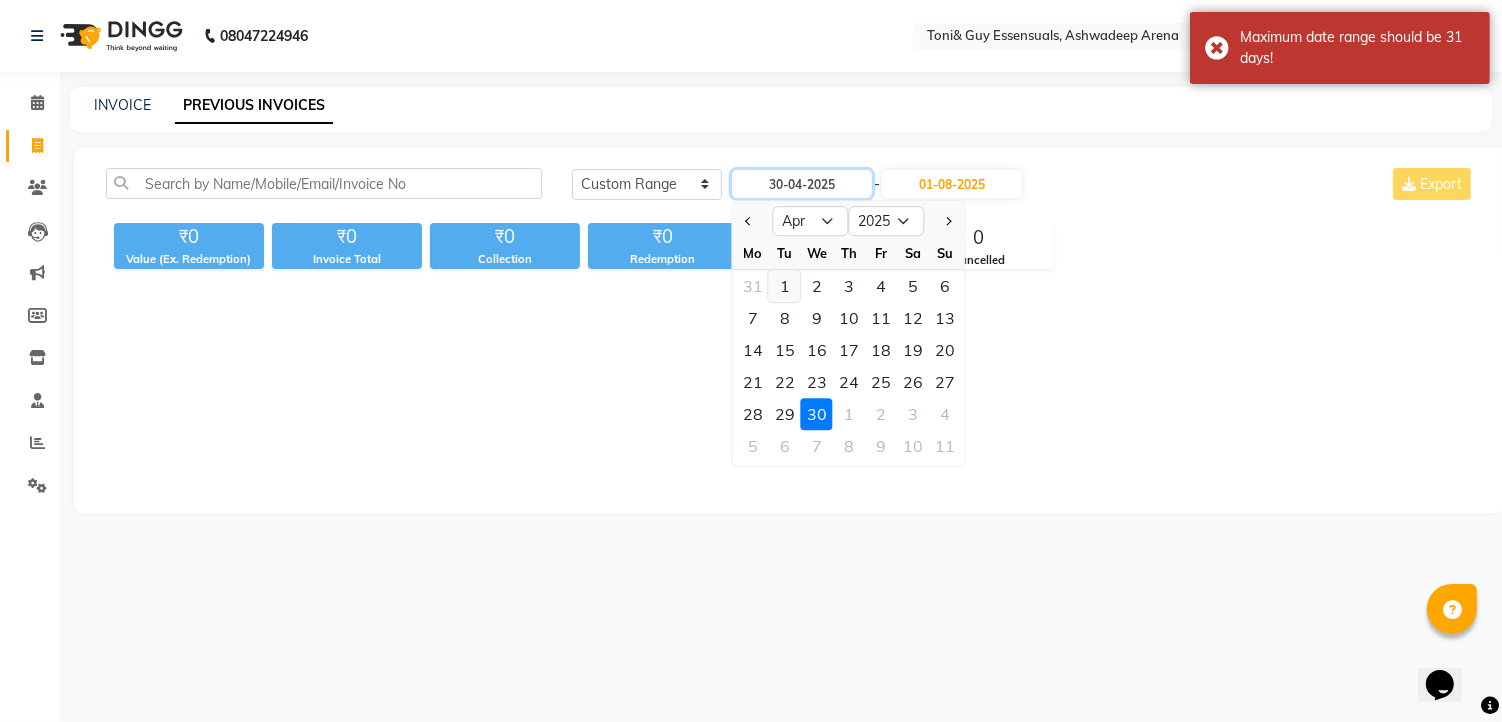 type on "01-04-2025" 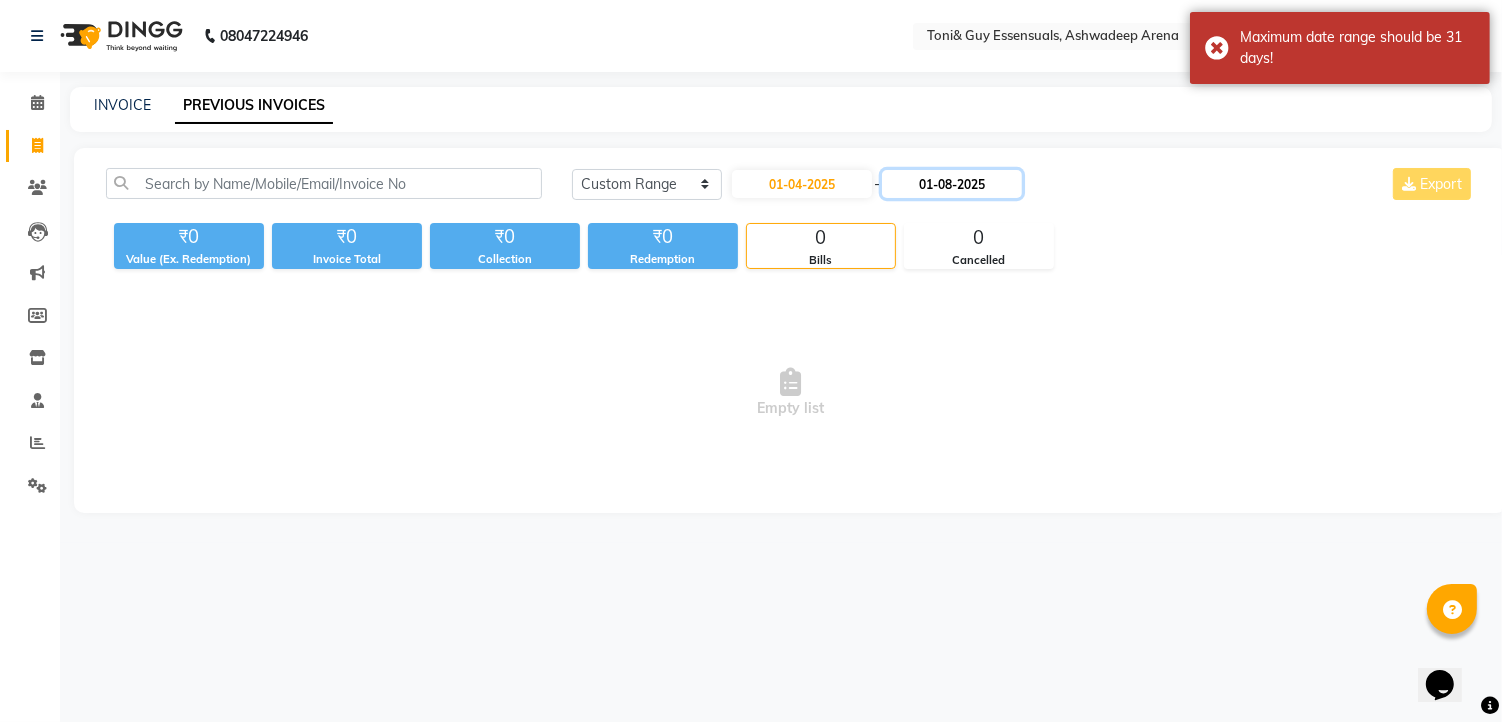 click on "01-08-2025" 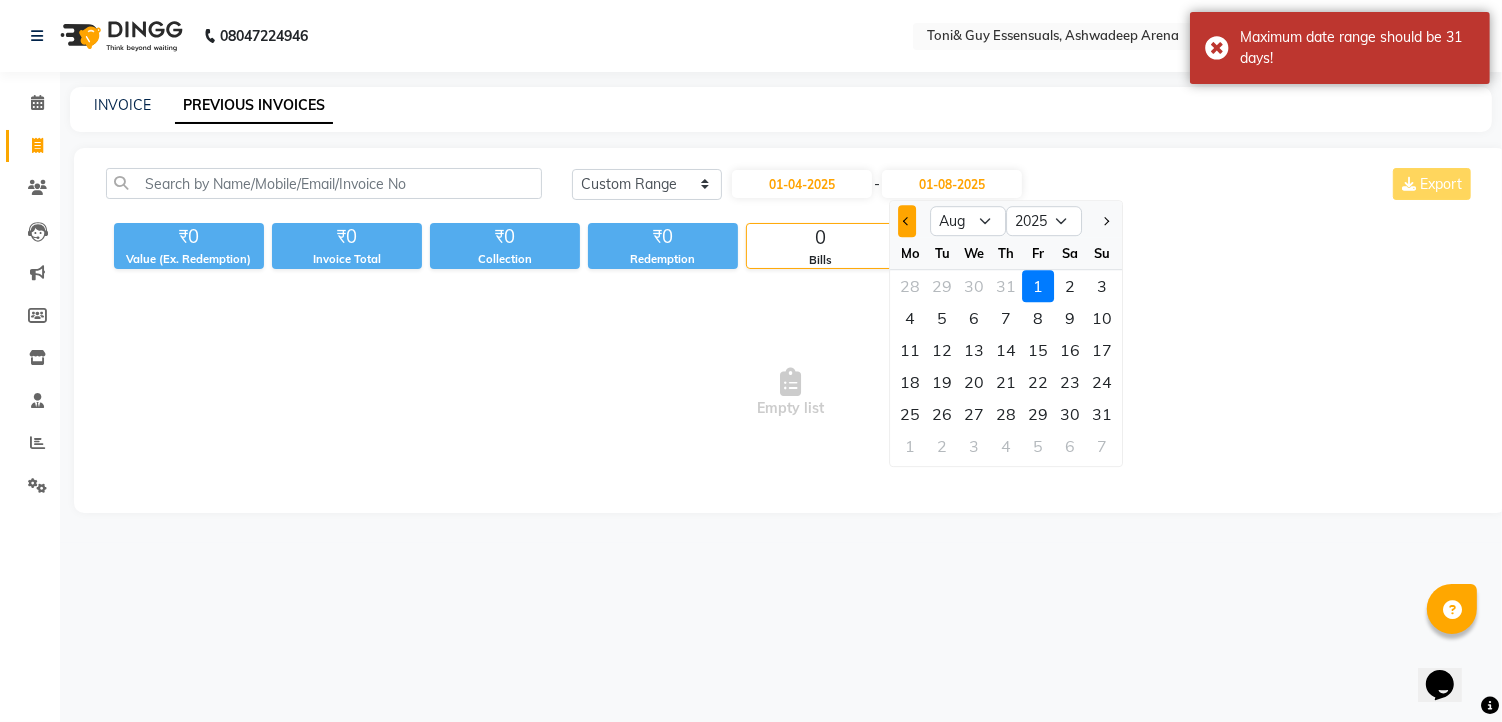 click 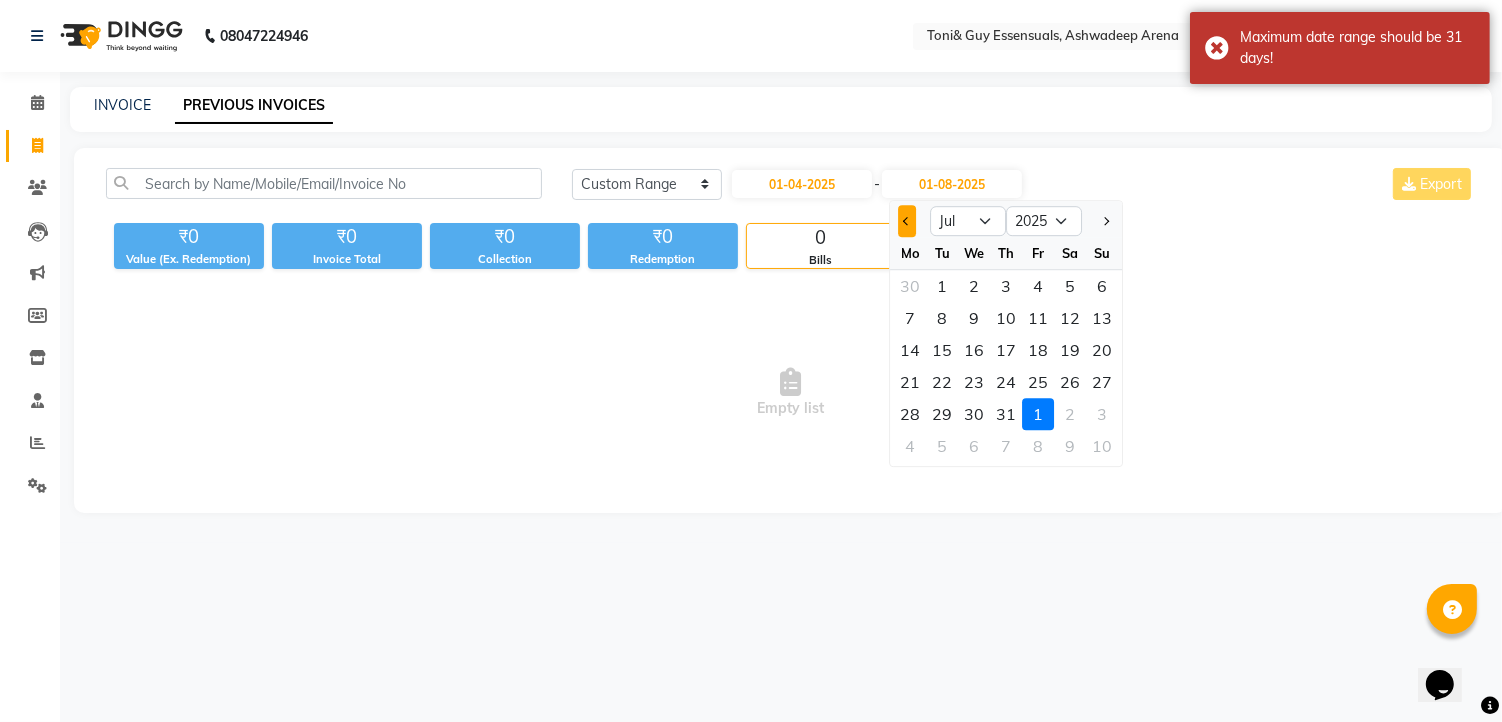 click 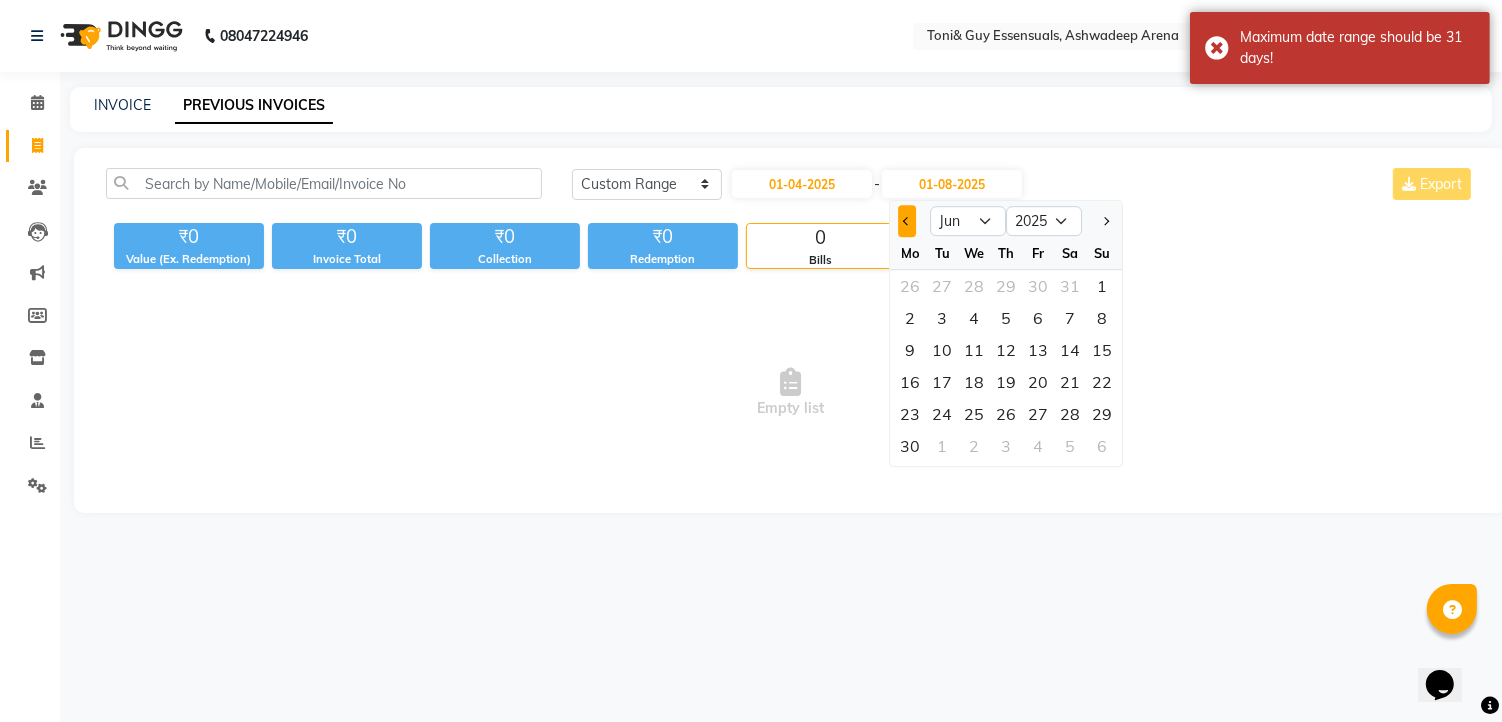 click 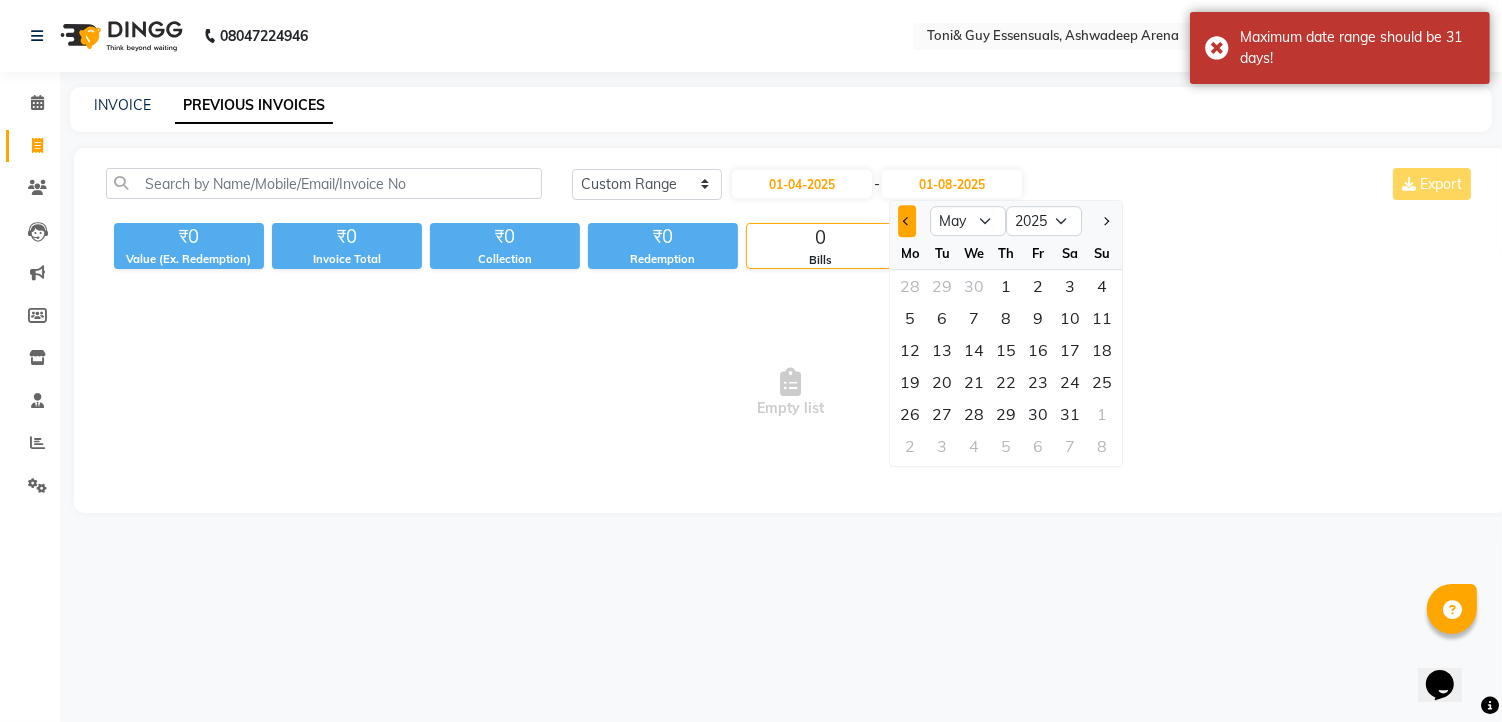 click 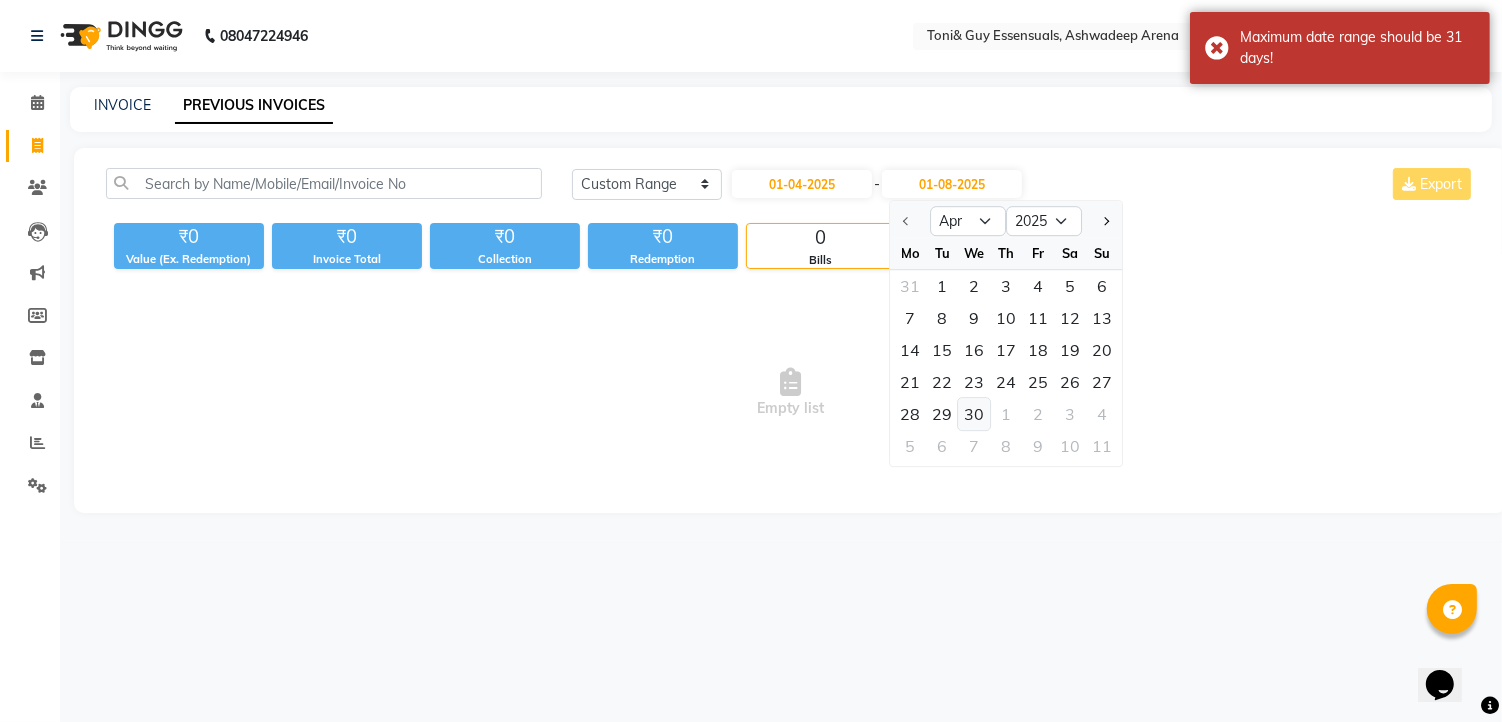 click on "30" 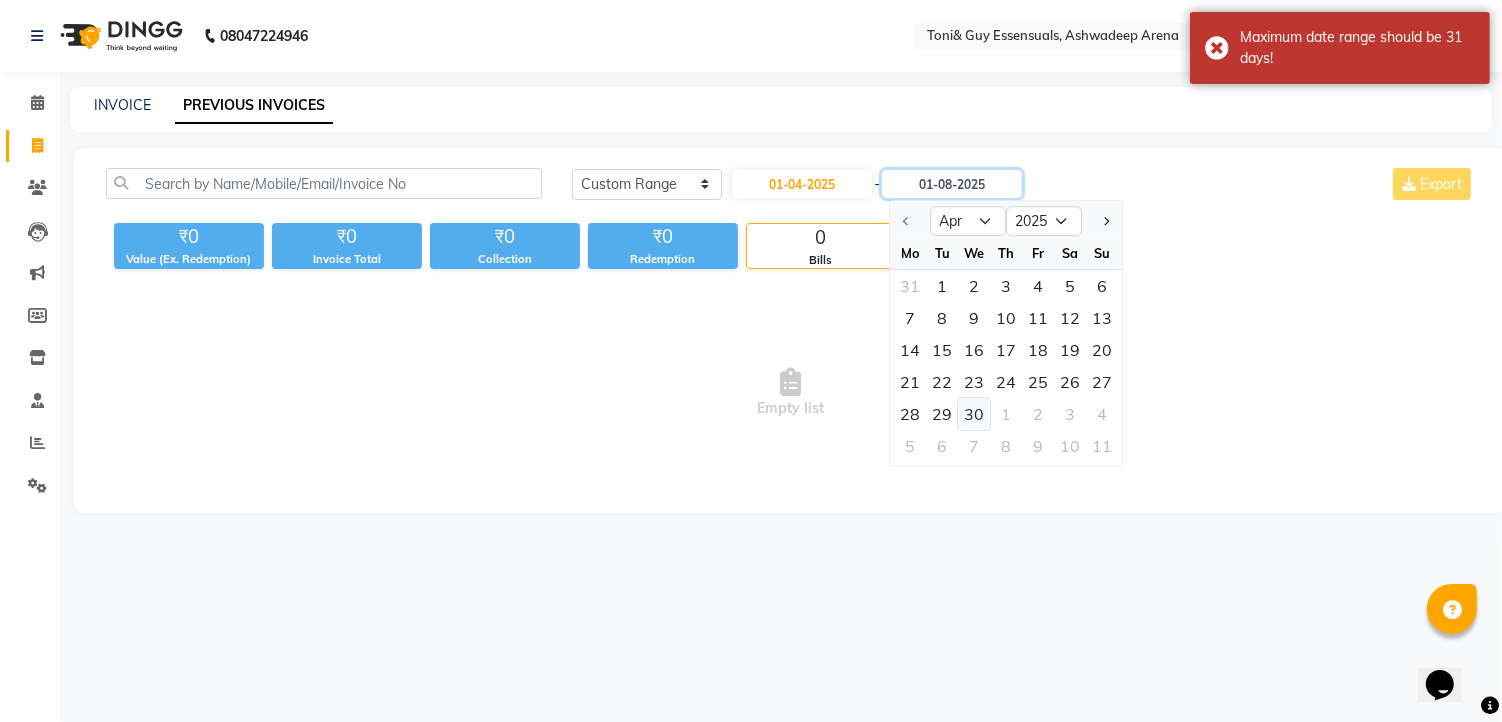type on "30-04-2025" 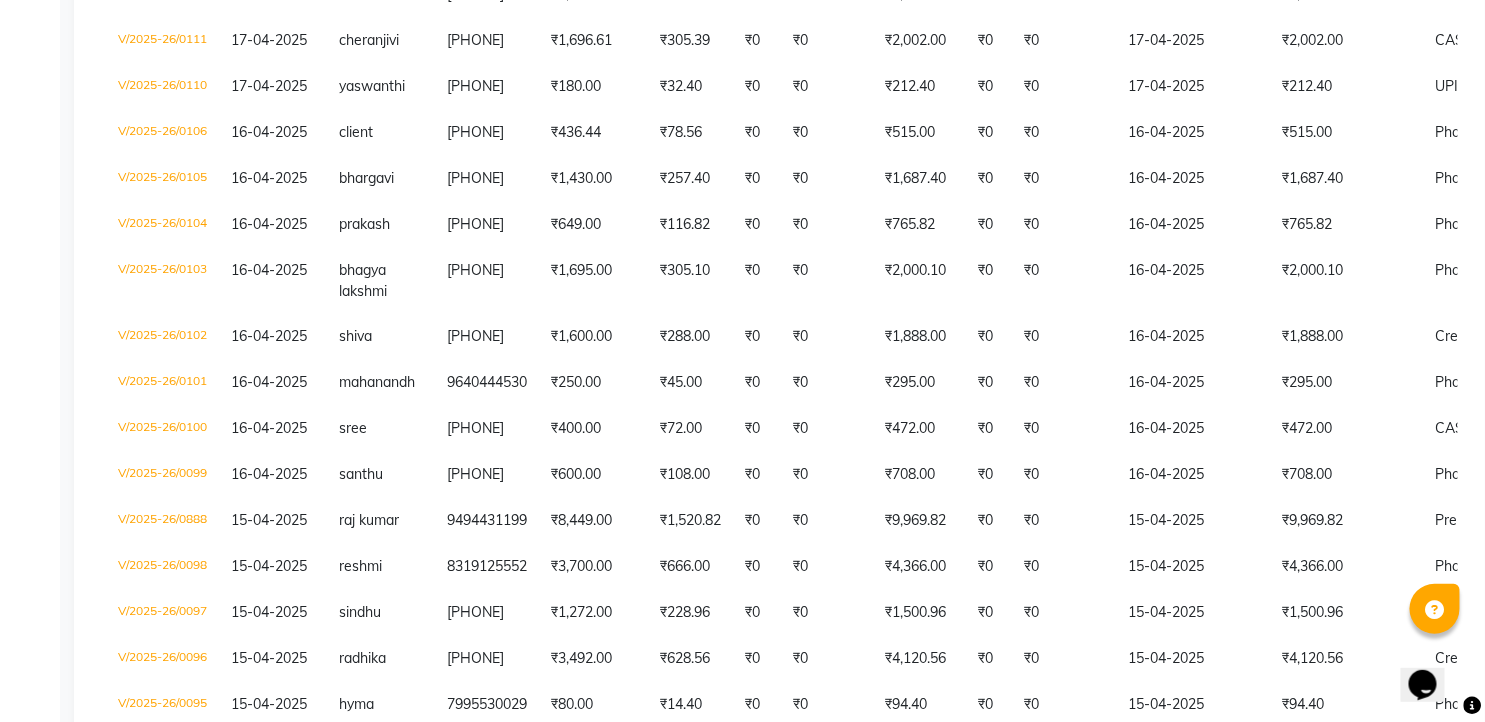 scroll, scrollTop: 4424, scrollLeft: 0, axis: vertical 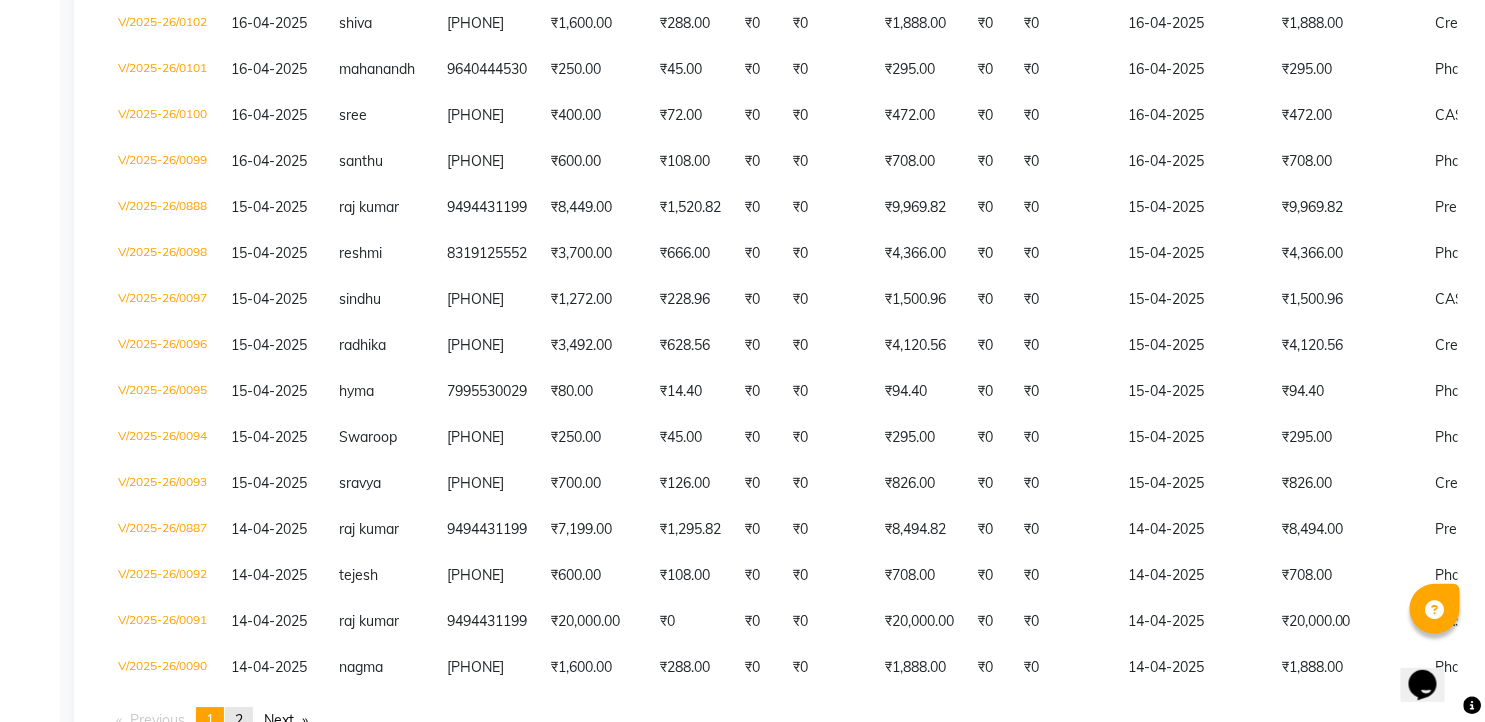 click on "2" at bounding box center [239, 720] 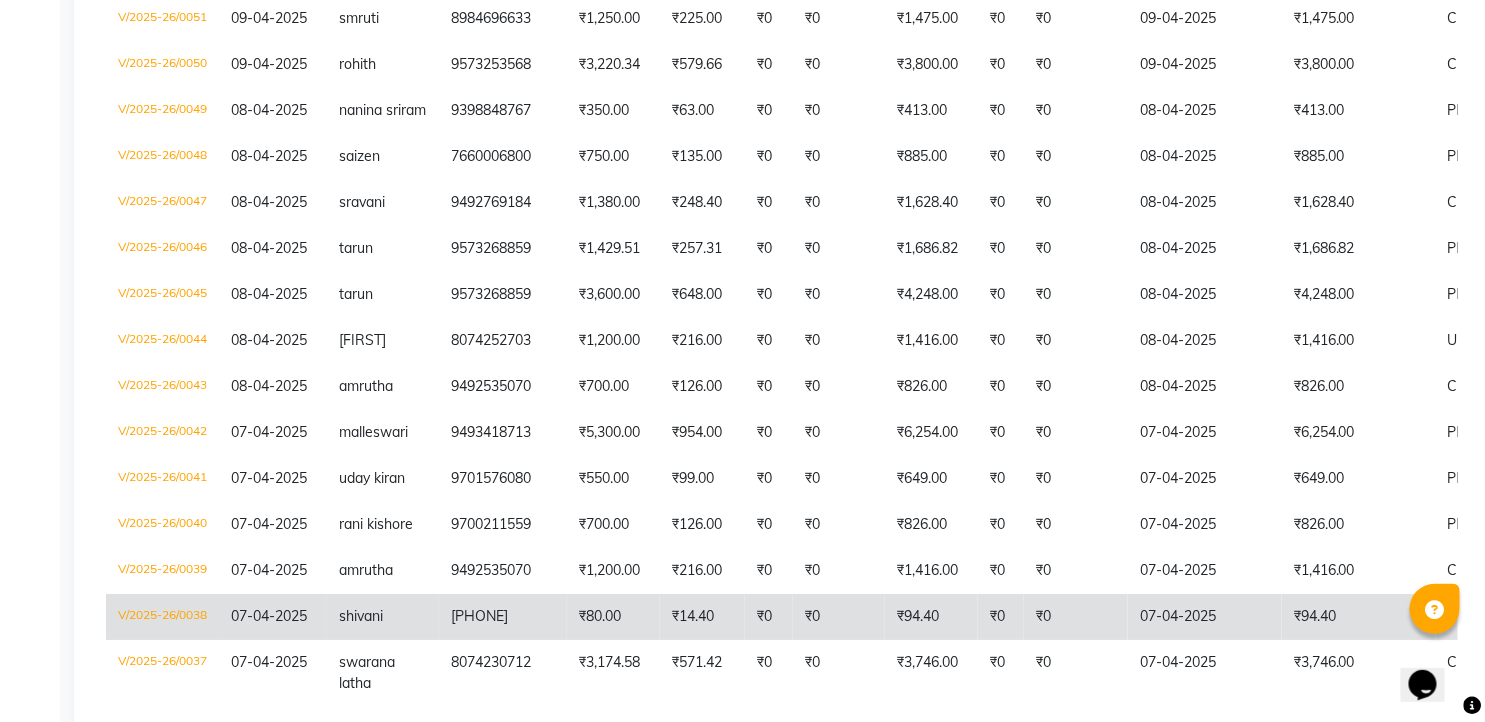 scroll, scrollTop: 2210, scrollLeft: 0, axis: vertical 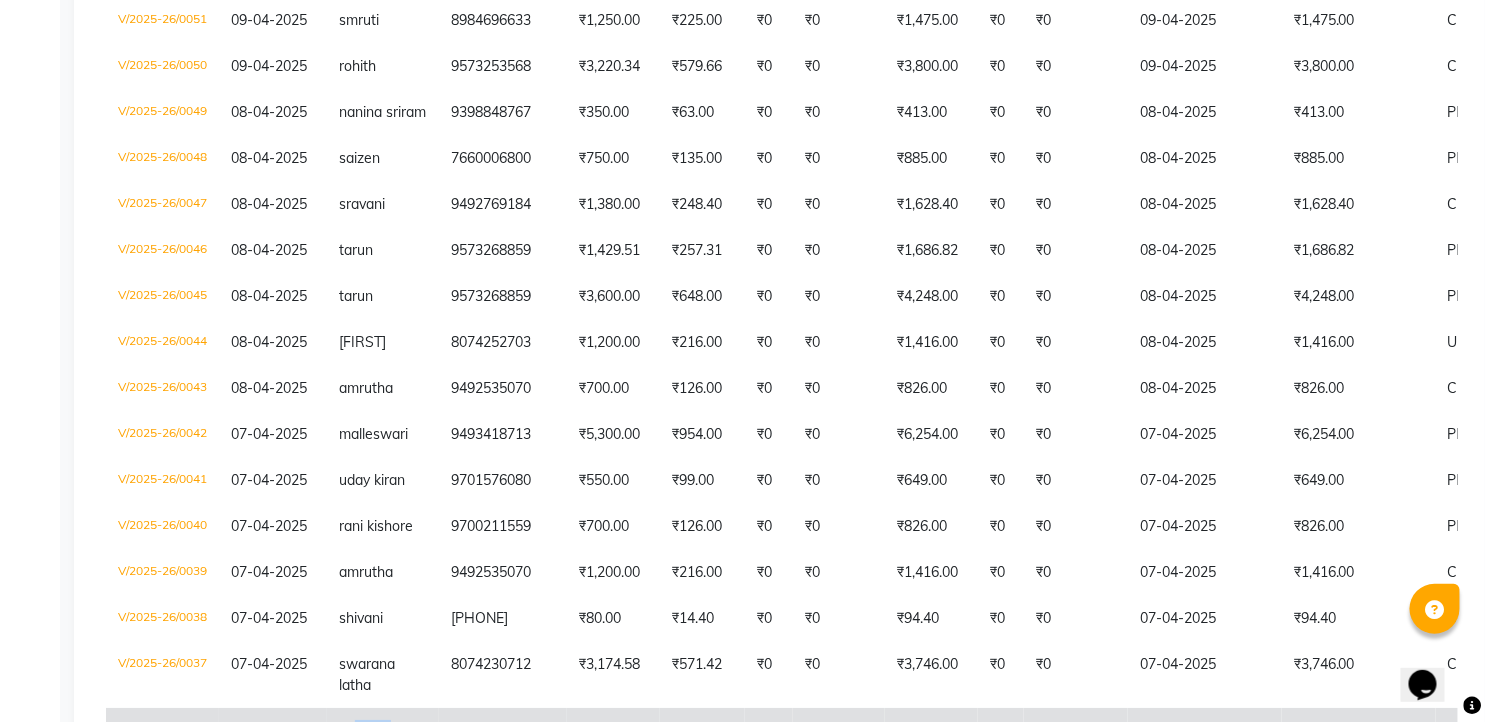 drag, startPoint x: 355, startPoint y: 716, endPoint x: 417, endPoint y: 713, distance: 62.072536 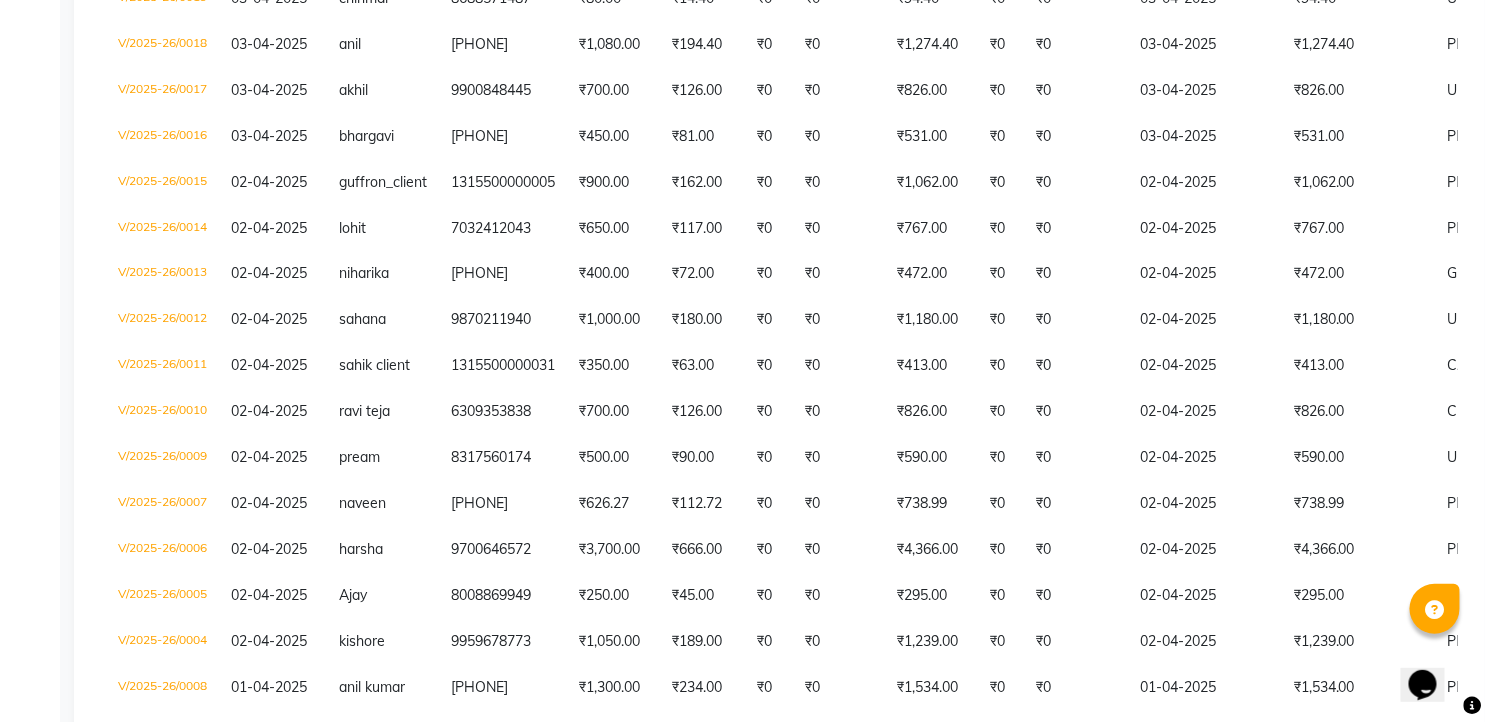 scroll, scrollTop: 3987, scrollLeft: 0, axis: vertical 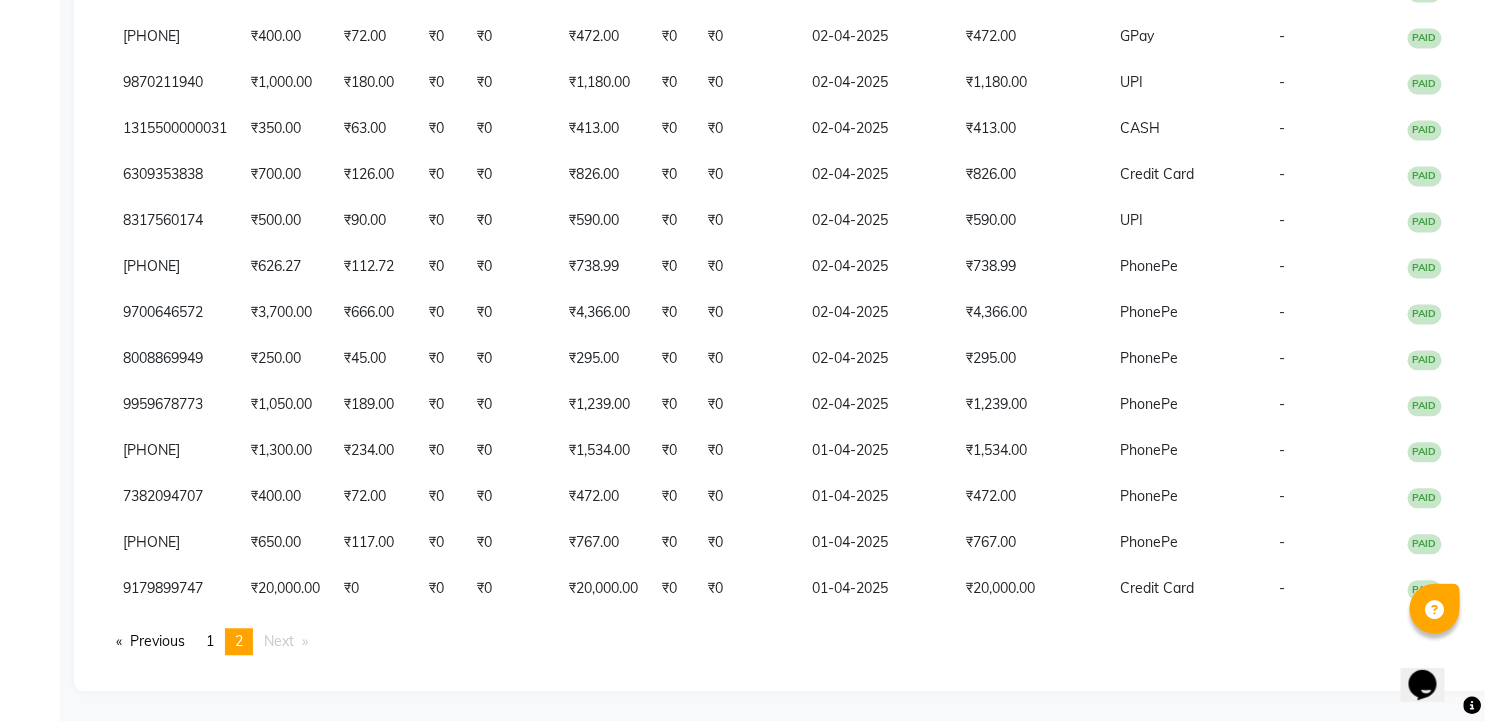drag, startPoint x: 1492, startPoint y: 344, endPoint x: 13, endPoint y: 5, distance: 1517.3536 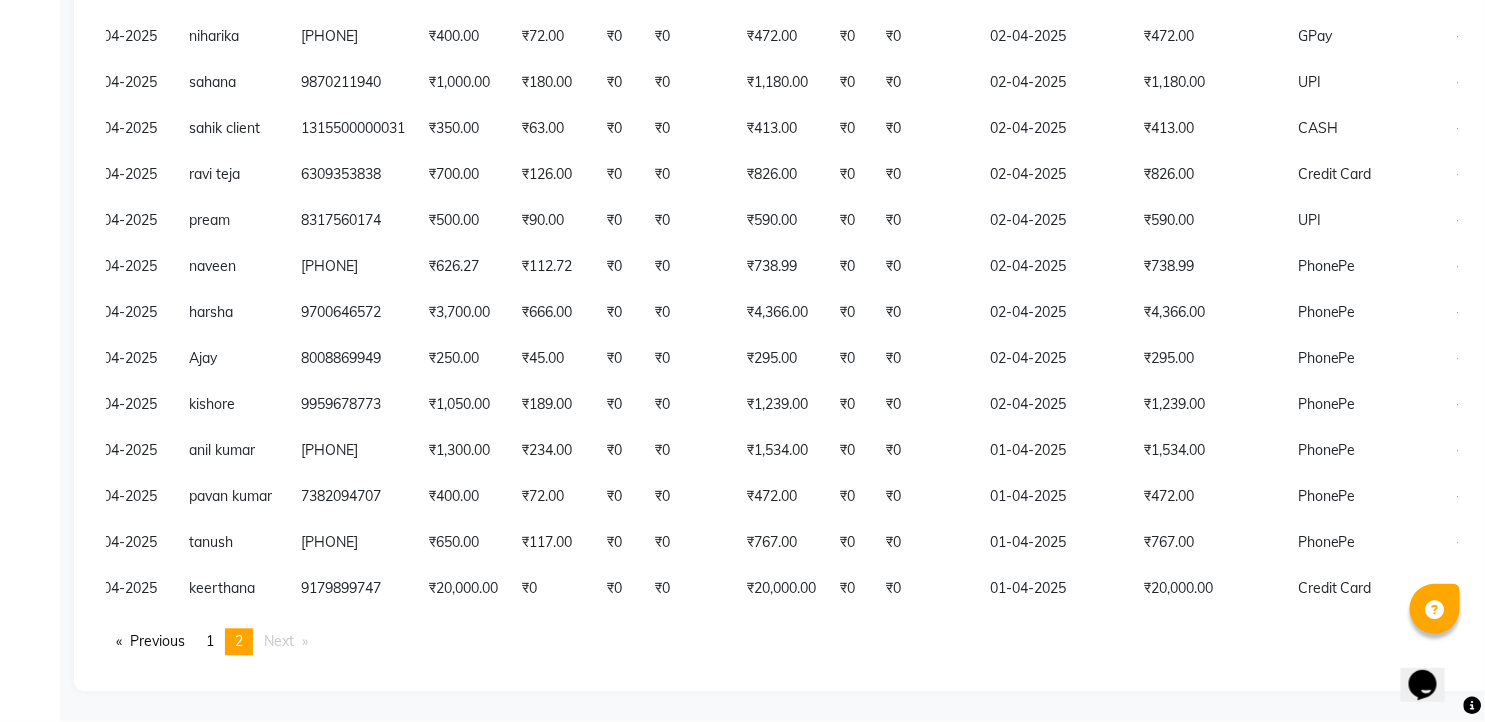 scroll, scrollTop: 0, scrollLeft: 163, axis: horizontal 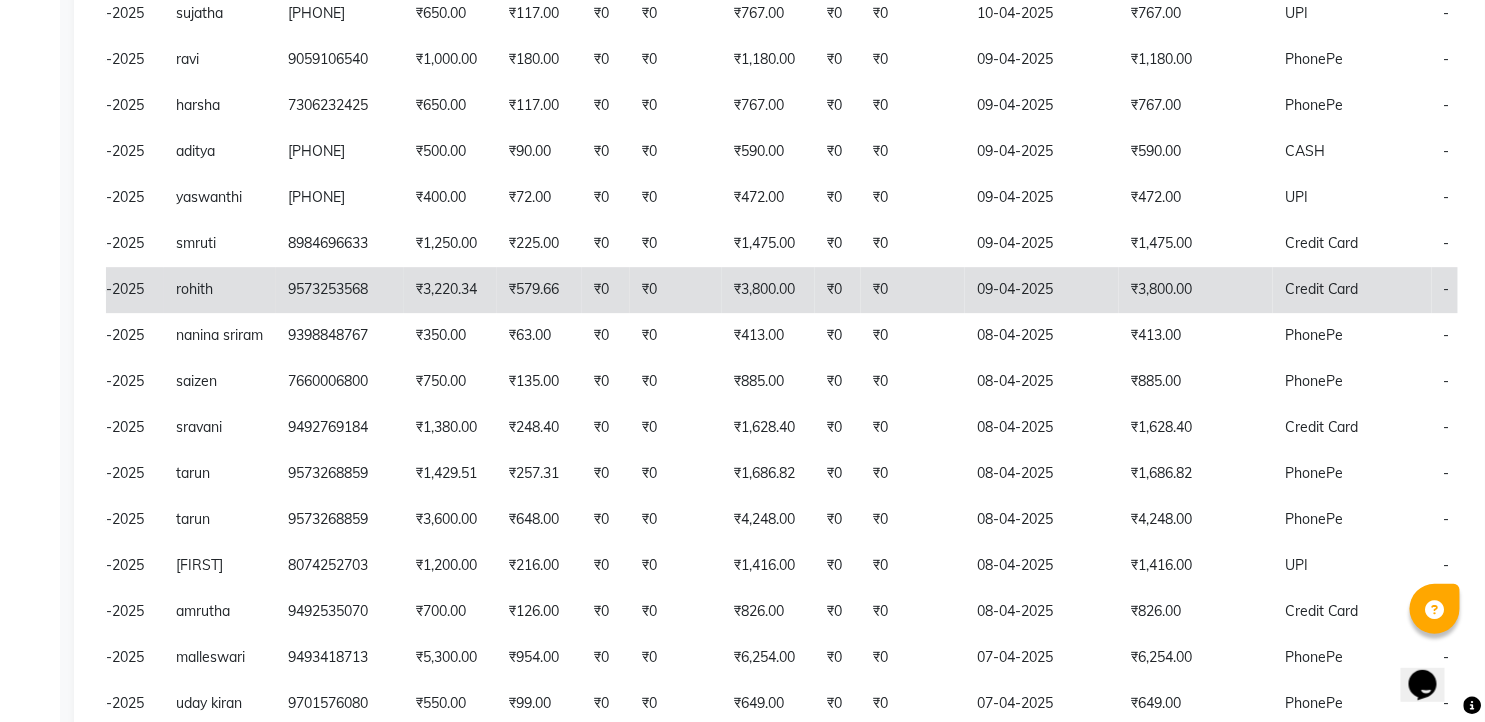 click on "₹3,800.00" 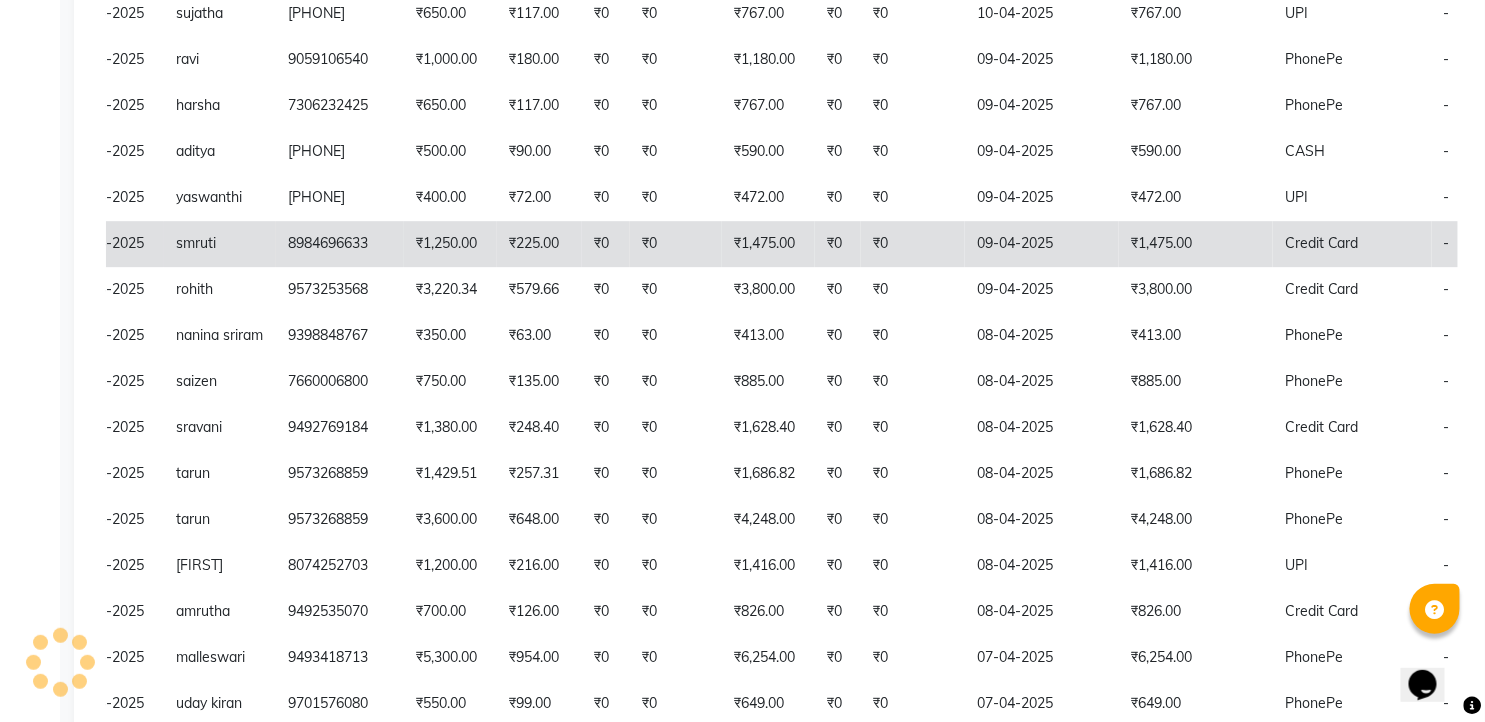 click on "₹1,475.00" 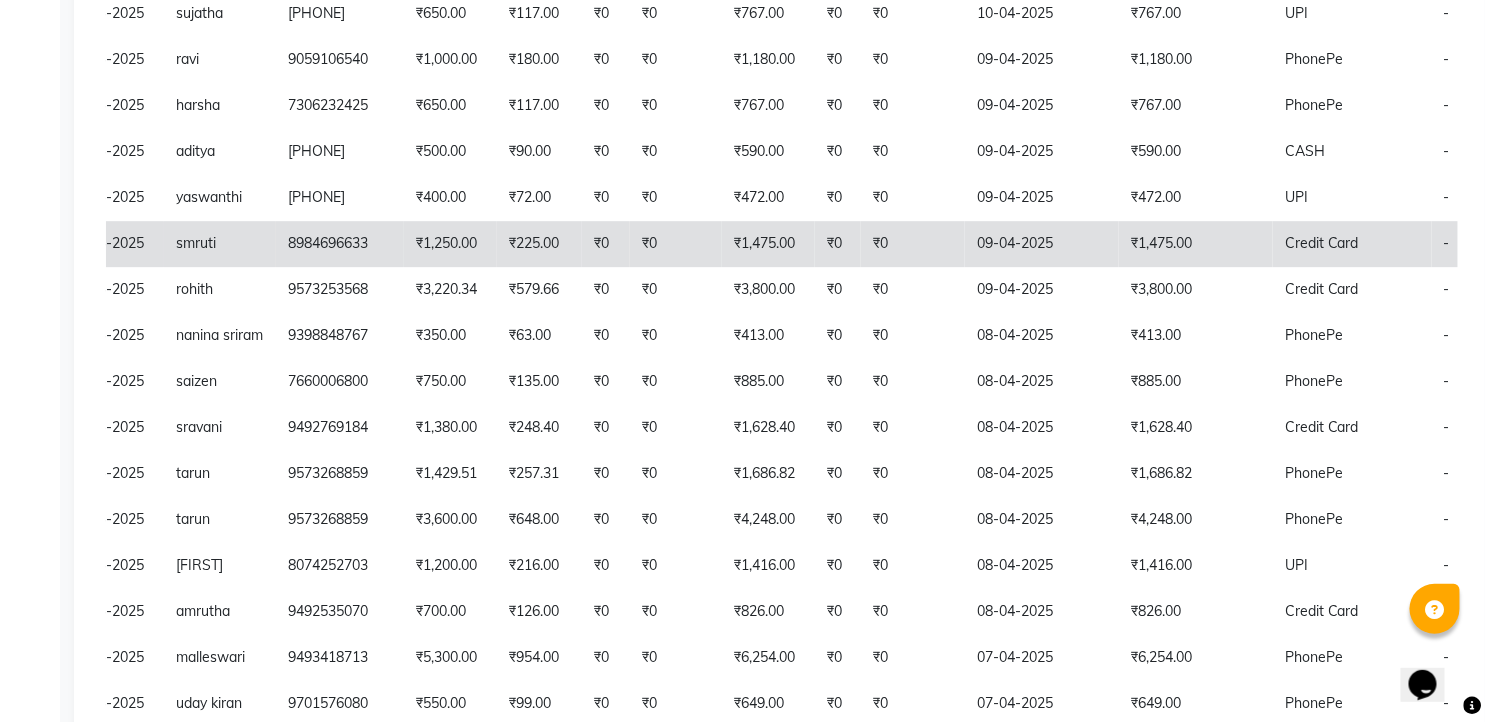 click on "₹0" 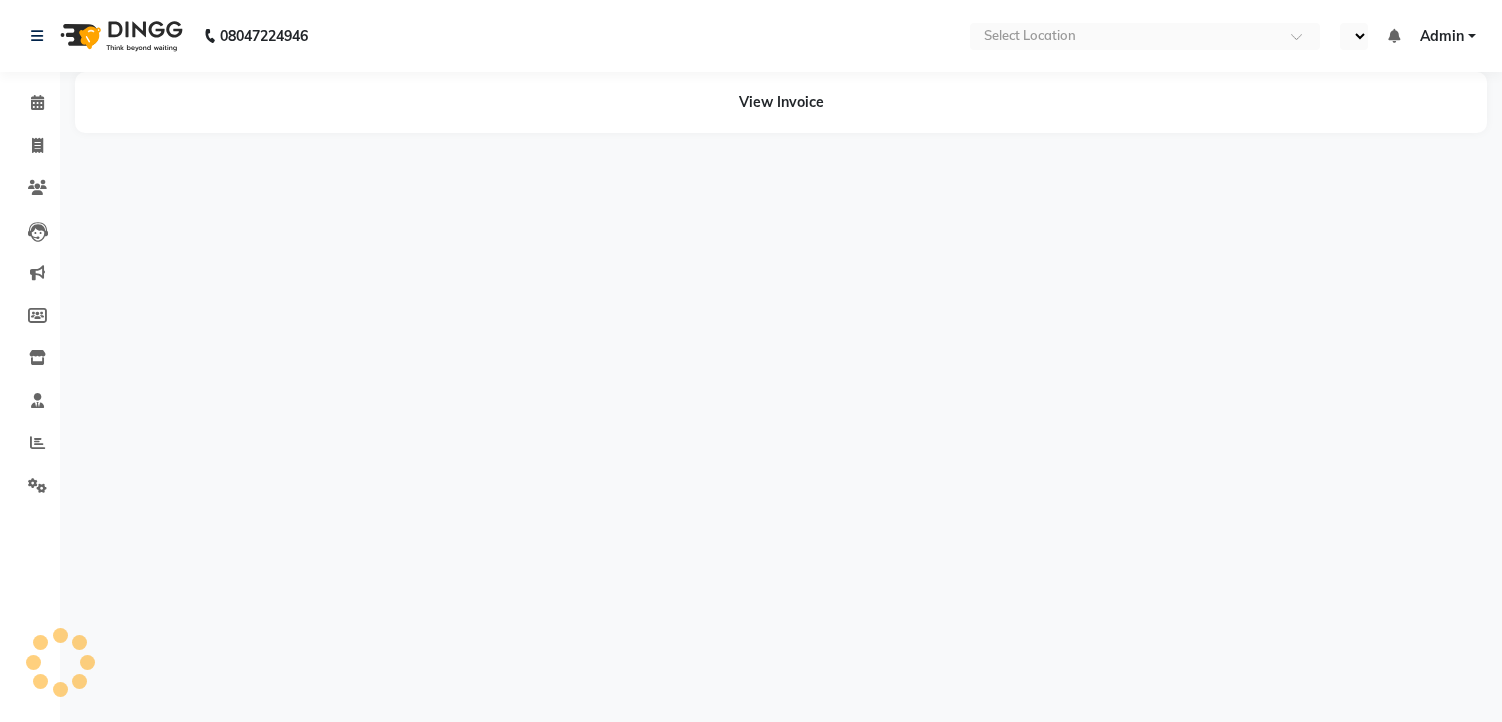 select on "en" 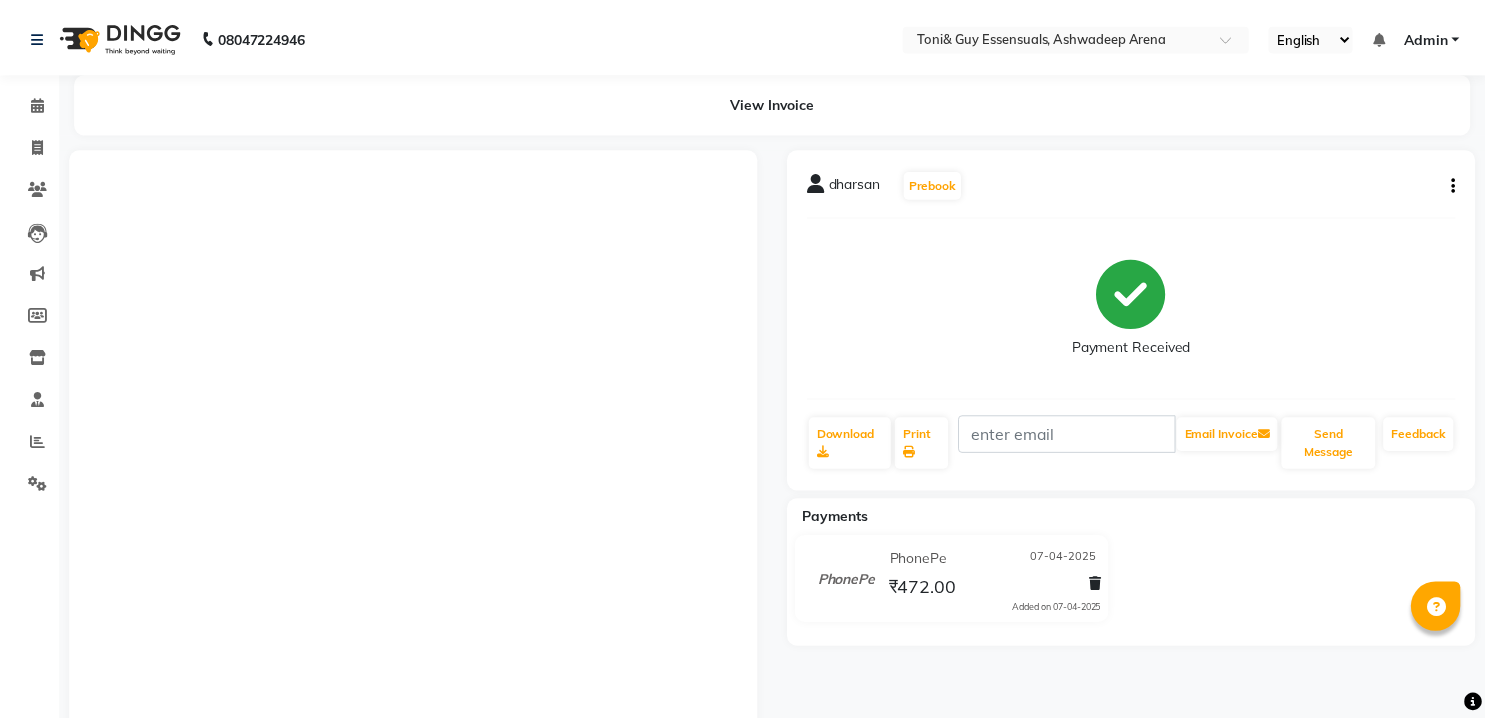 scroll, scrollTop: 0, scrollLeft: 0, axis: both 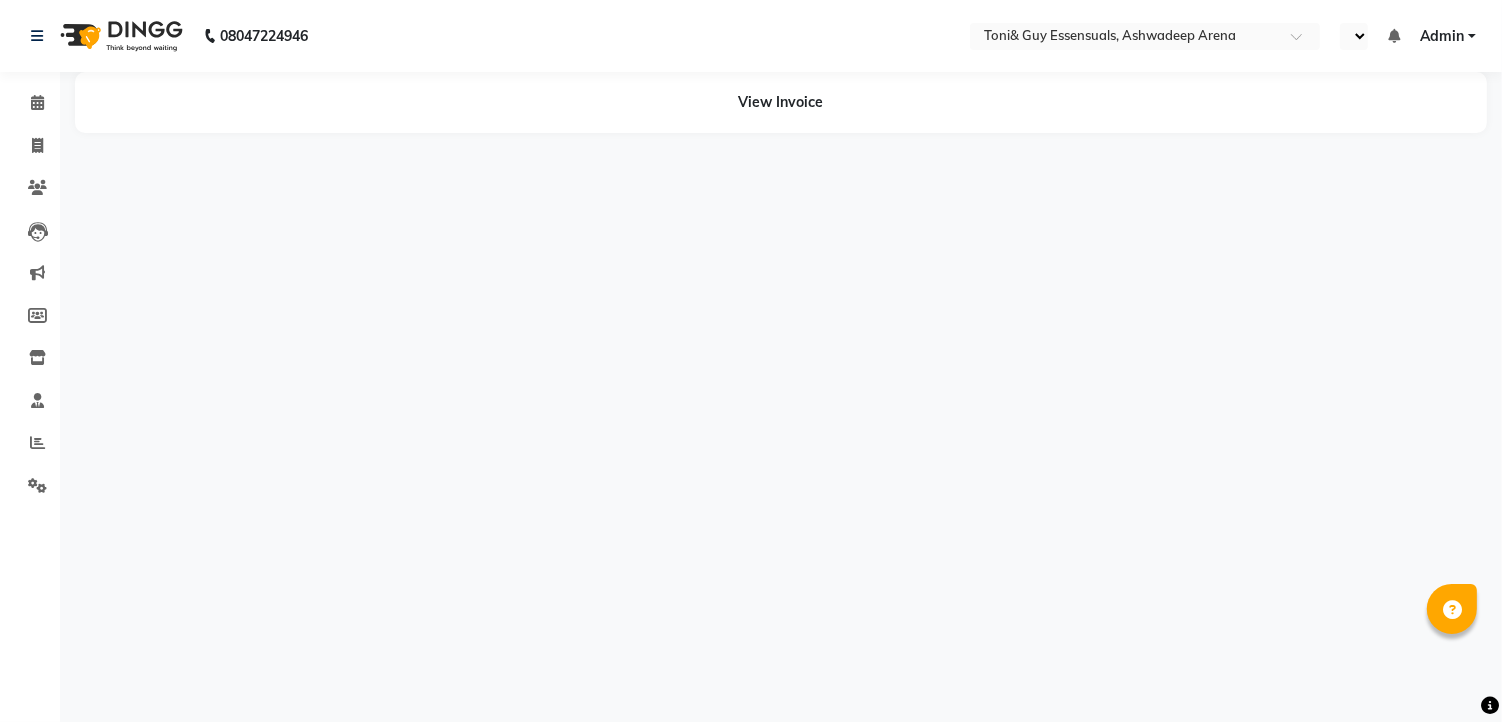 select on "en" 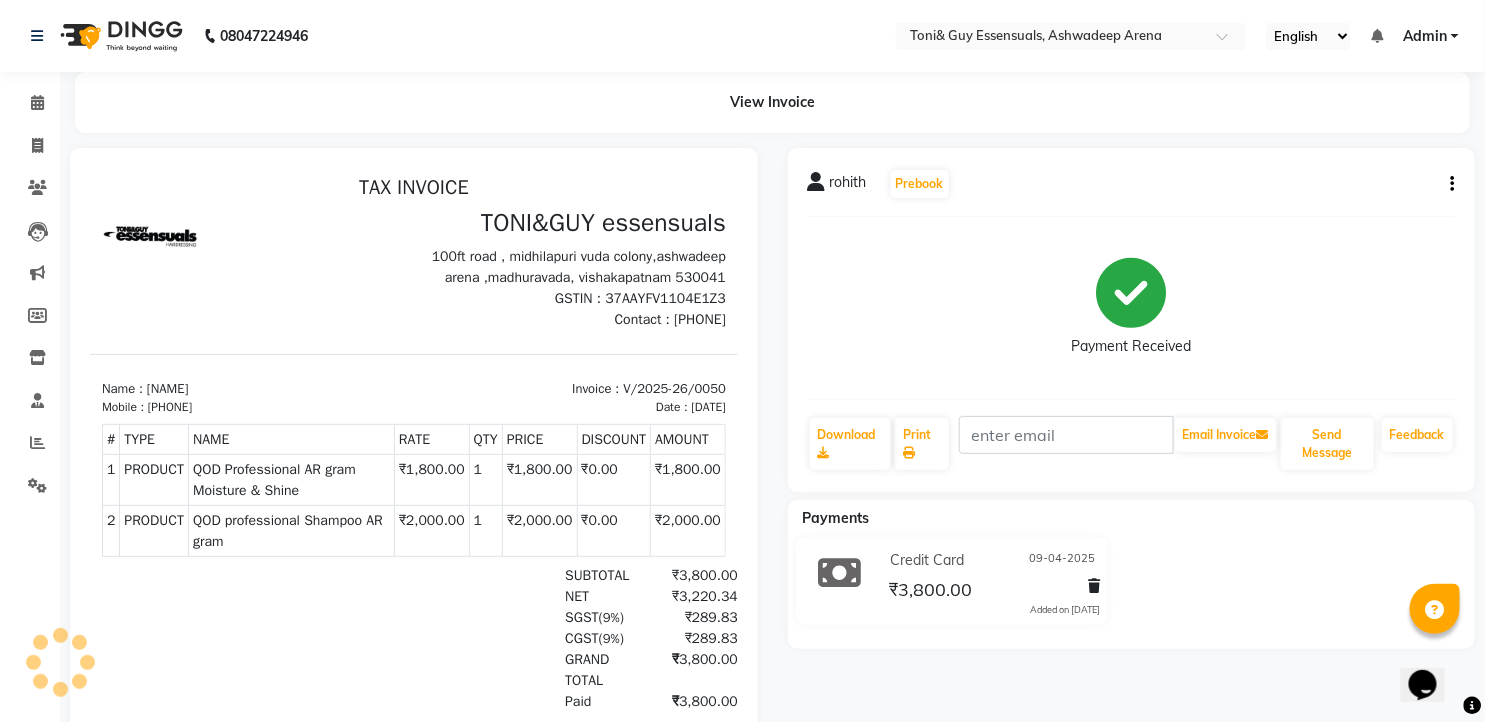 scroll, scrollTop: 0, scrollLeft: 0, axis: both 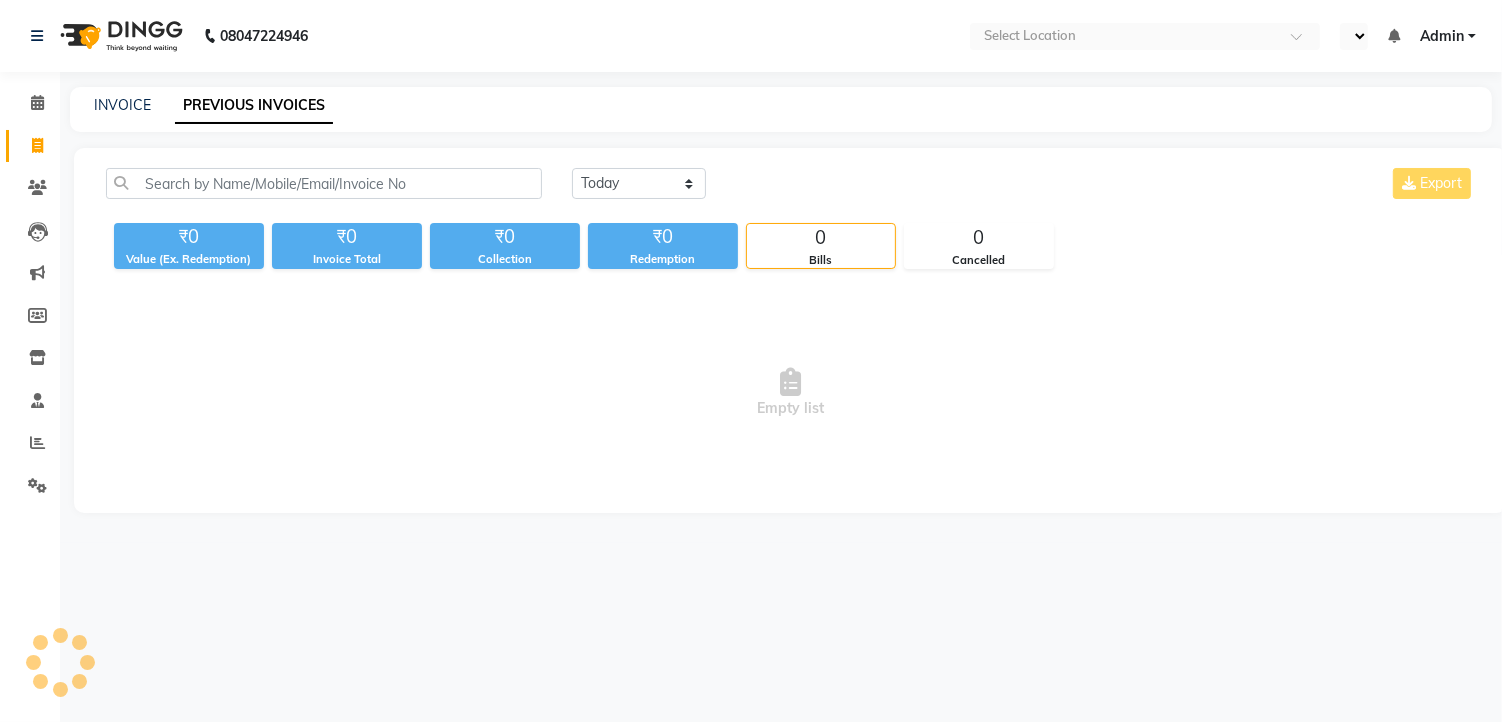 select on "en" 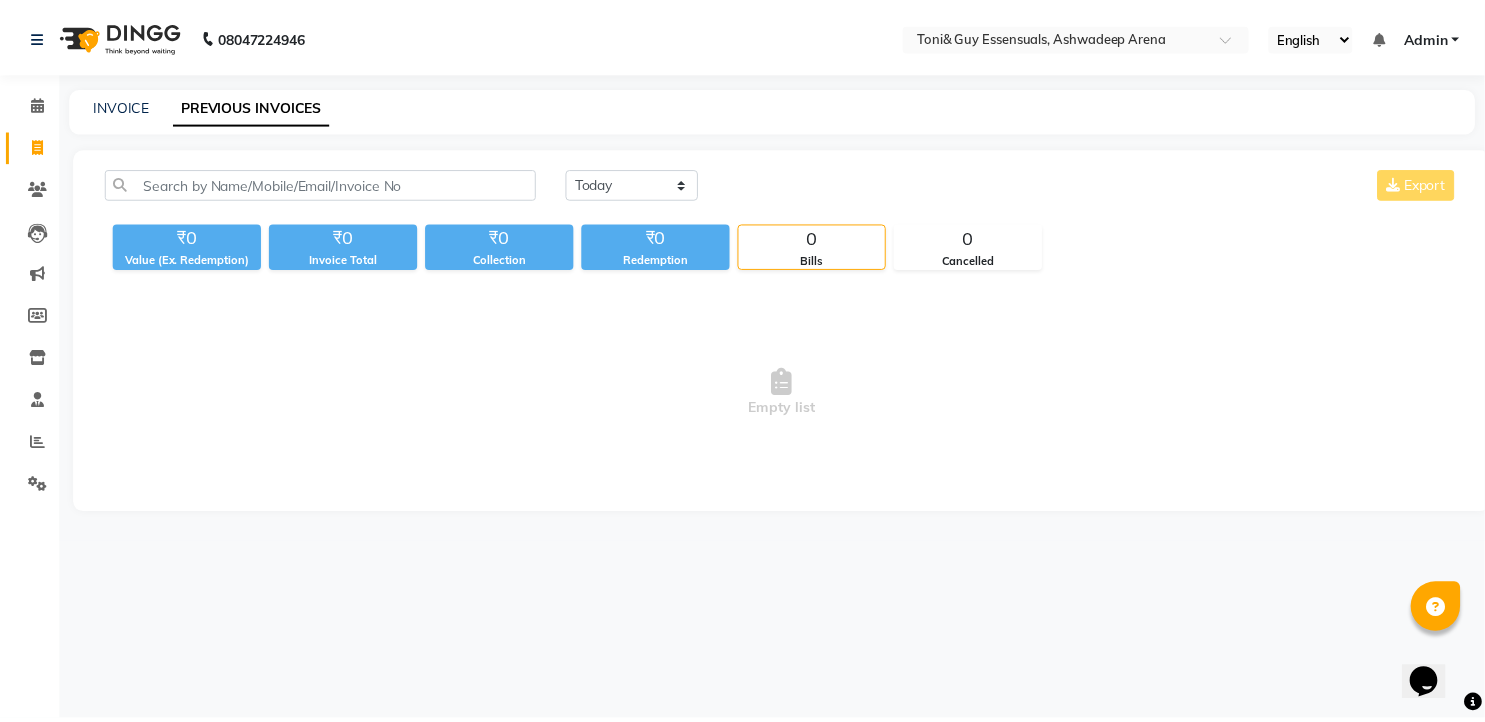 scroll, scrollTop: 0, scrollLeft: 0, axis: both 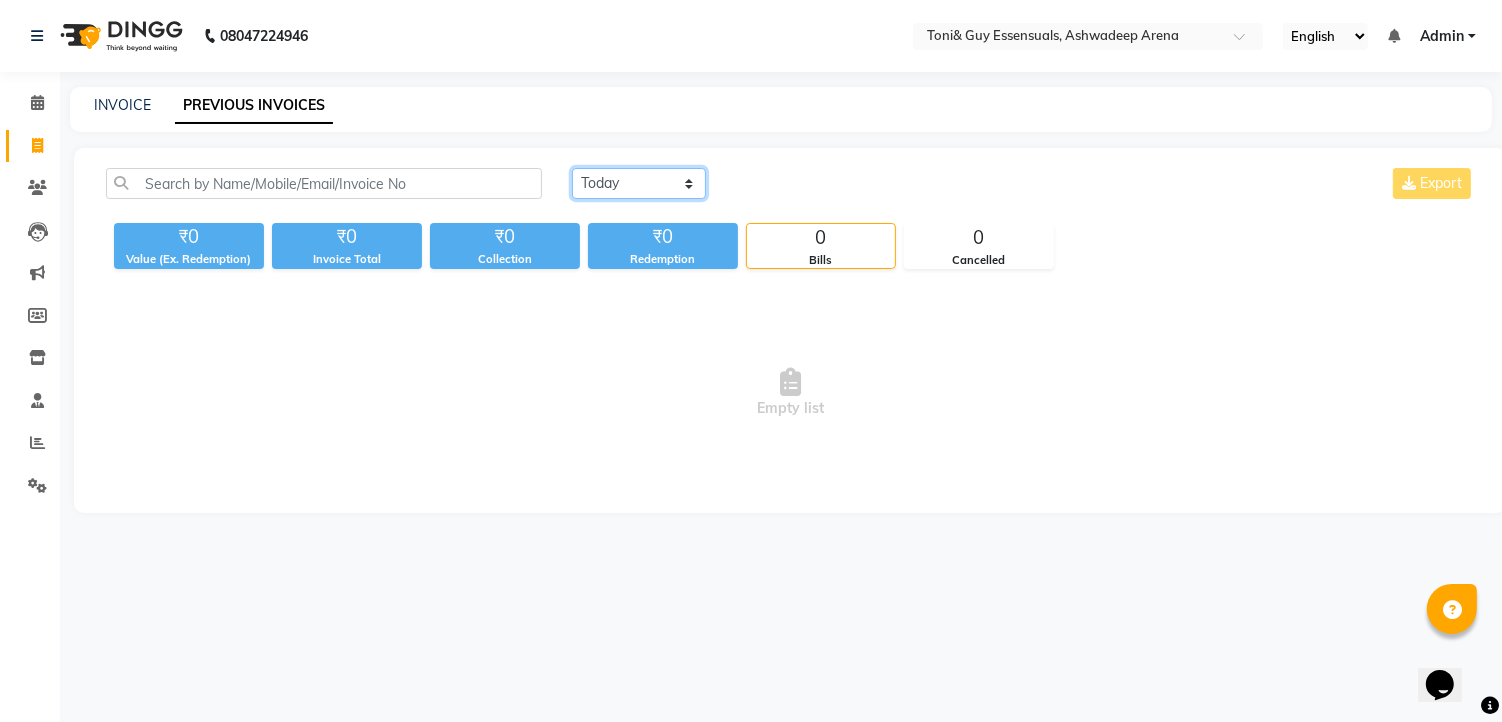 click on "Today Yesterday Custom Range" 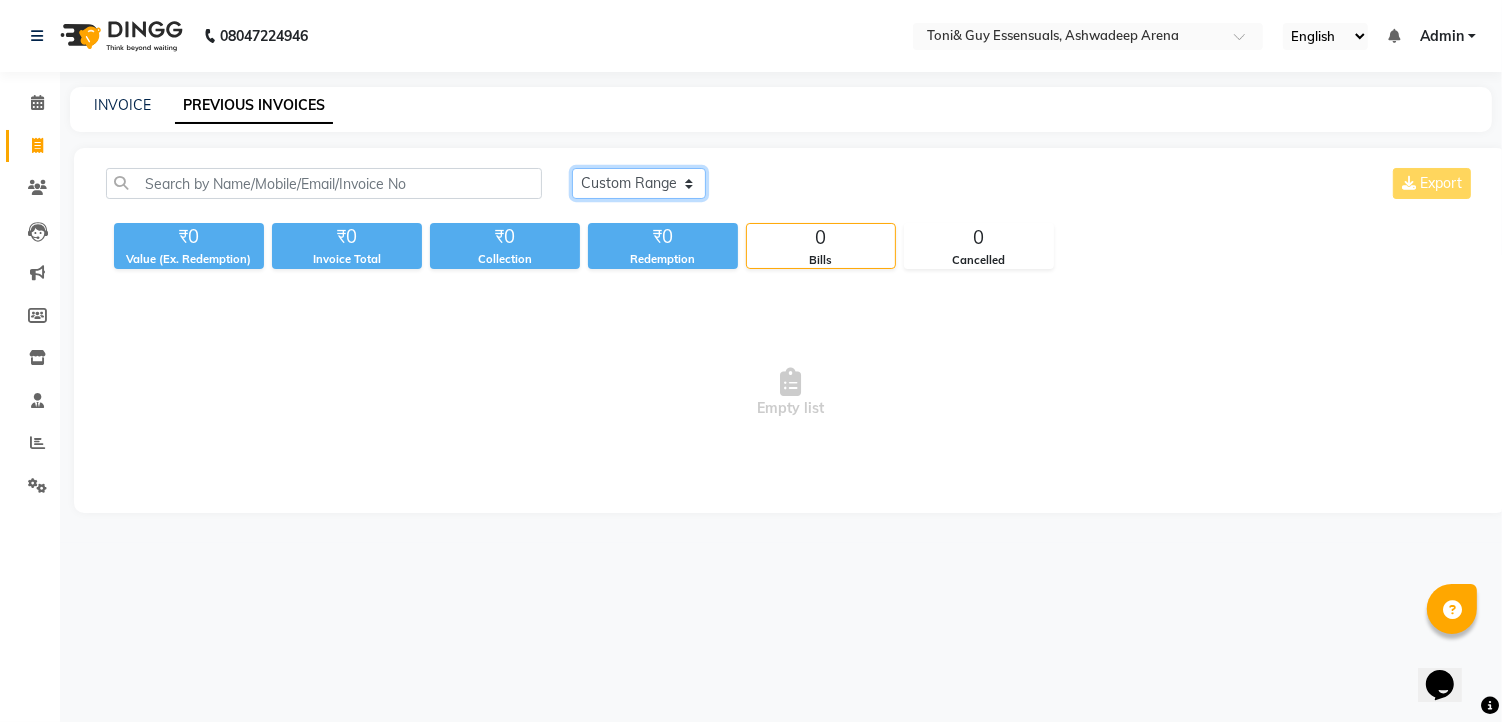 click on "Today Yesterday Custom Range" 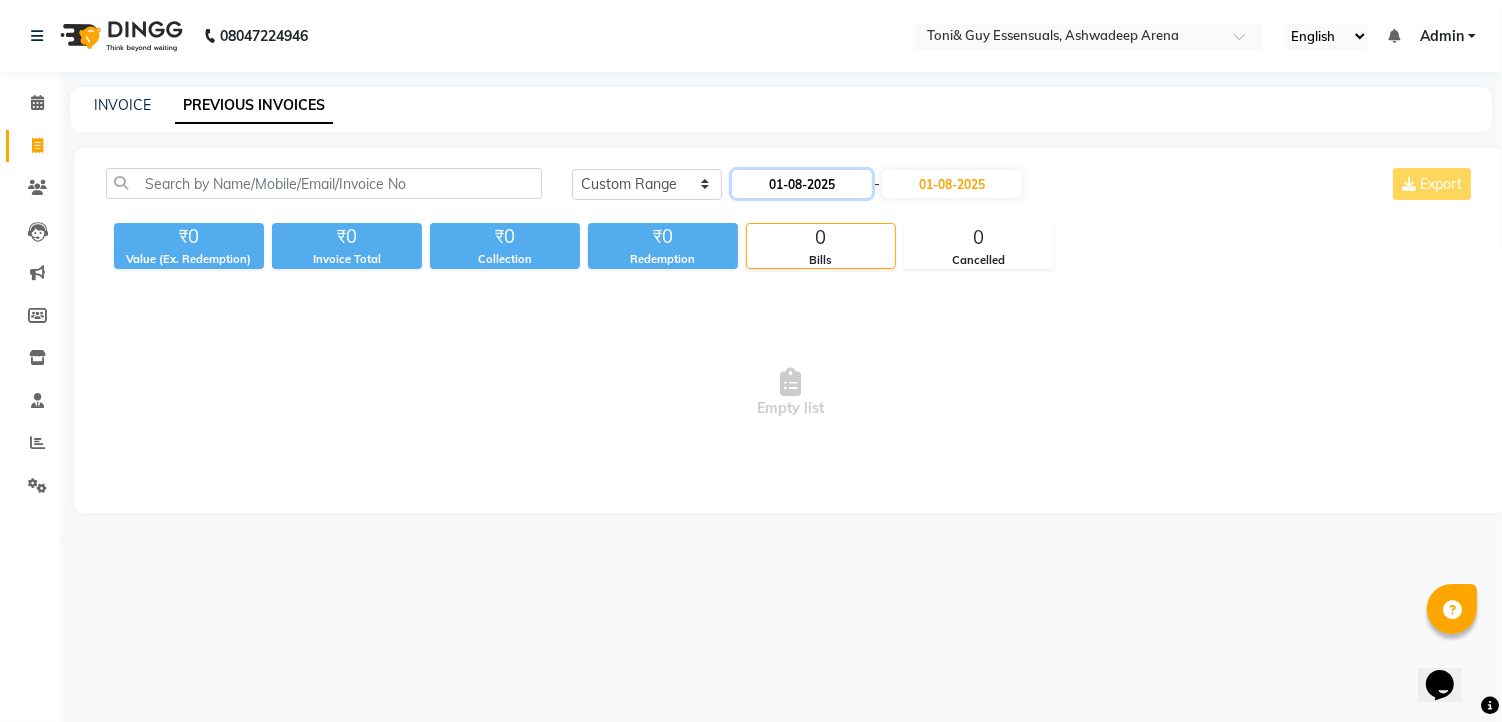 click on "01-08-2025" 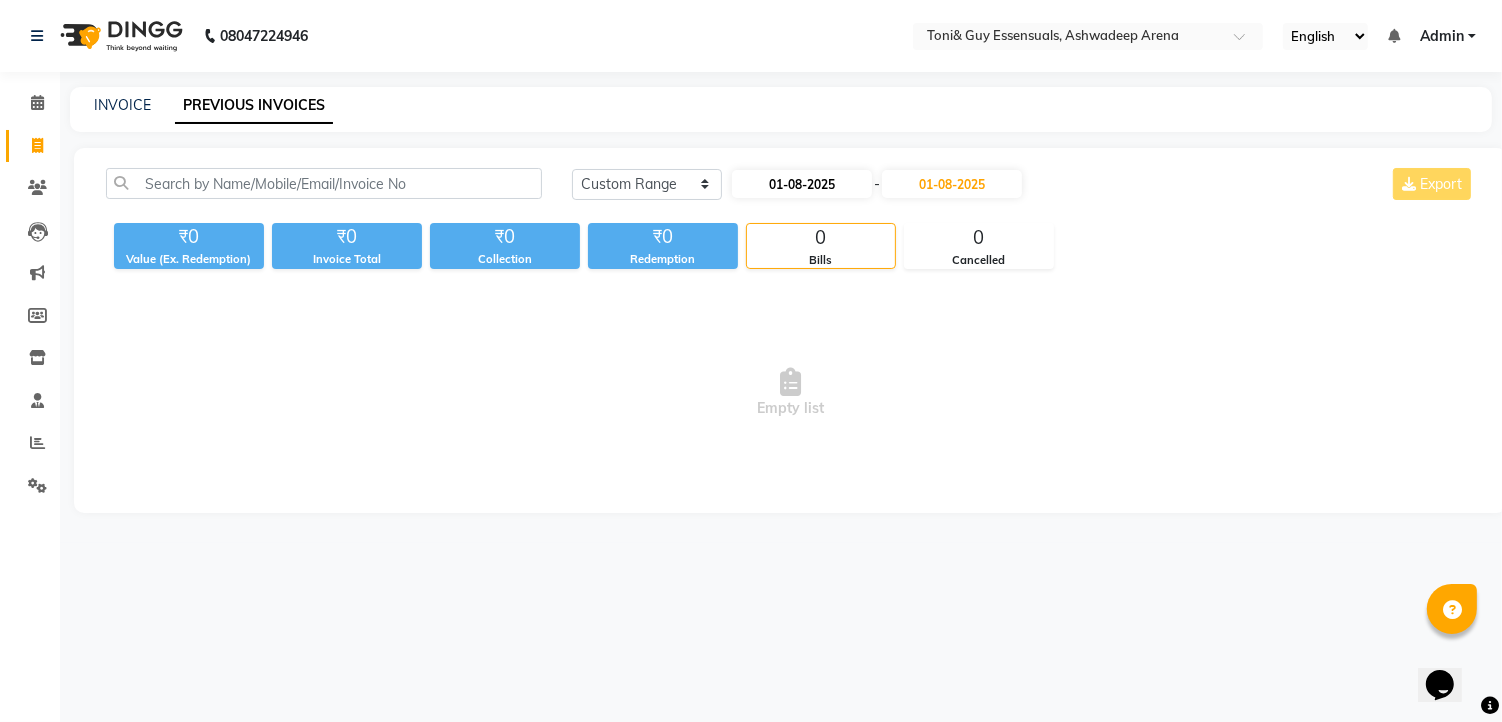 select on "8" 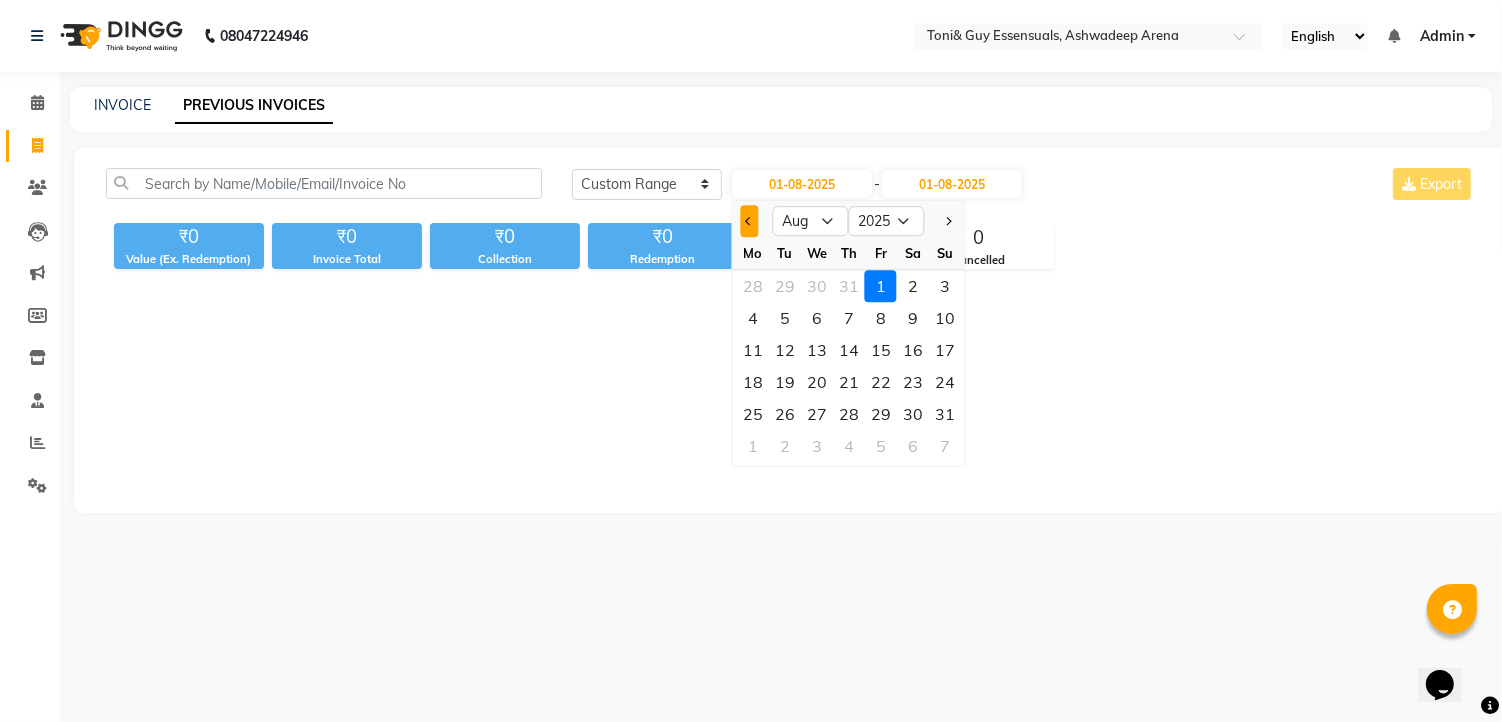 click 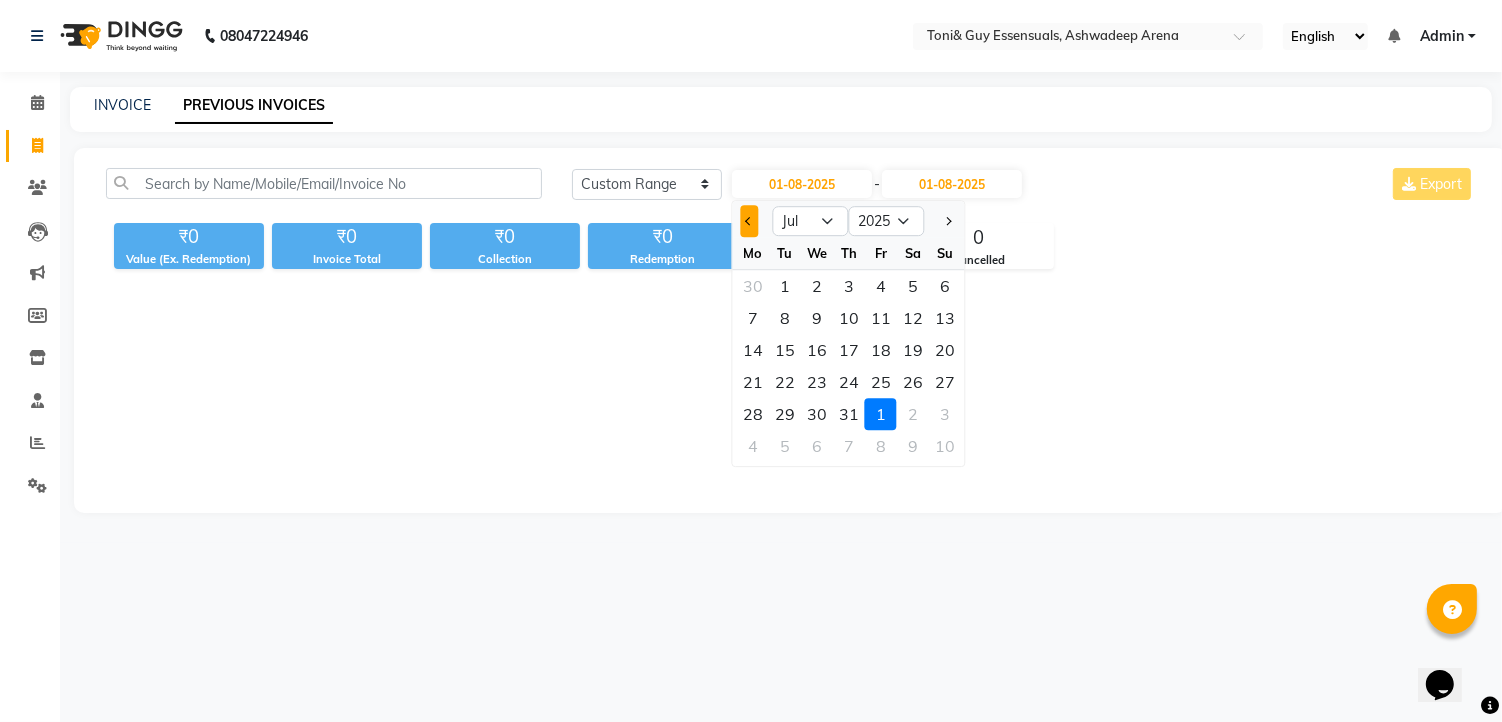 click 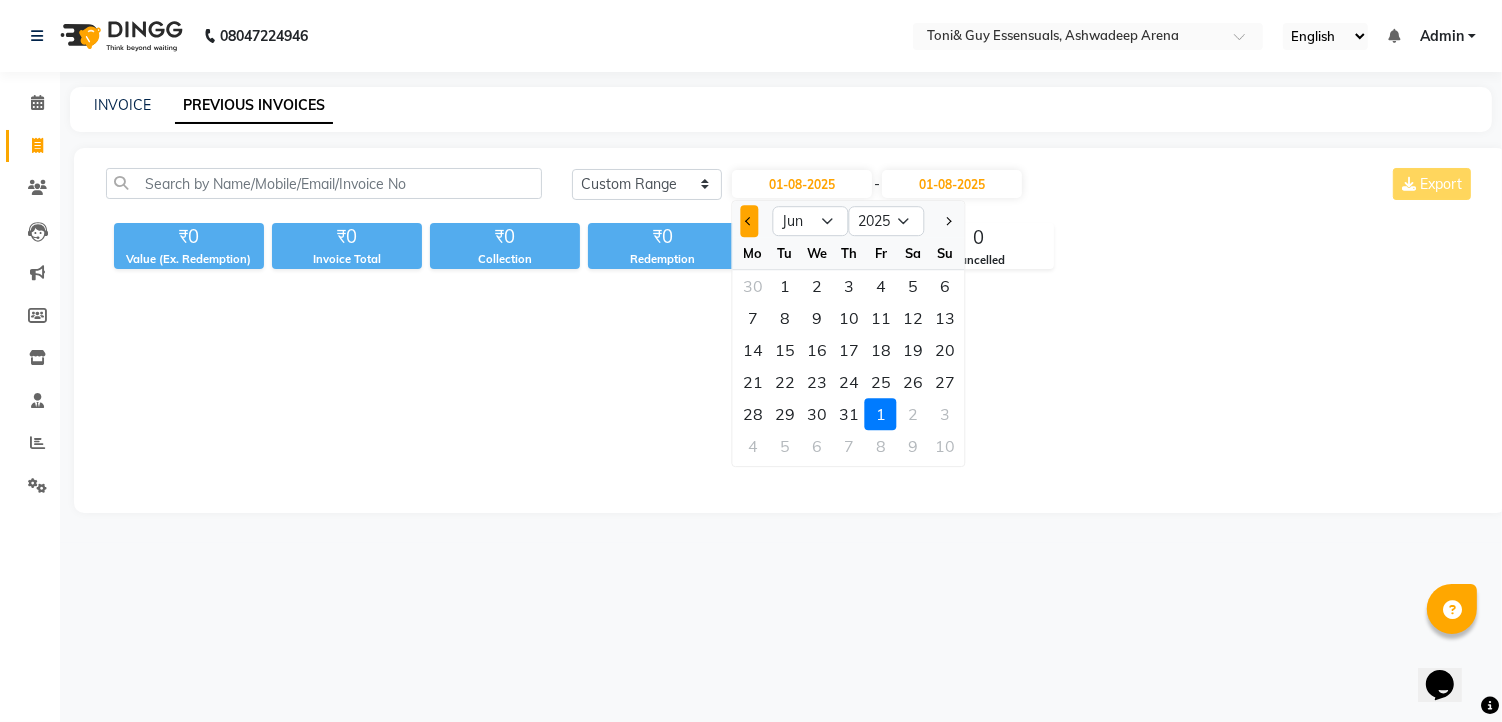 click 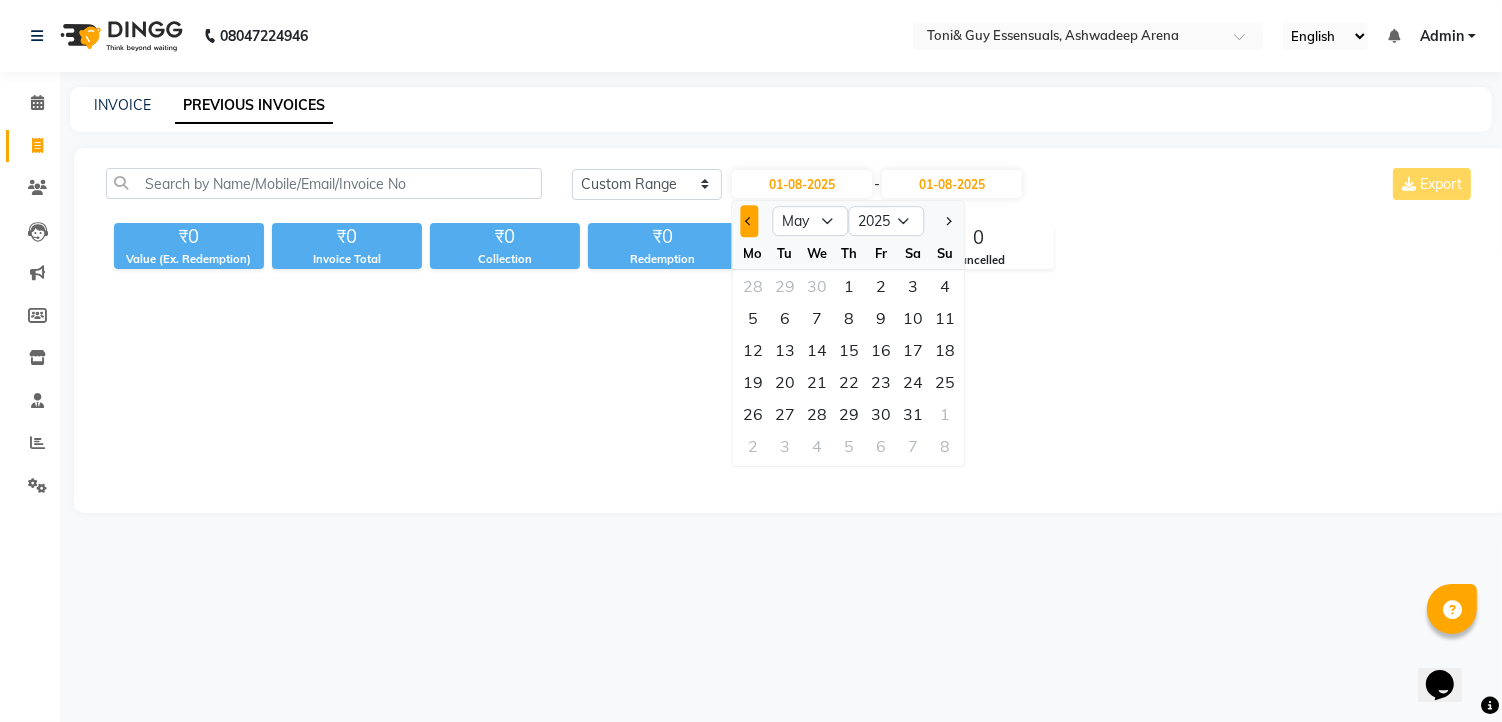 click 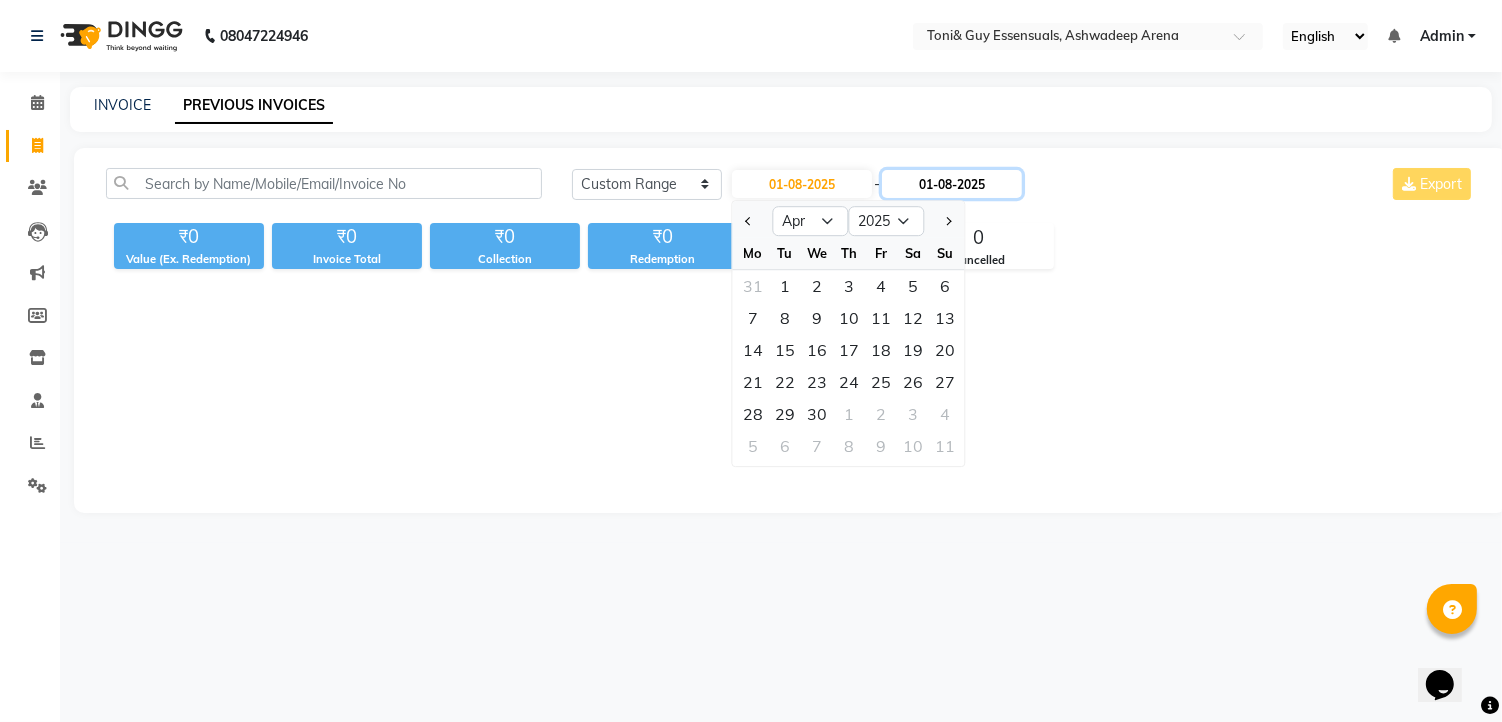 click on "01-08-2025" 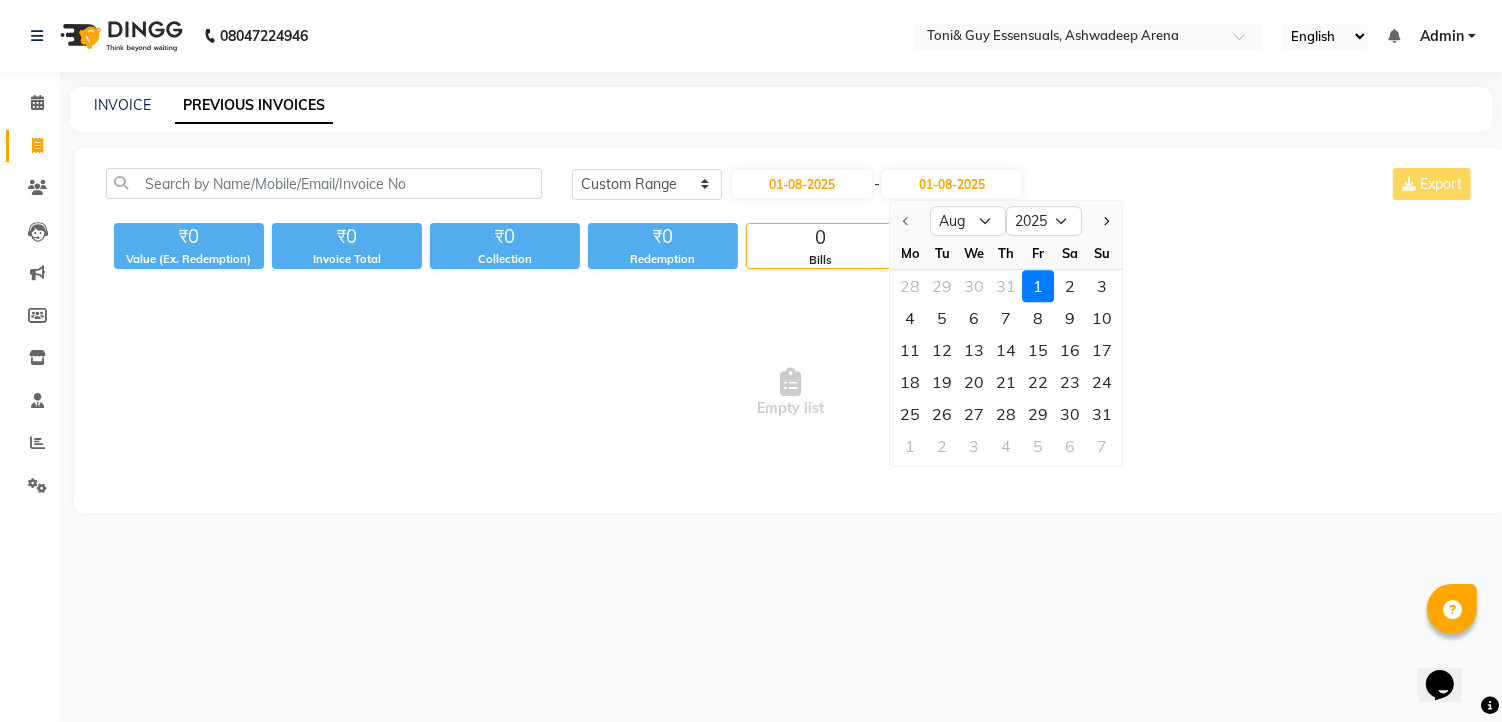 click 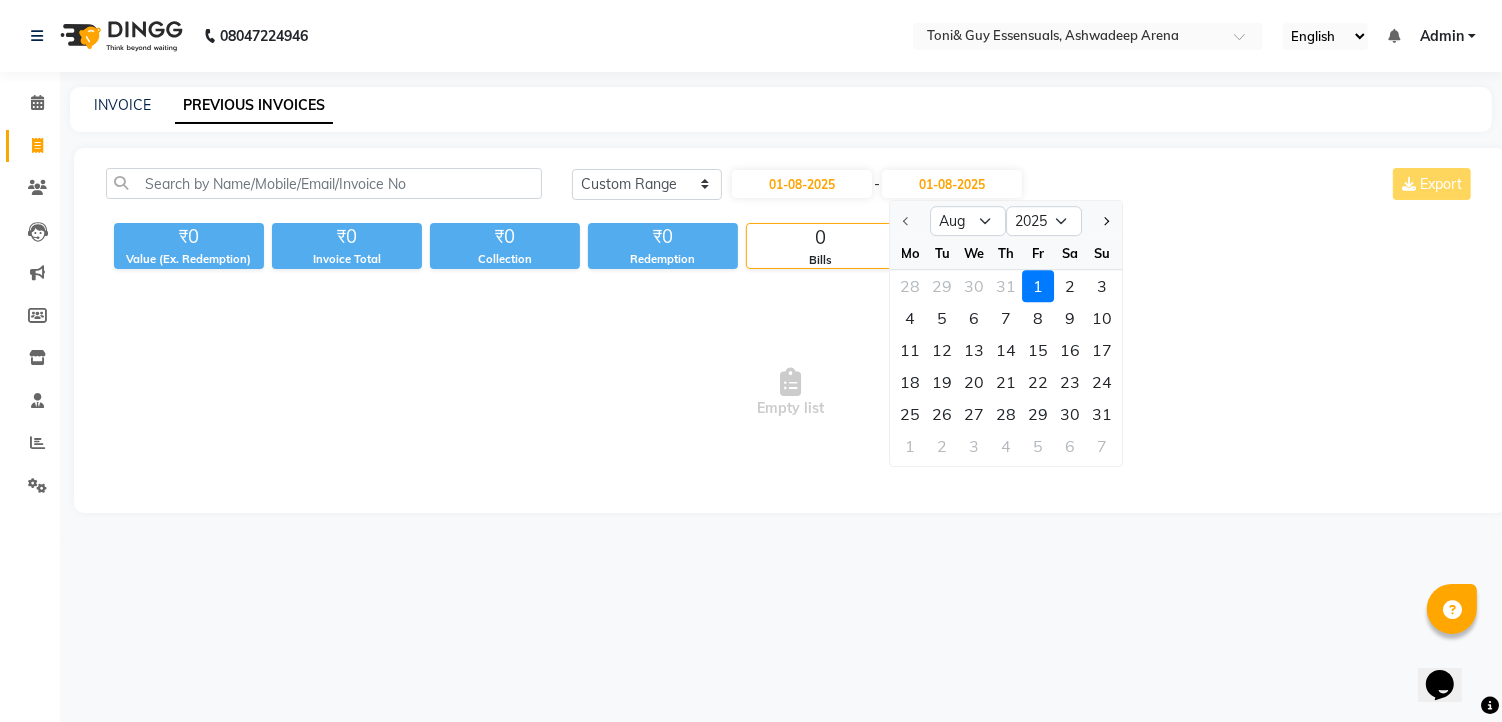 click 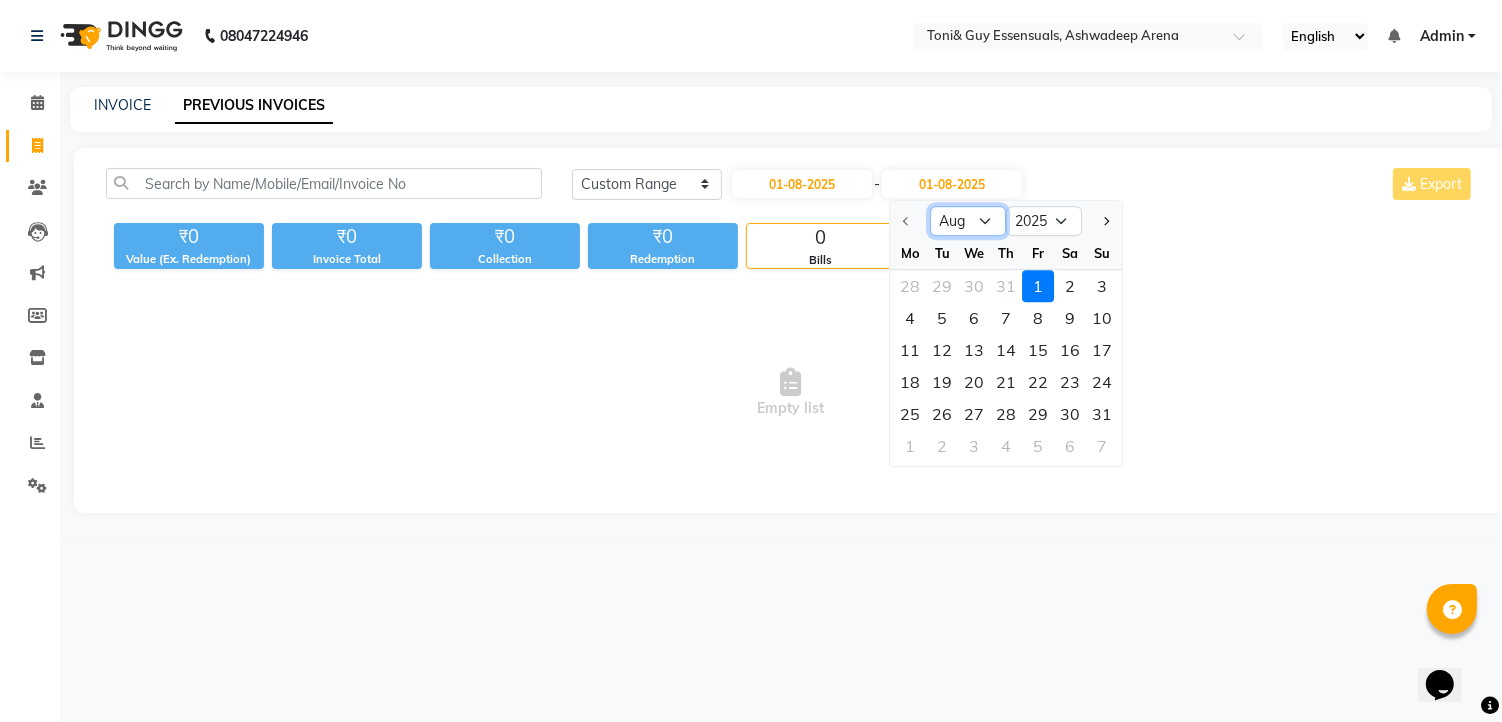 click on "Aug Sep Oct Nov Dec" 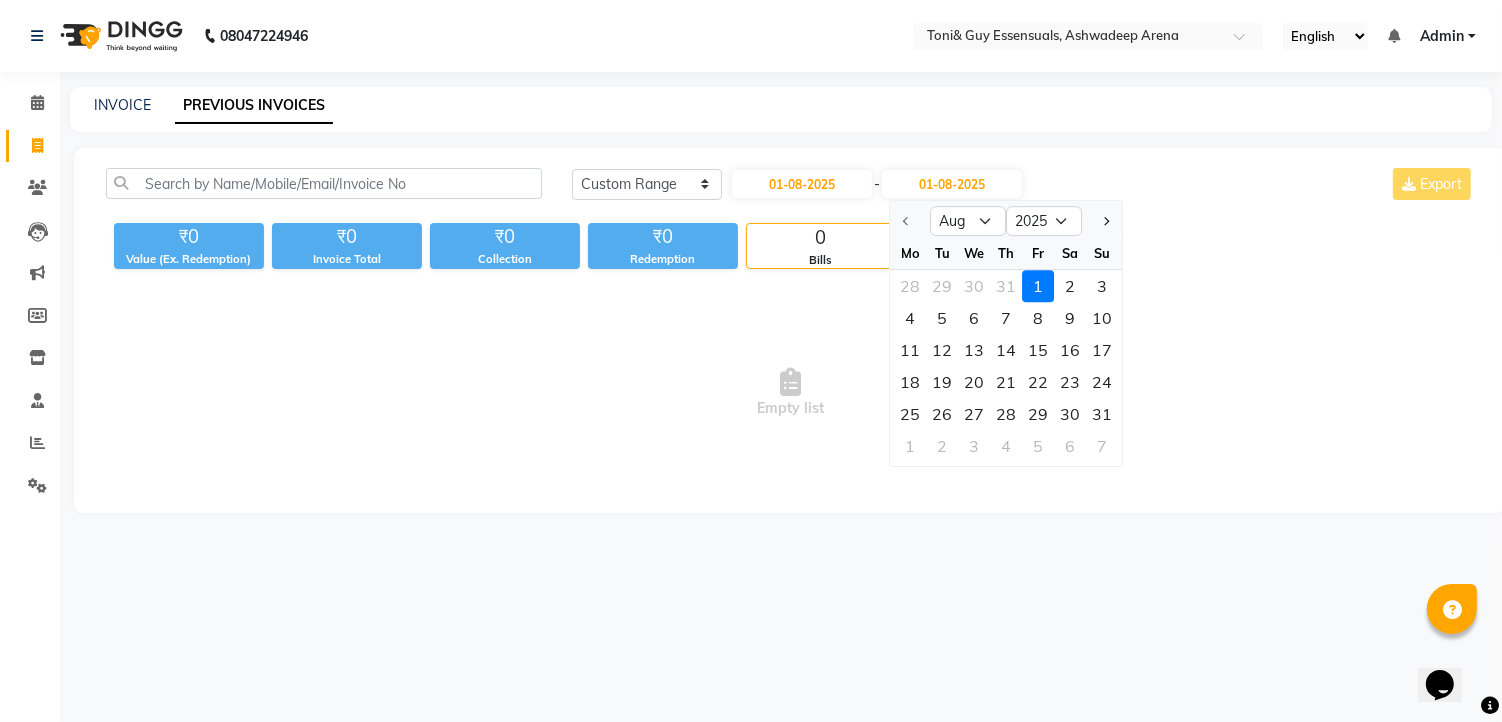 click 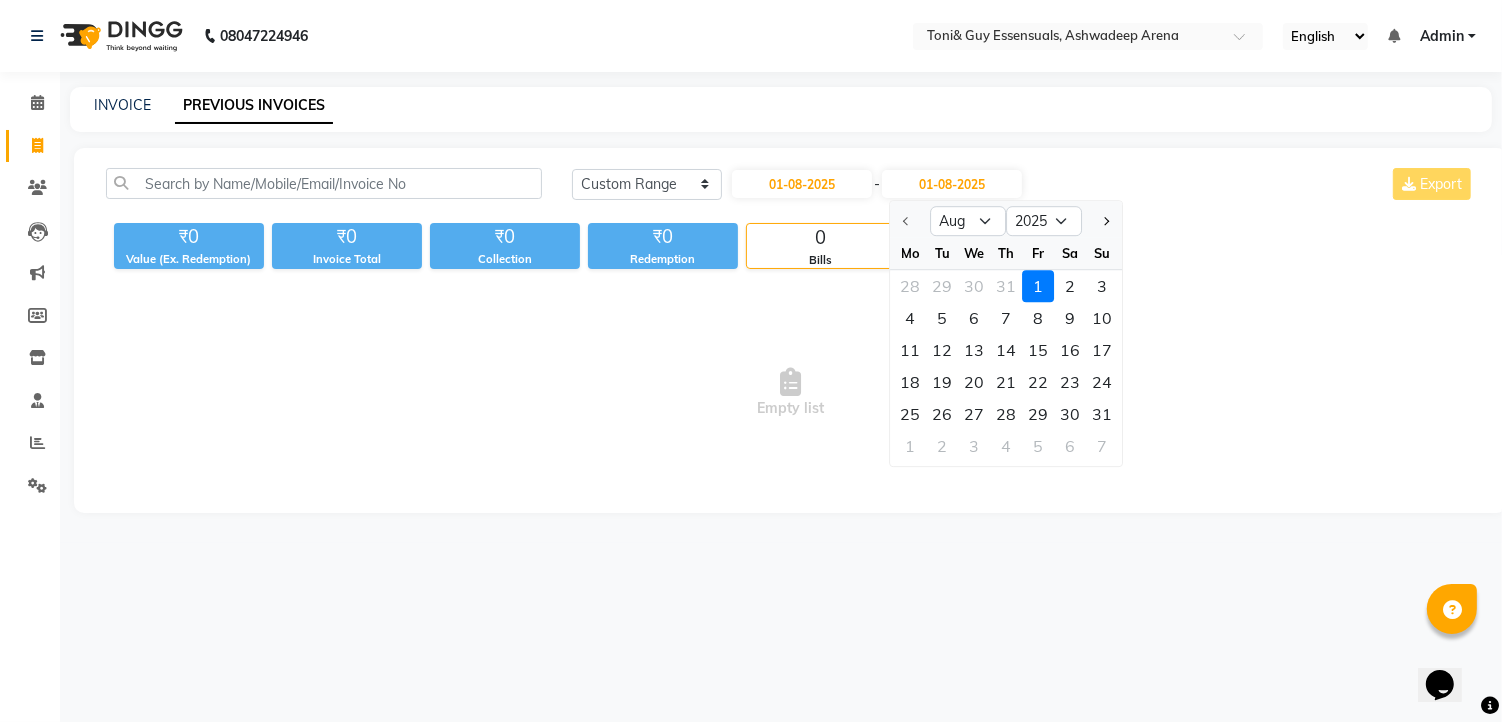 click 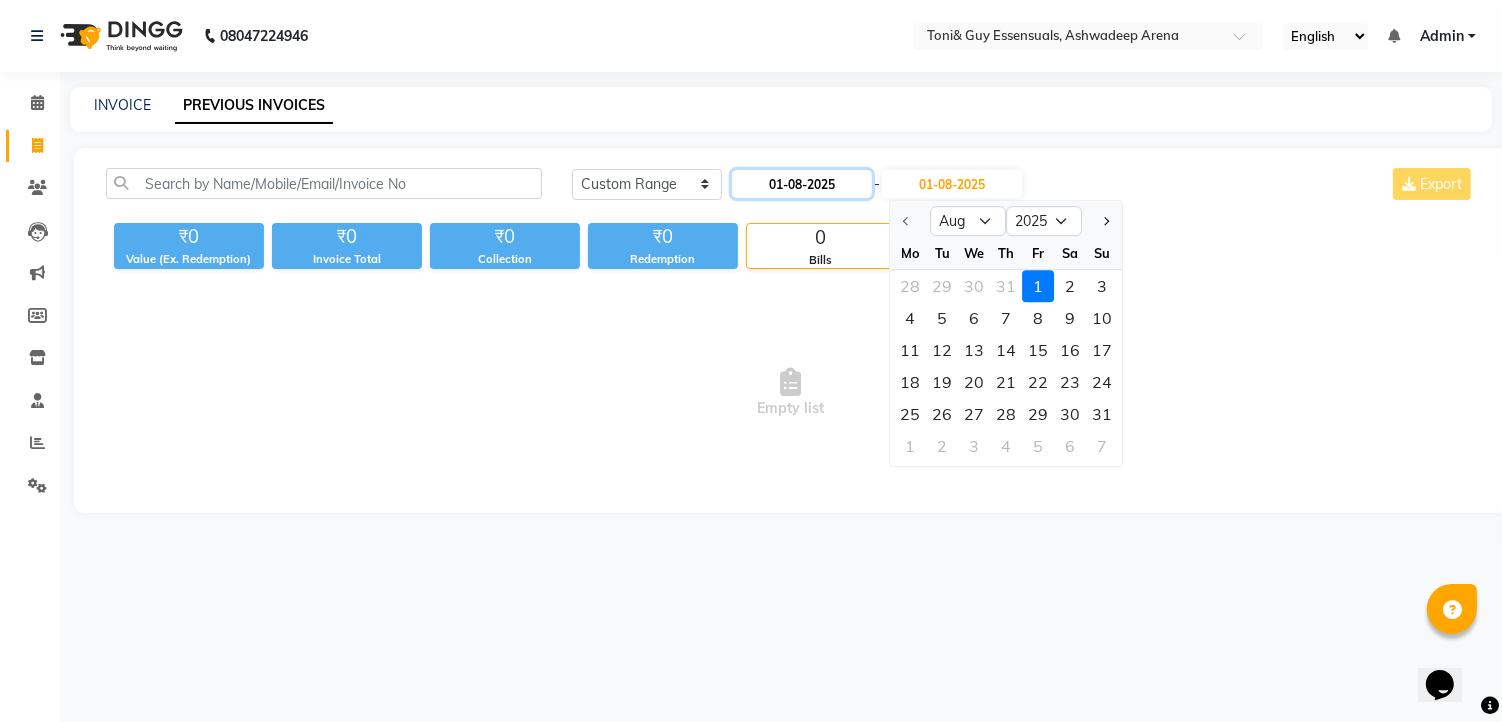 click on "01-08-2025" 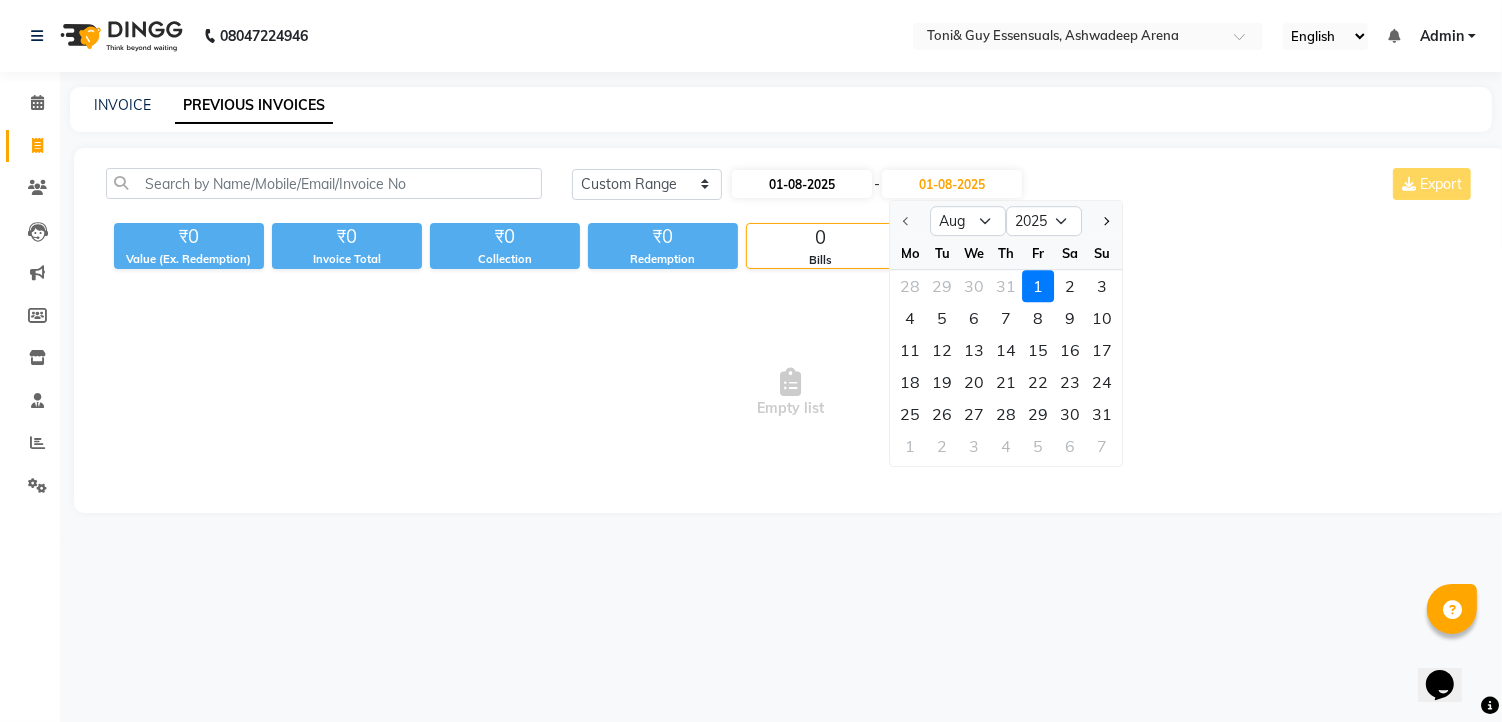 select on "8" 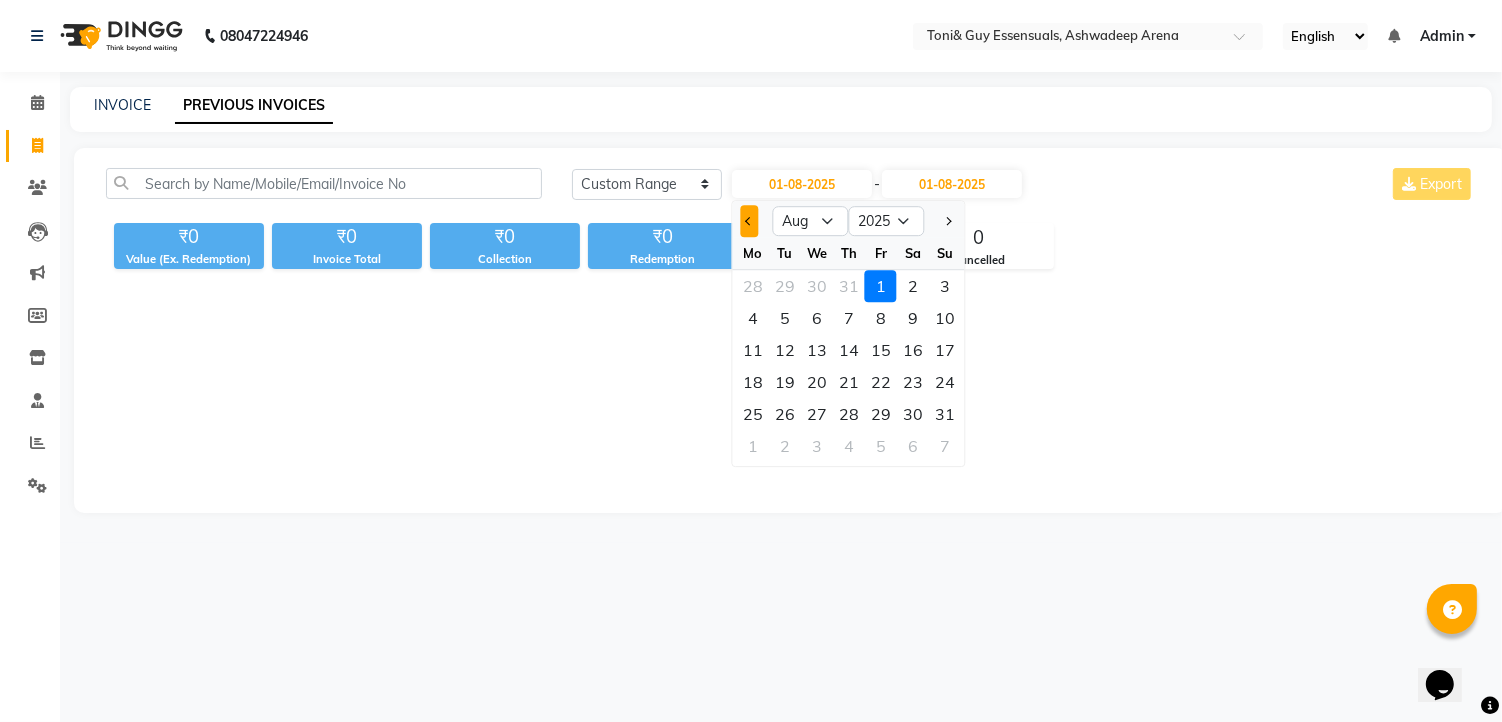 click 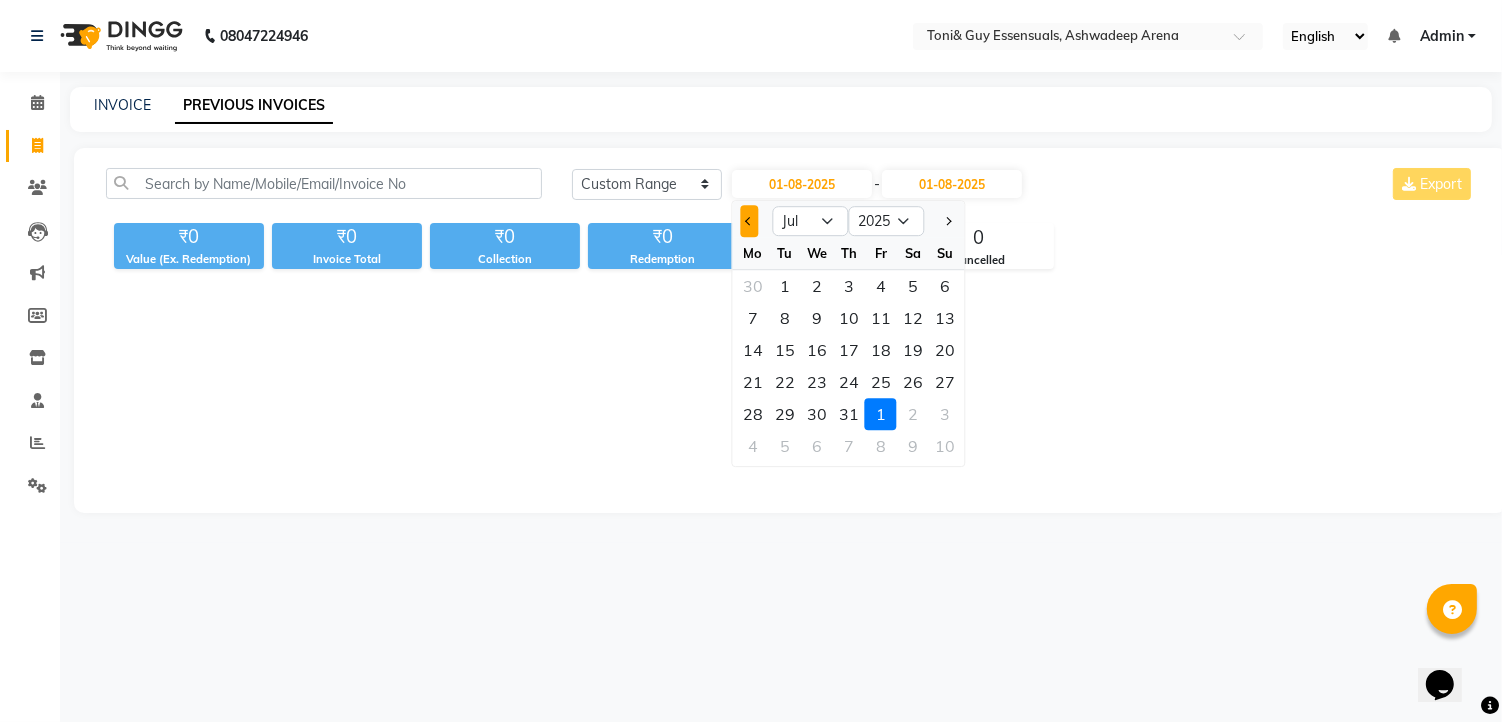 click 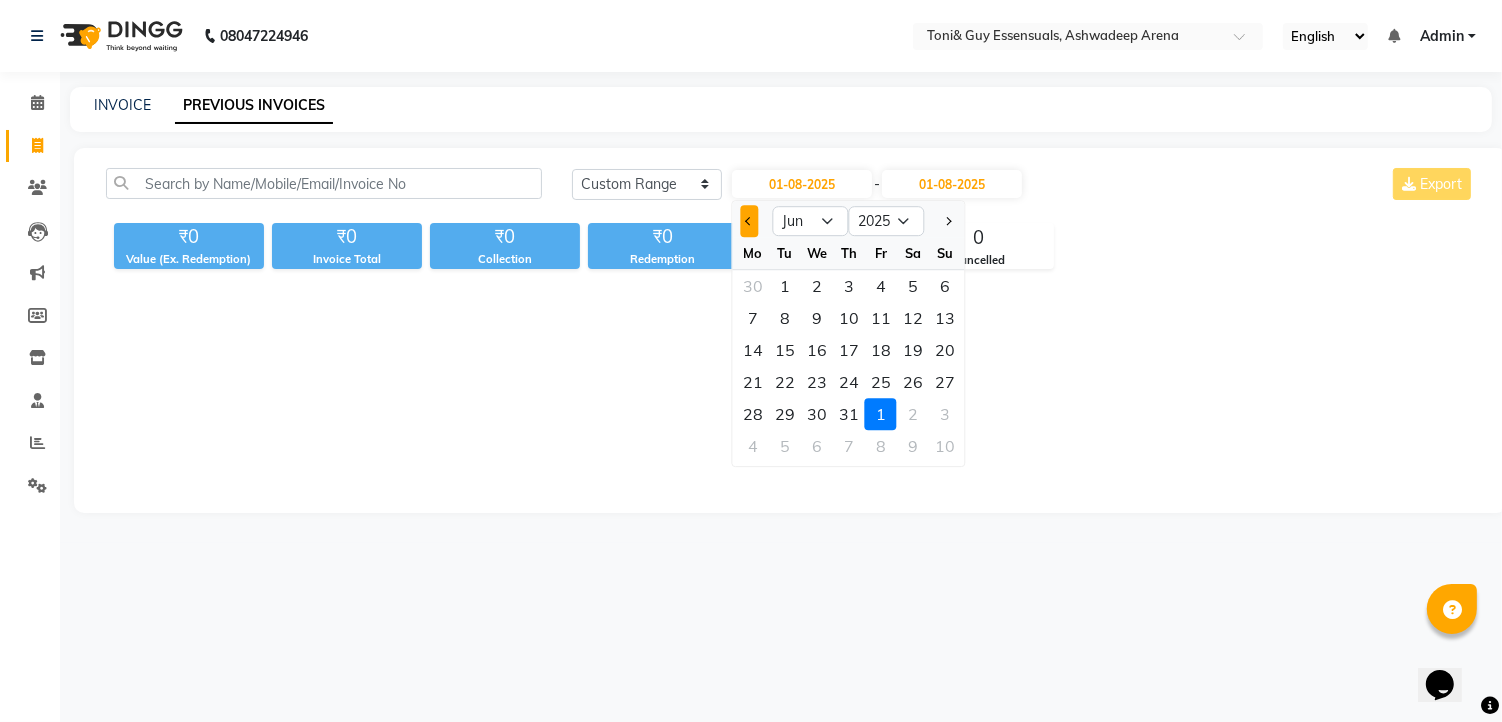 click 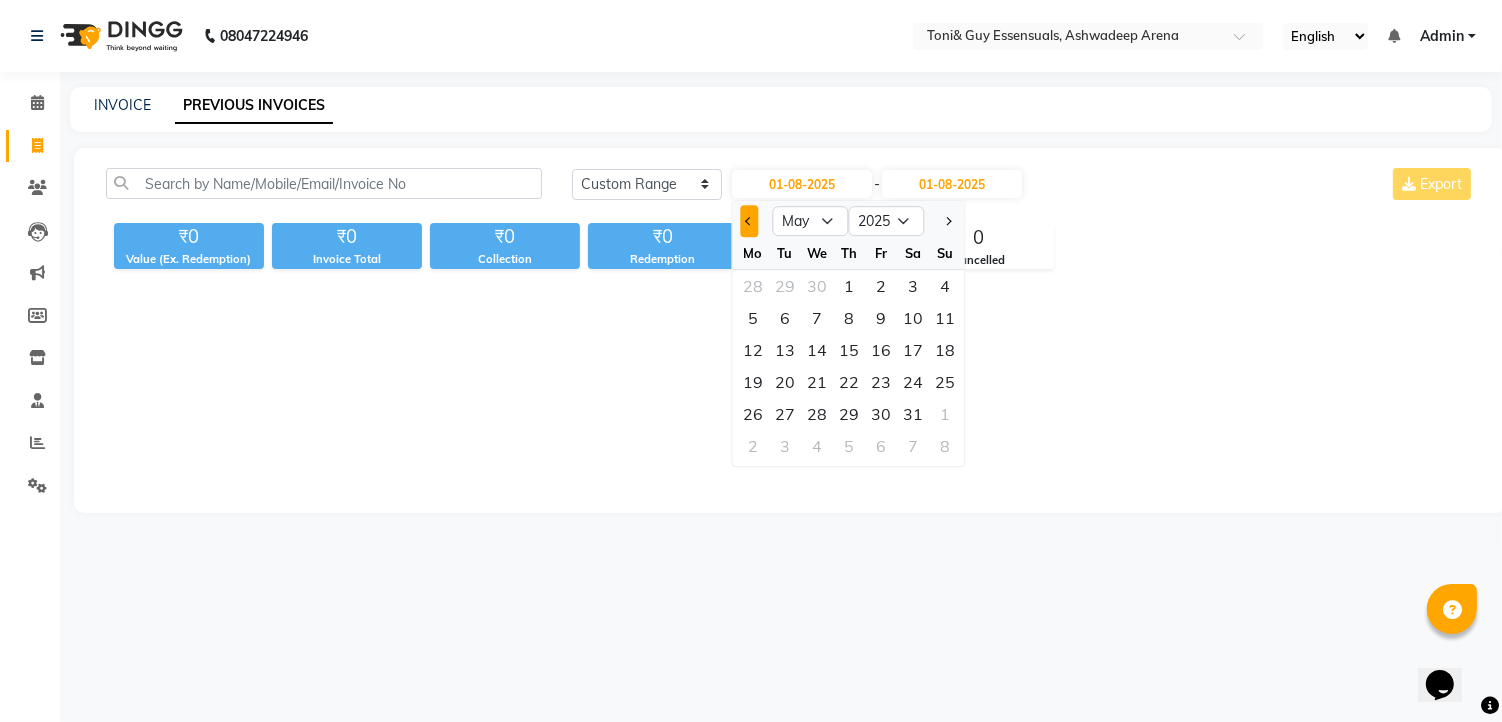 click 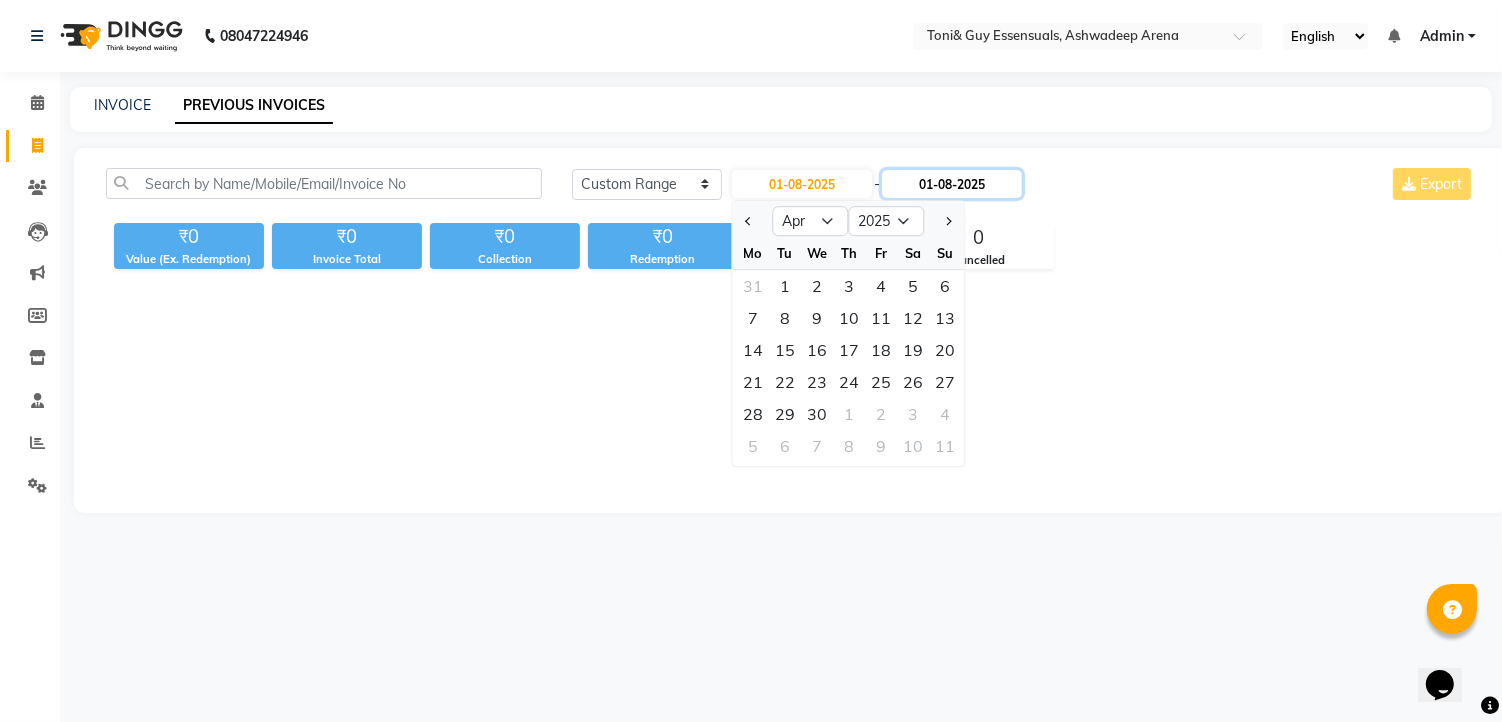 click on "01-08-2025" 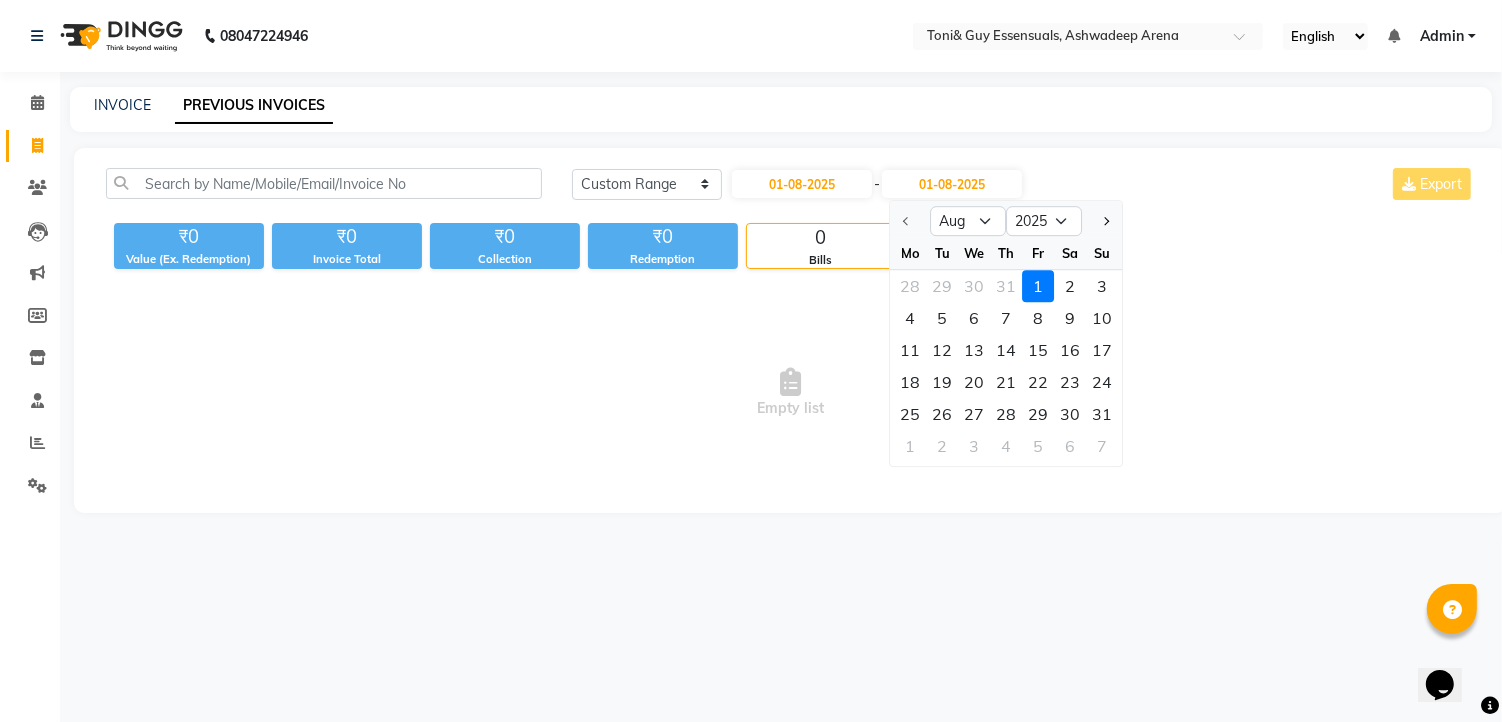 click 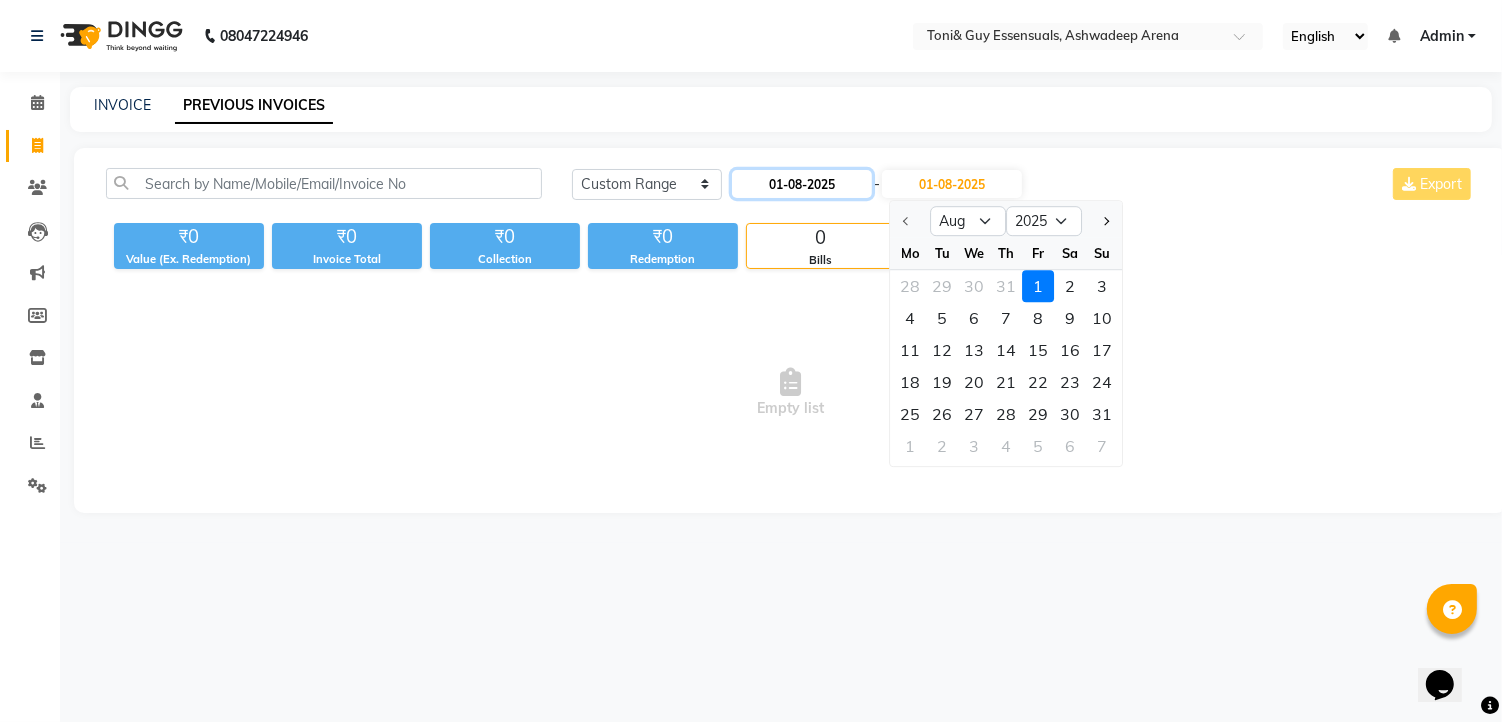 click on "01-08-2025" 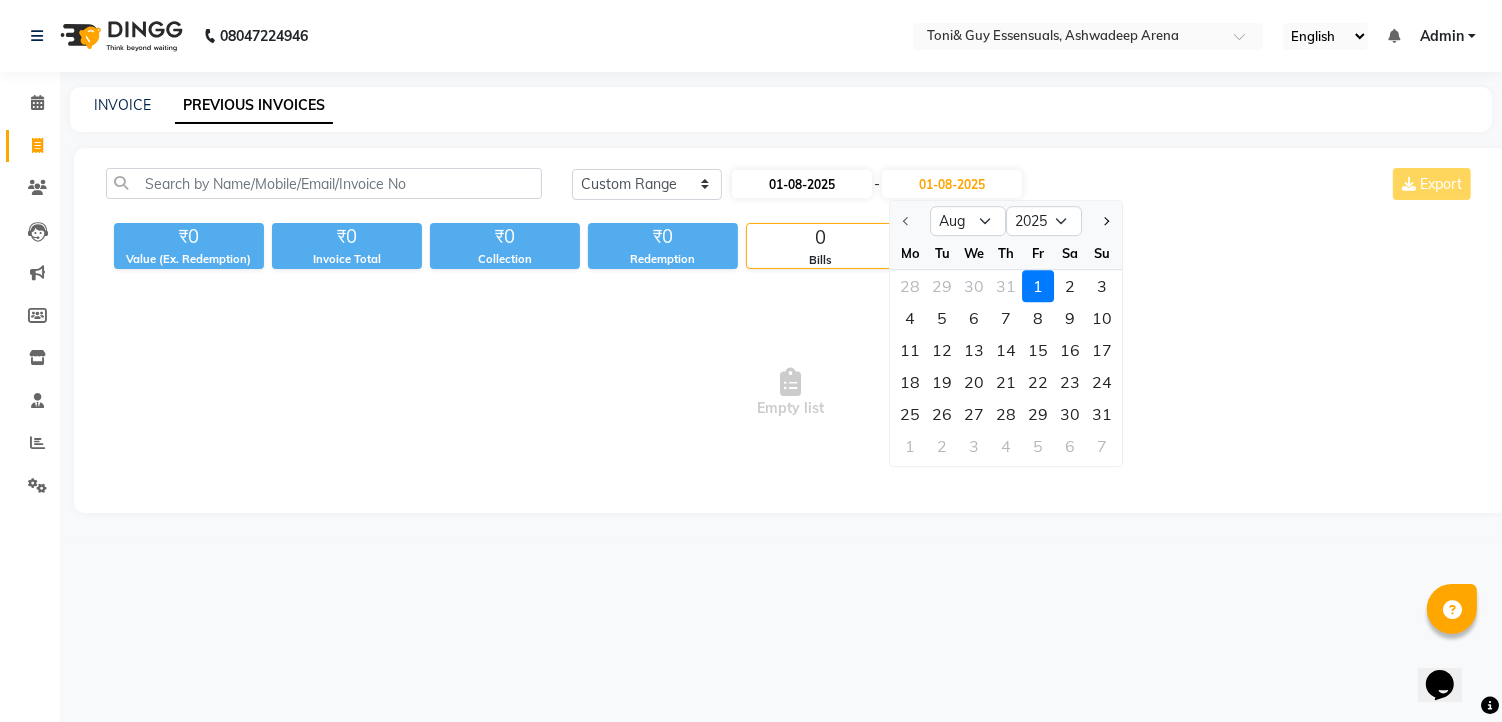 select on "8" 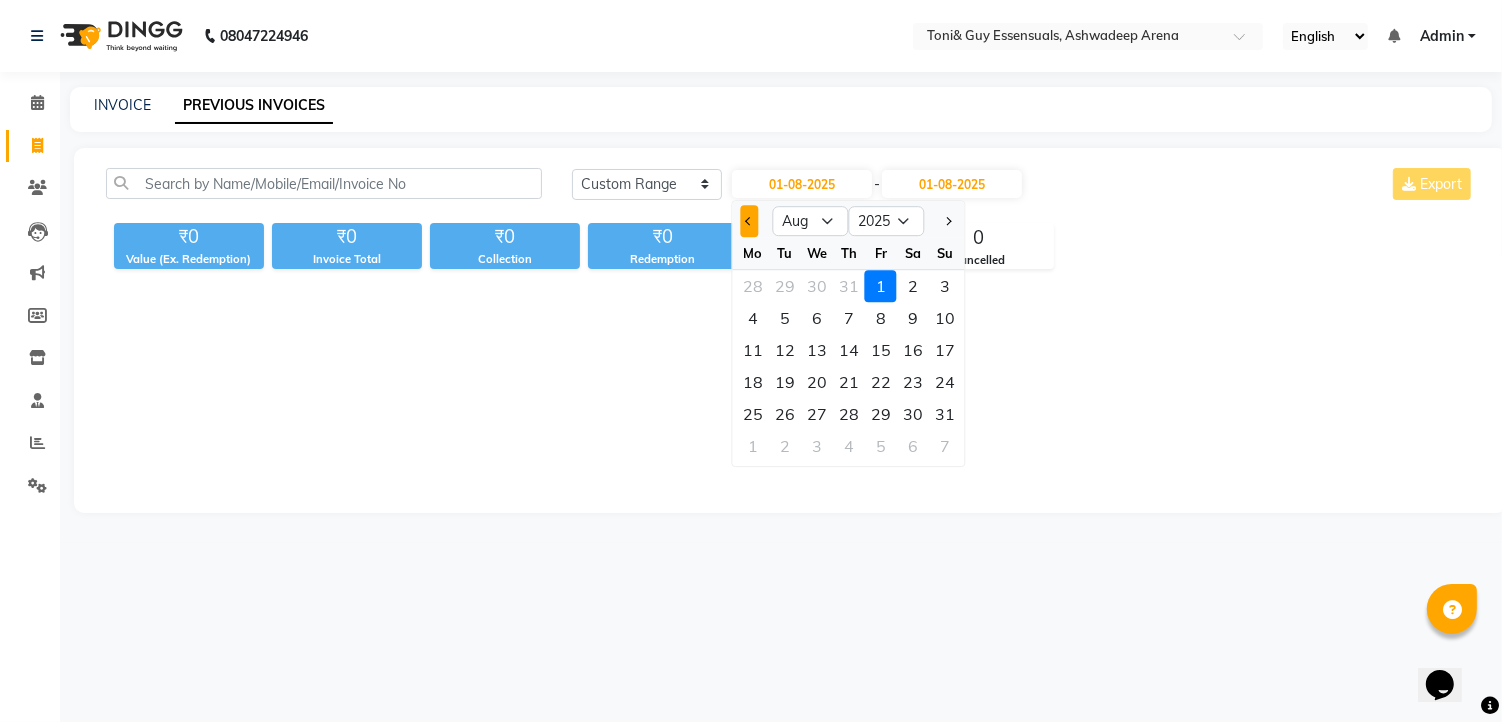 click 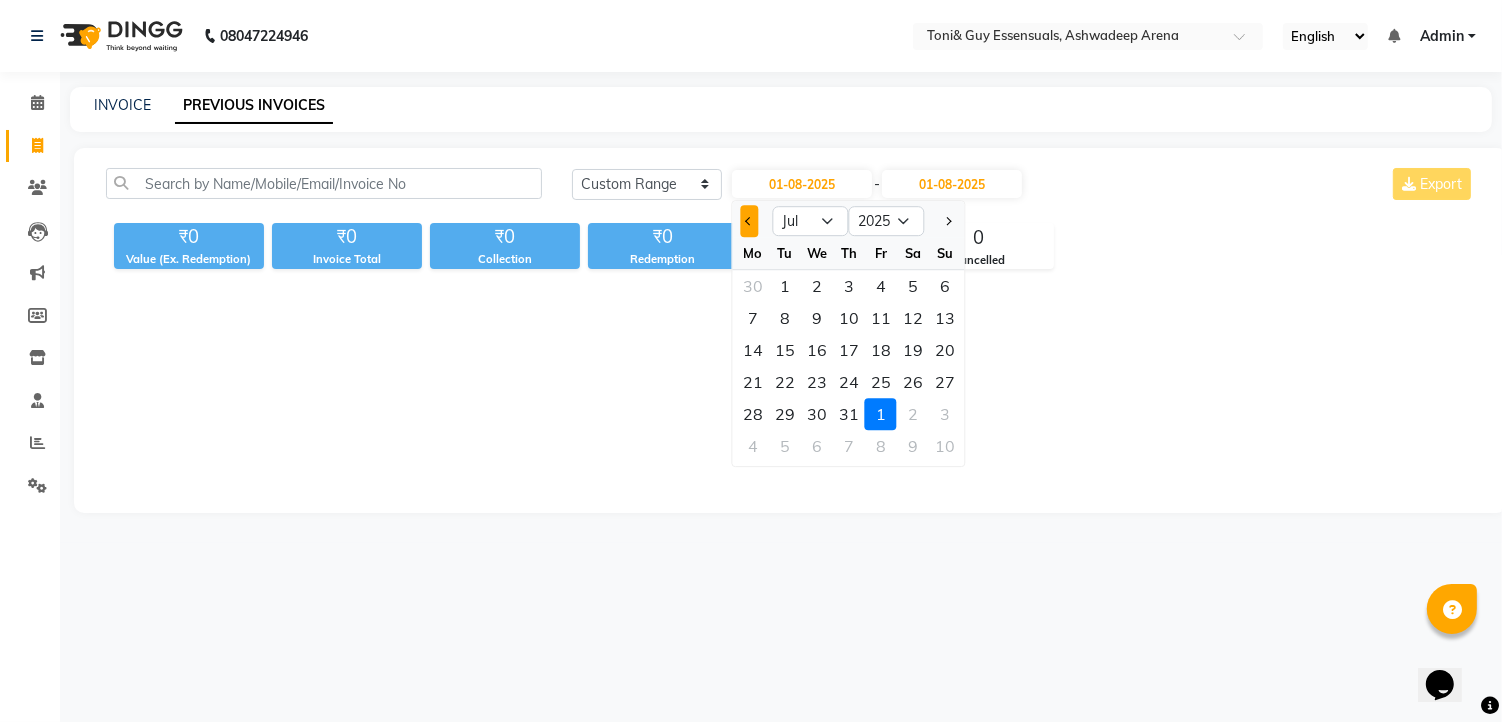 click 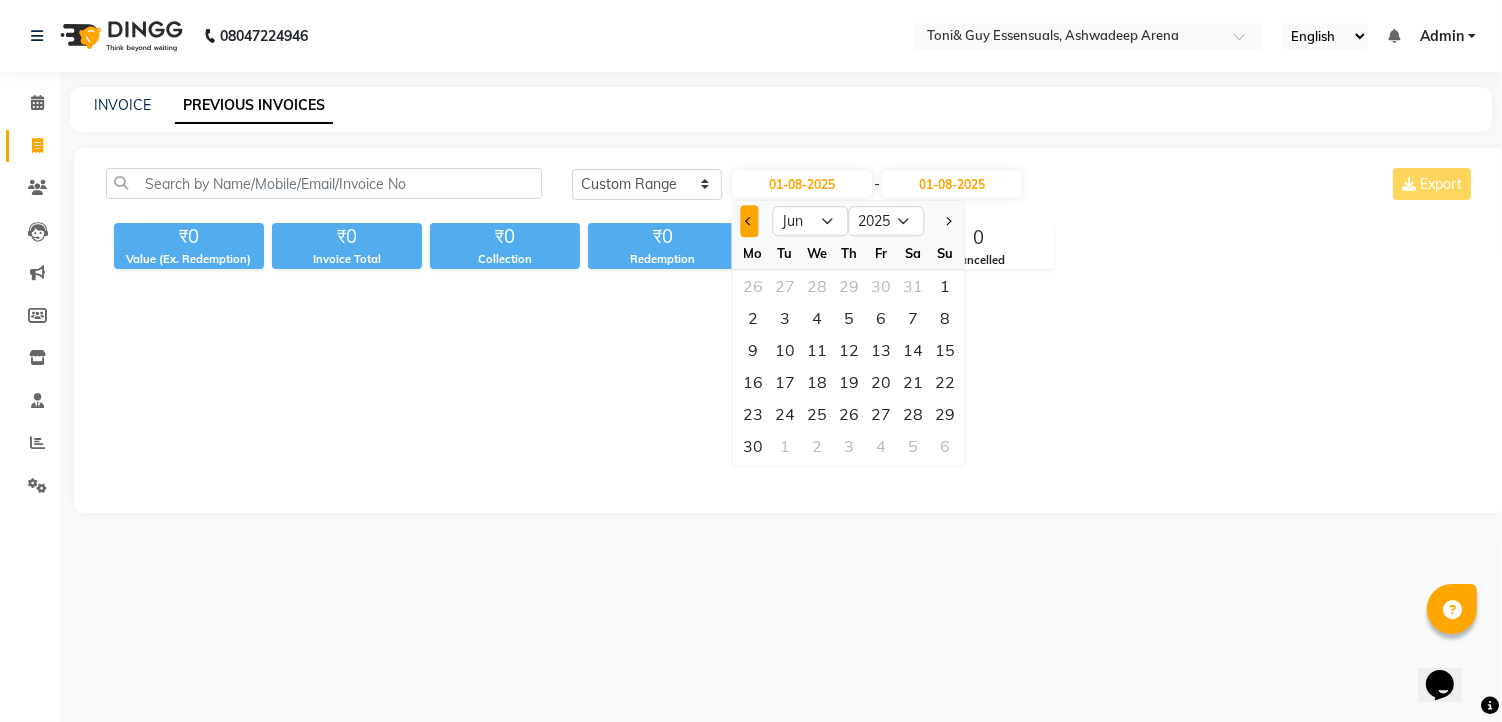 click 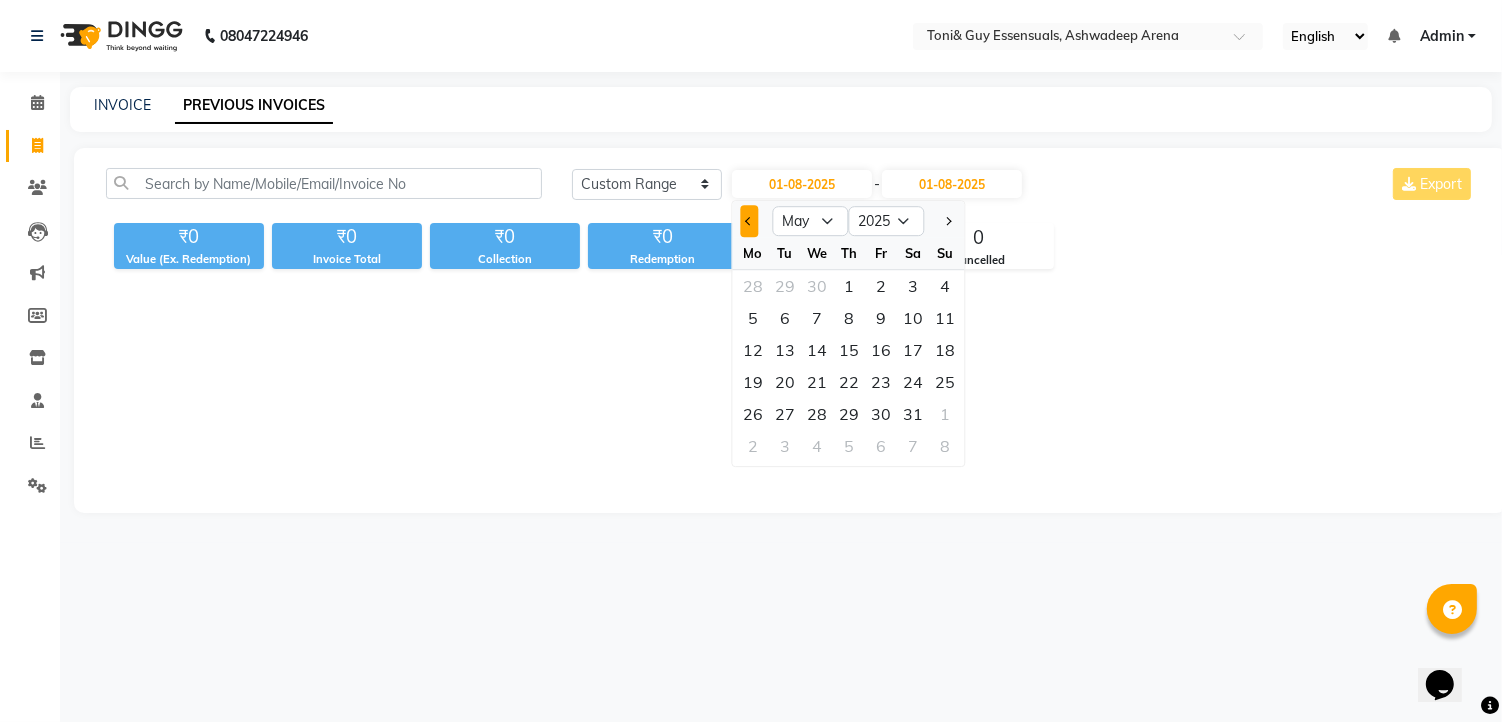 click 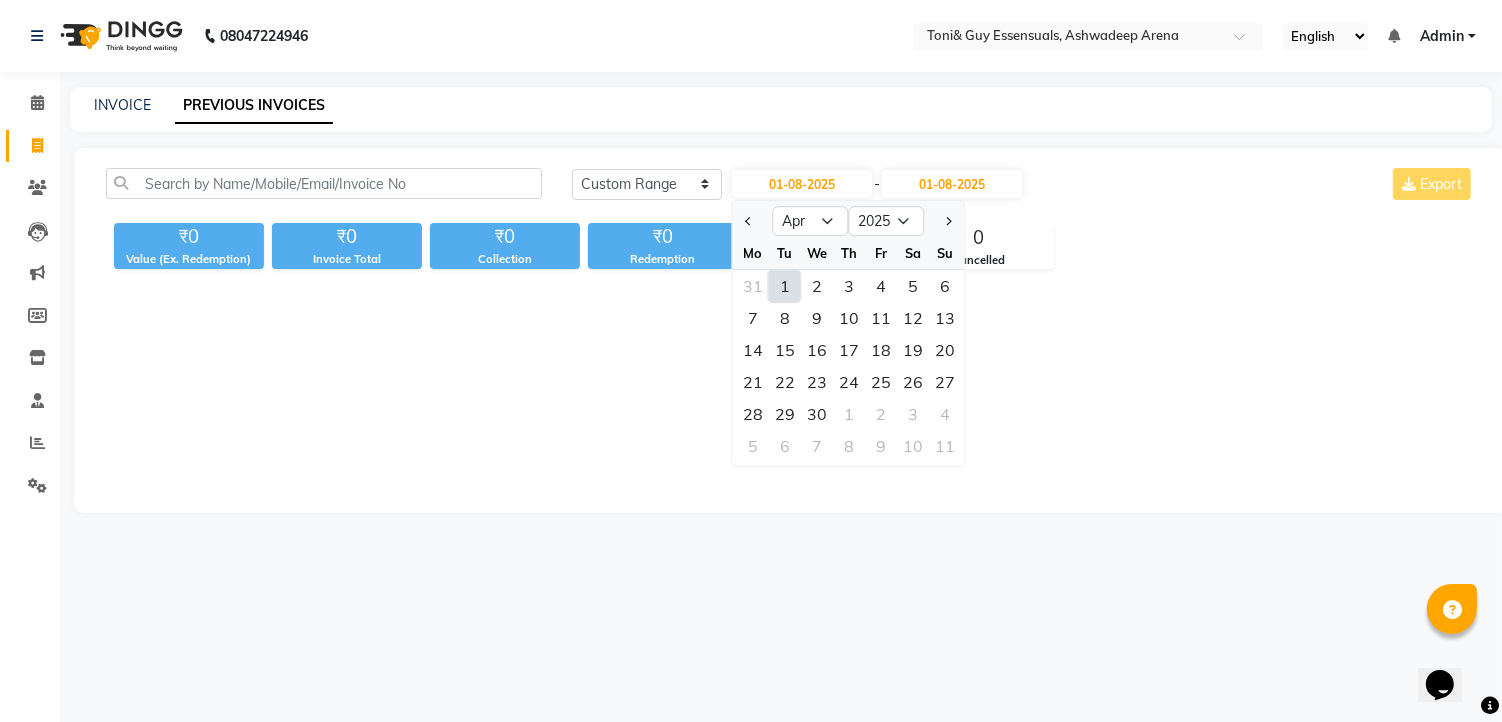 click on "1" 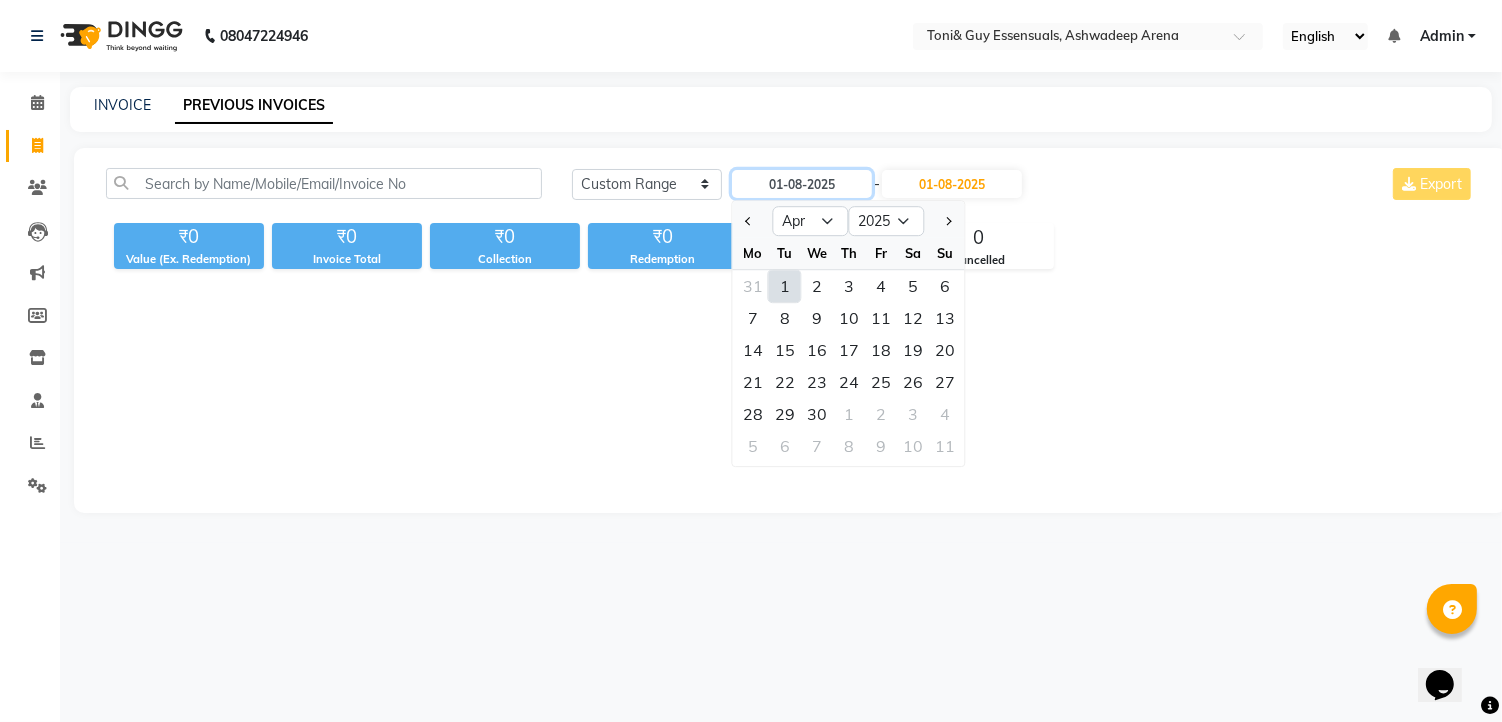type on "01-04-2025" 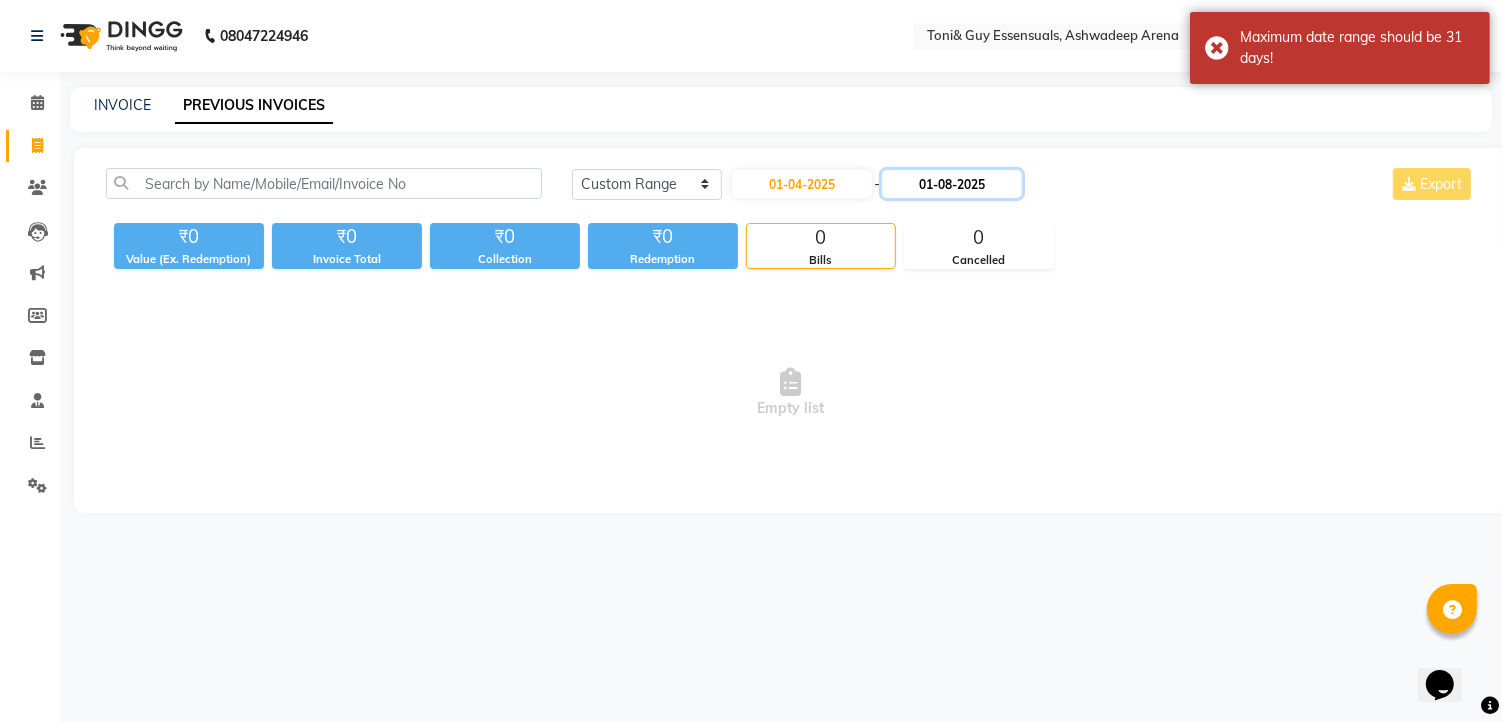 click on "01-08-2025" 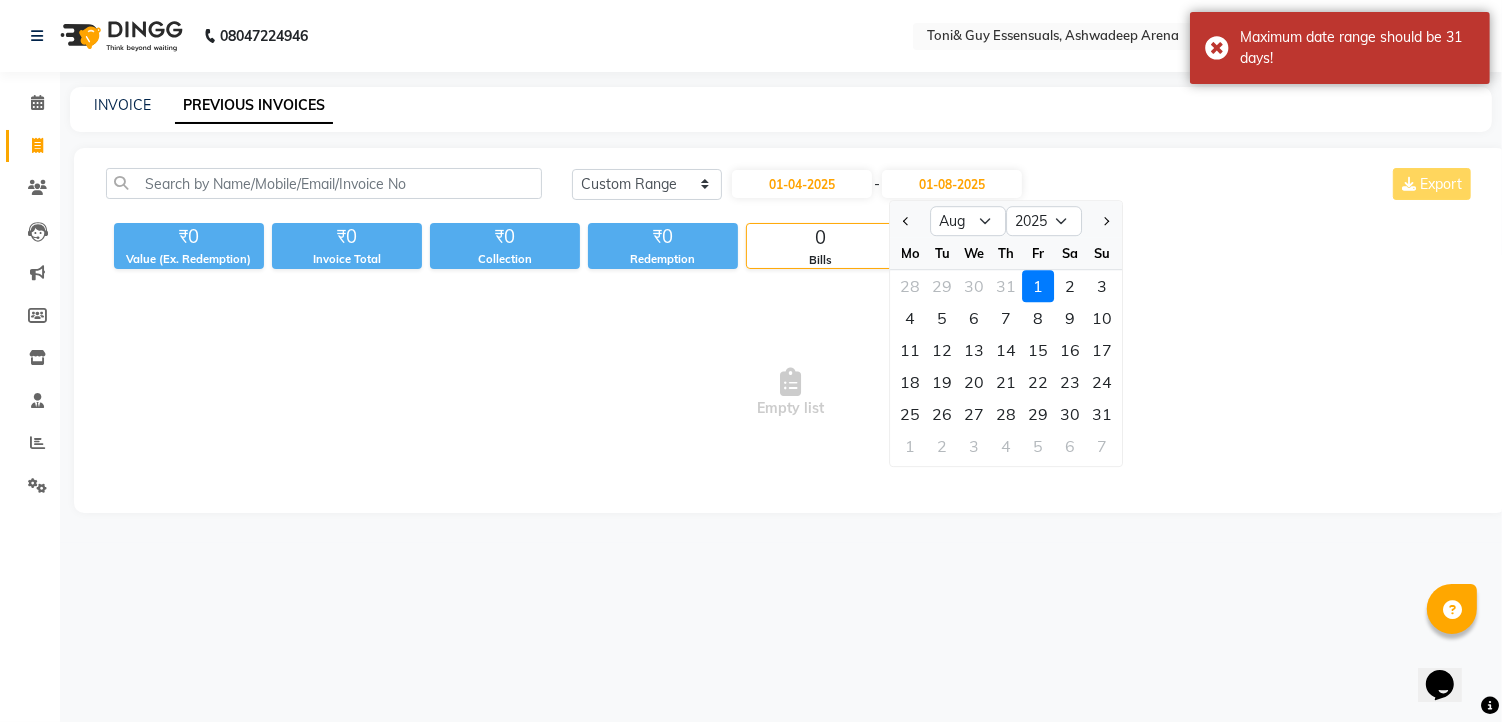 click 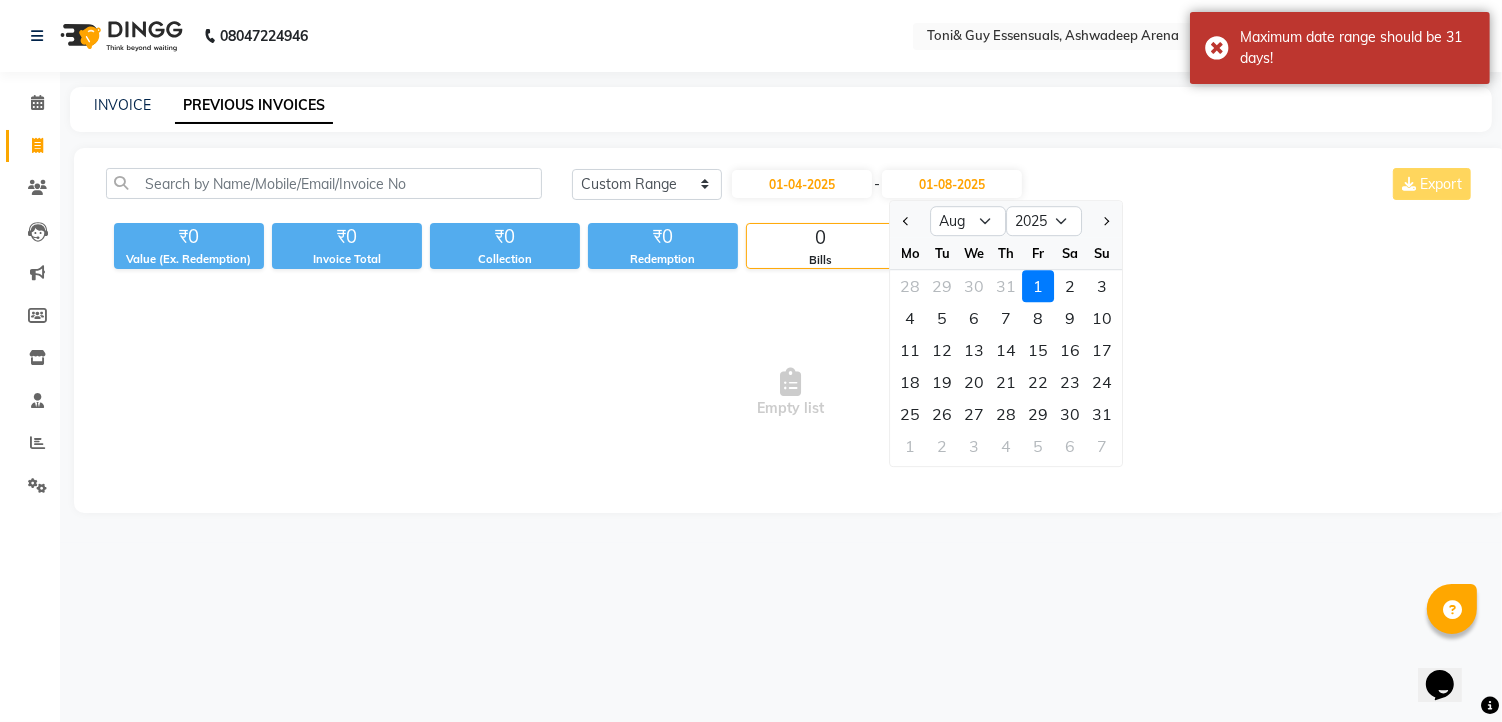 click 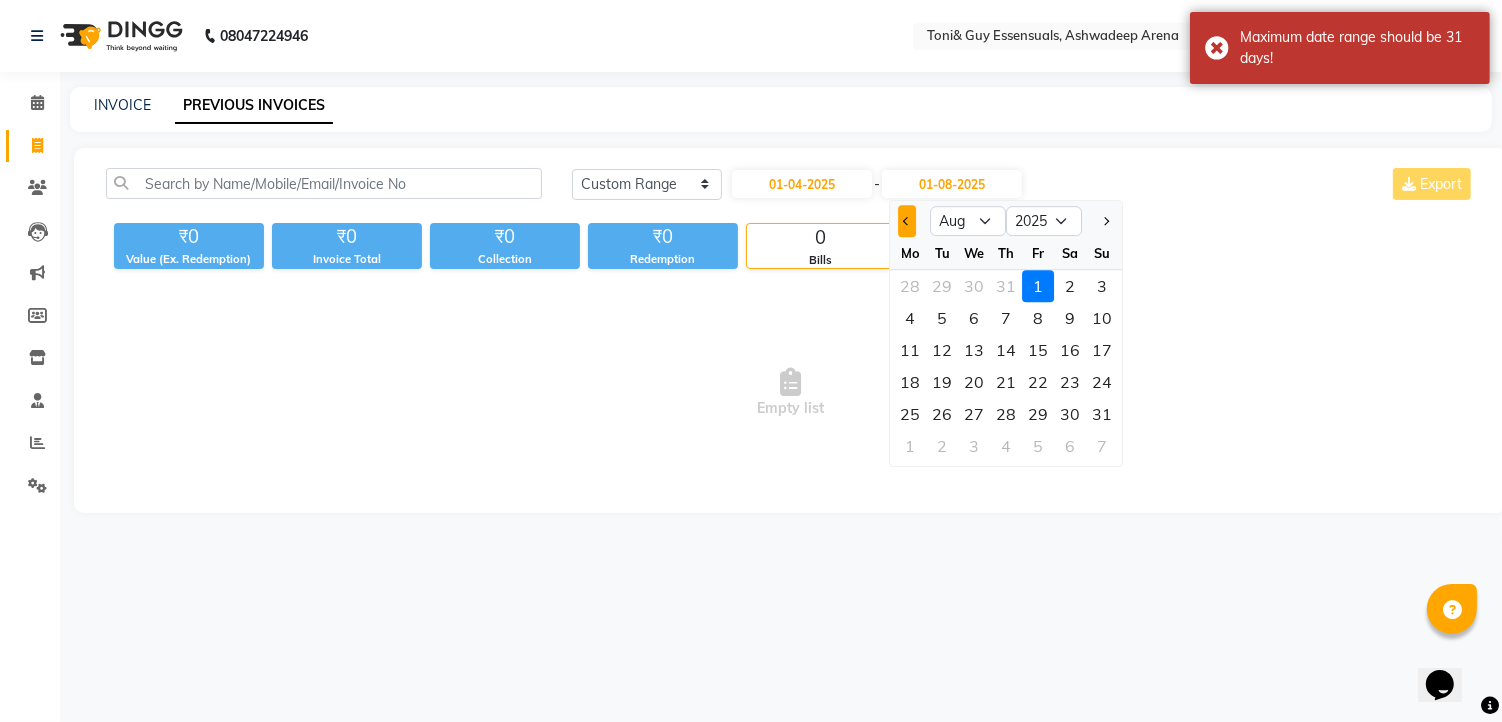 click 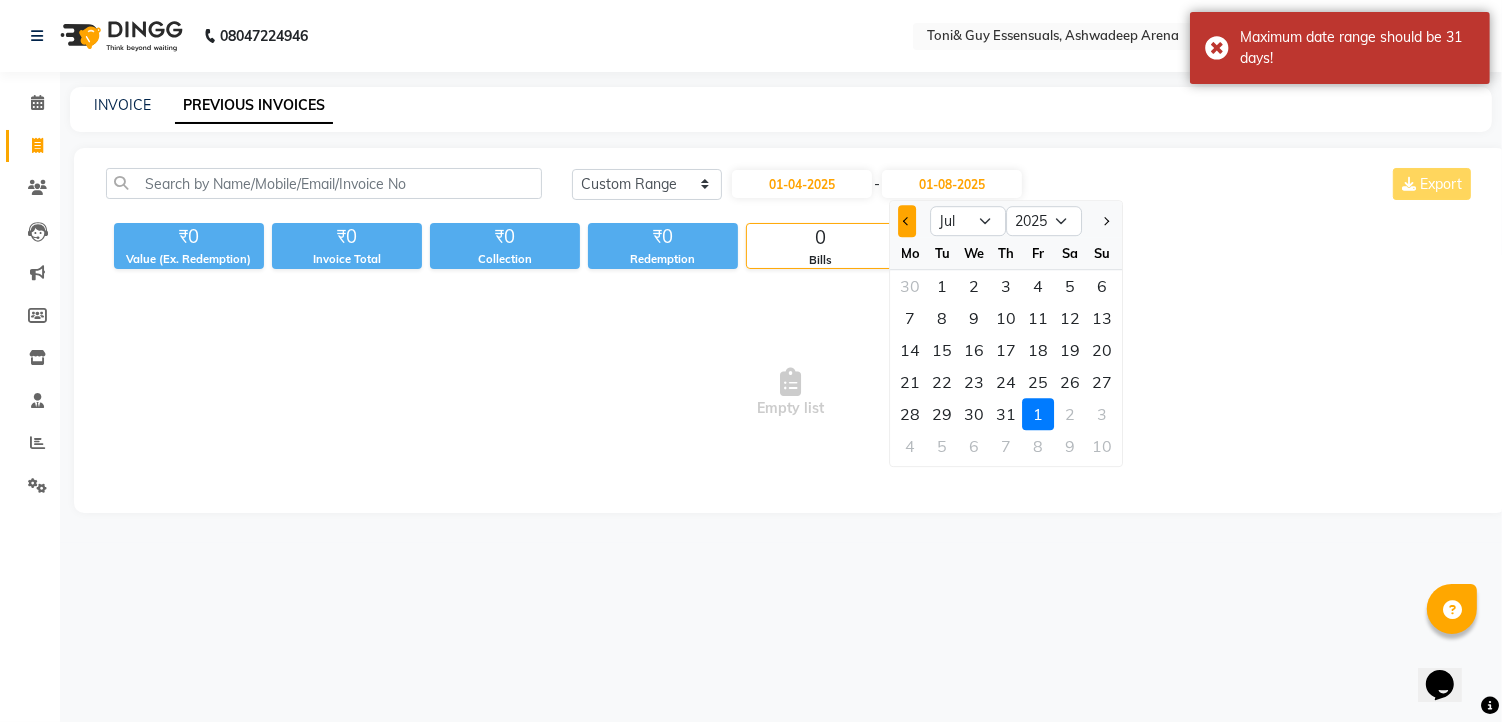 click 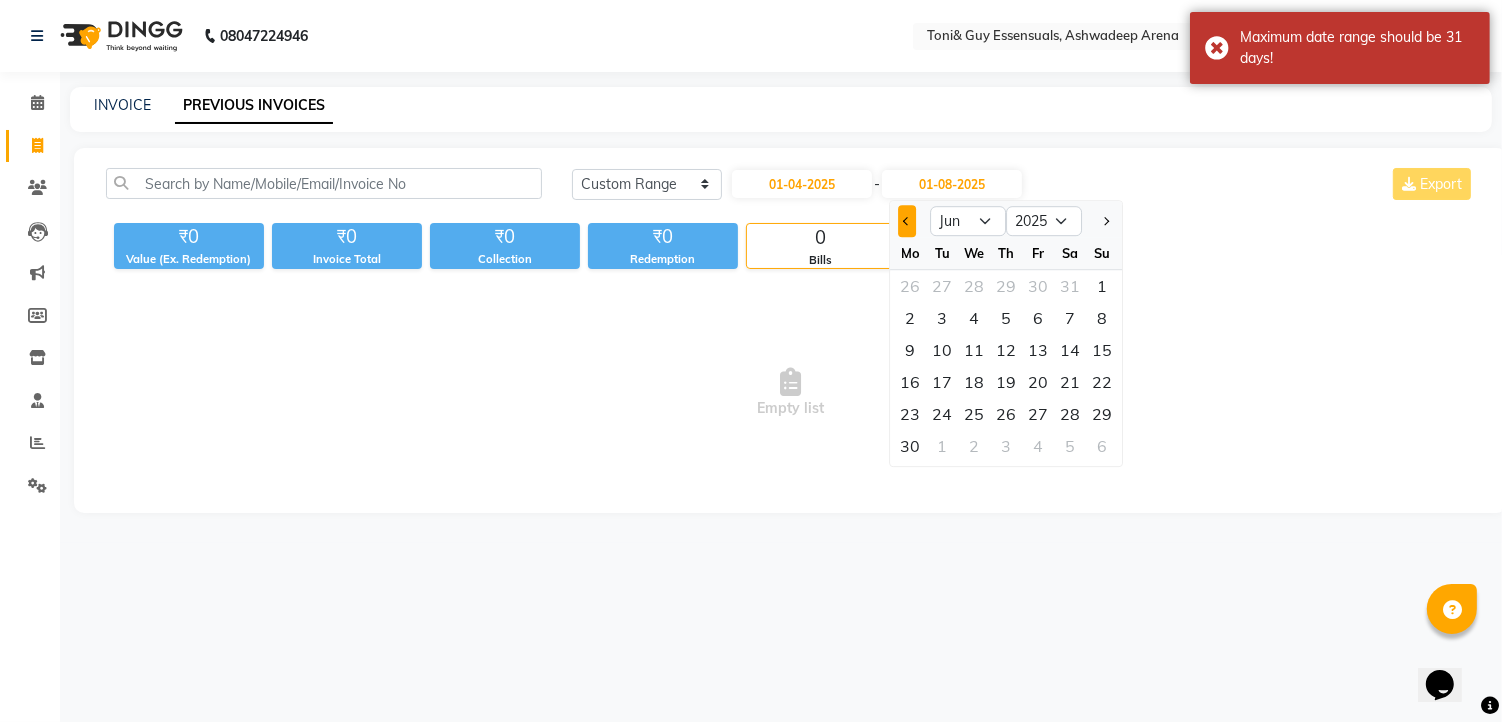 click 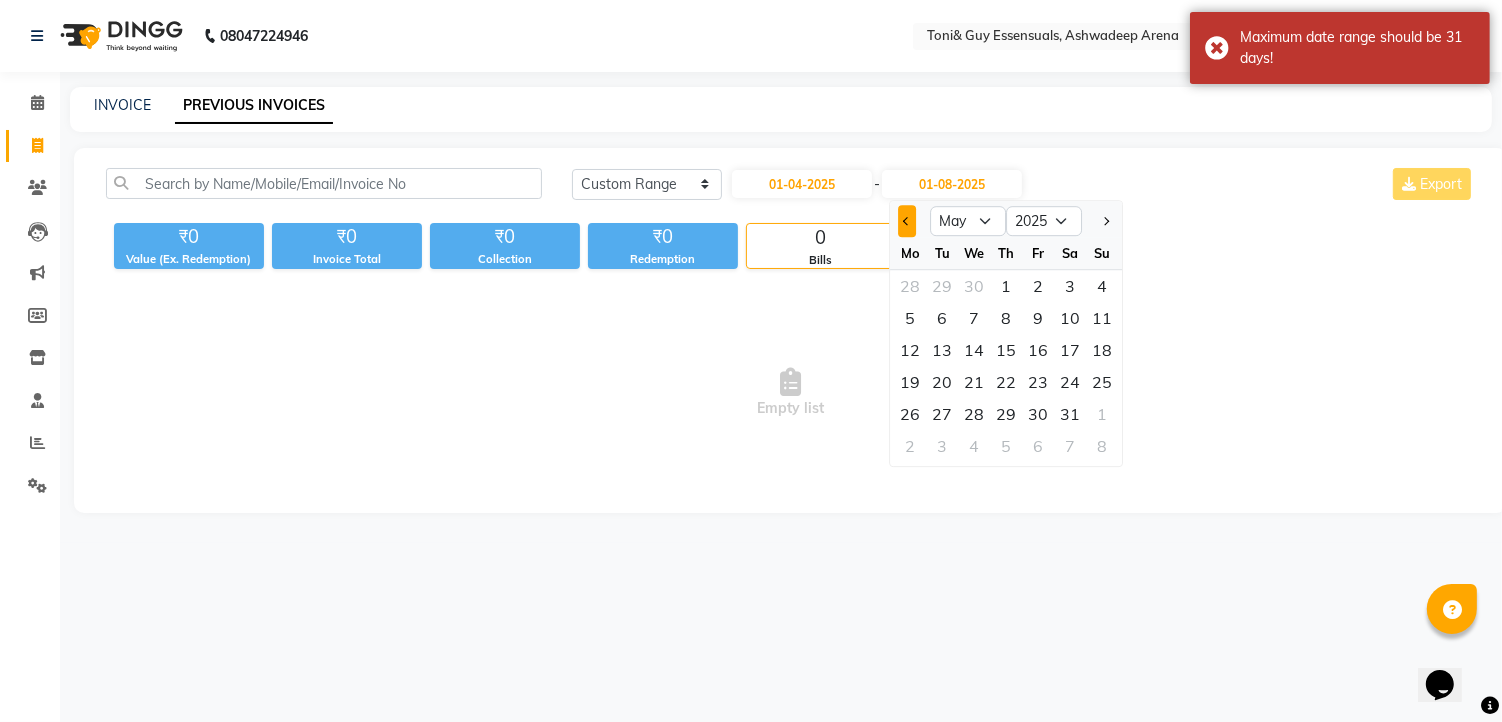 click 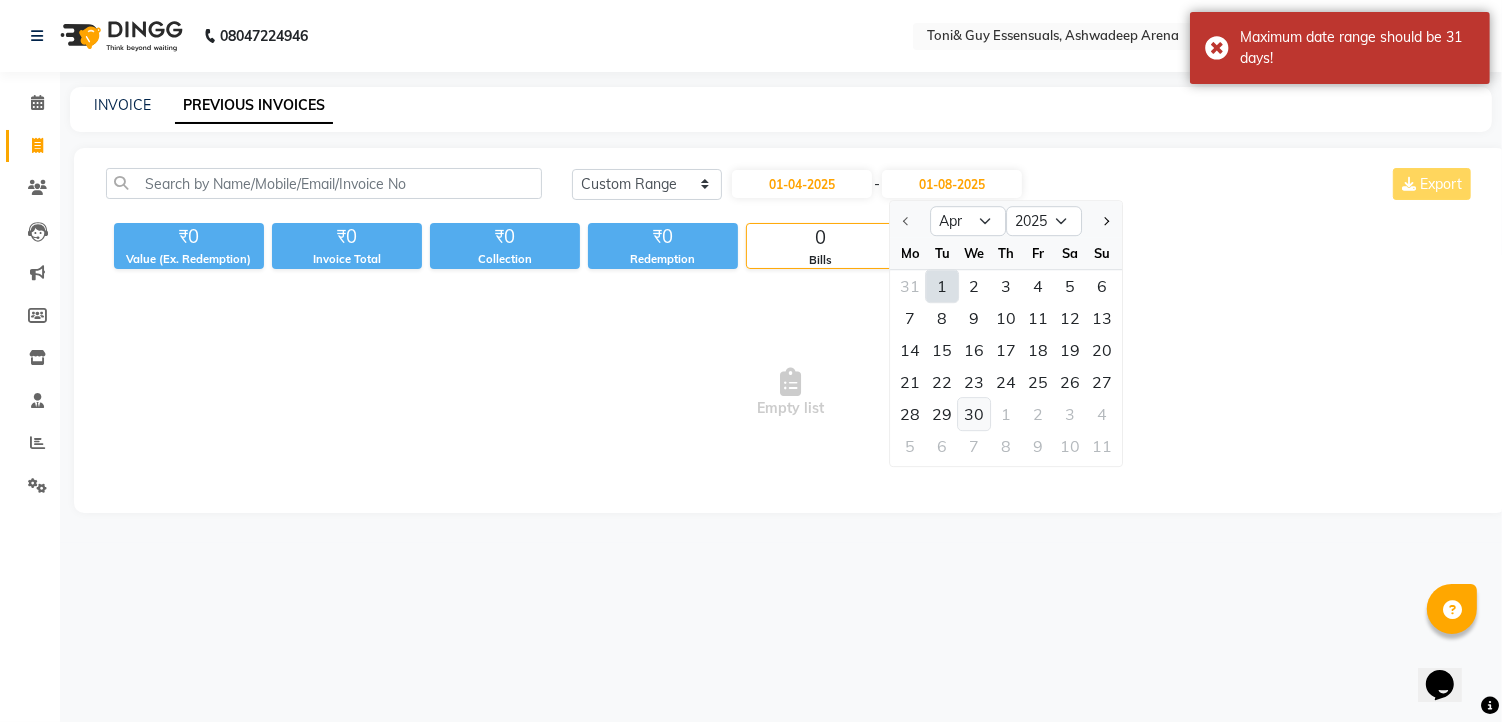 click on "30" 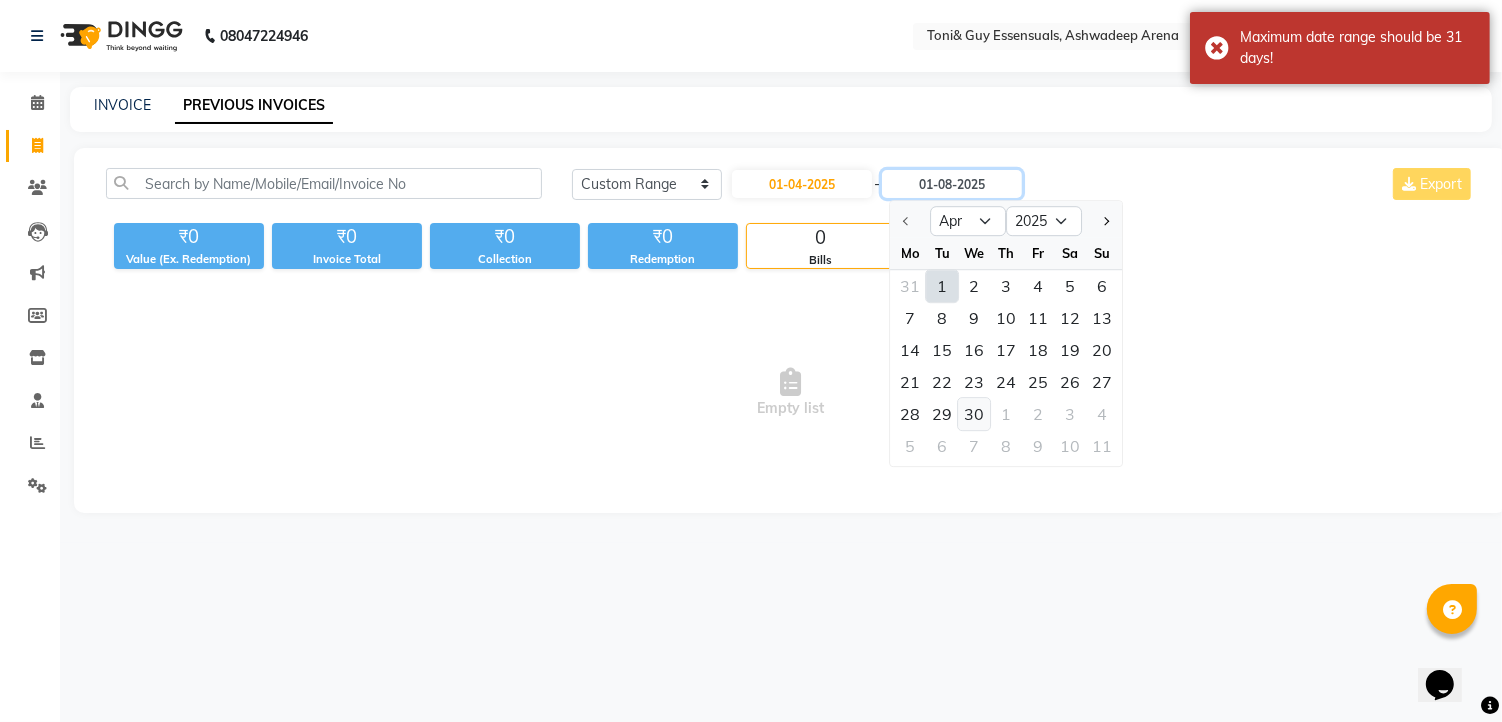 type on "30-04-2025" 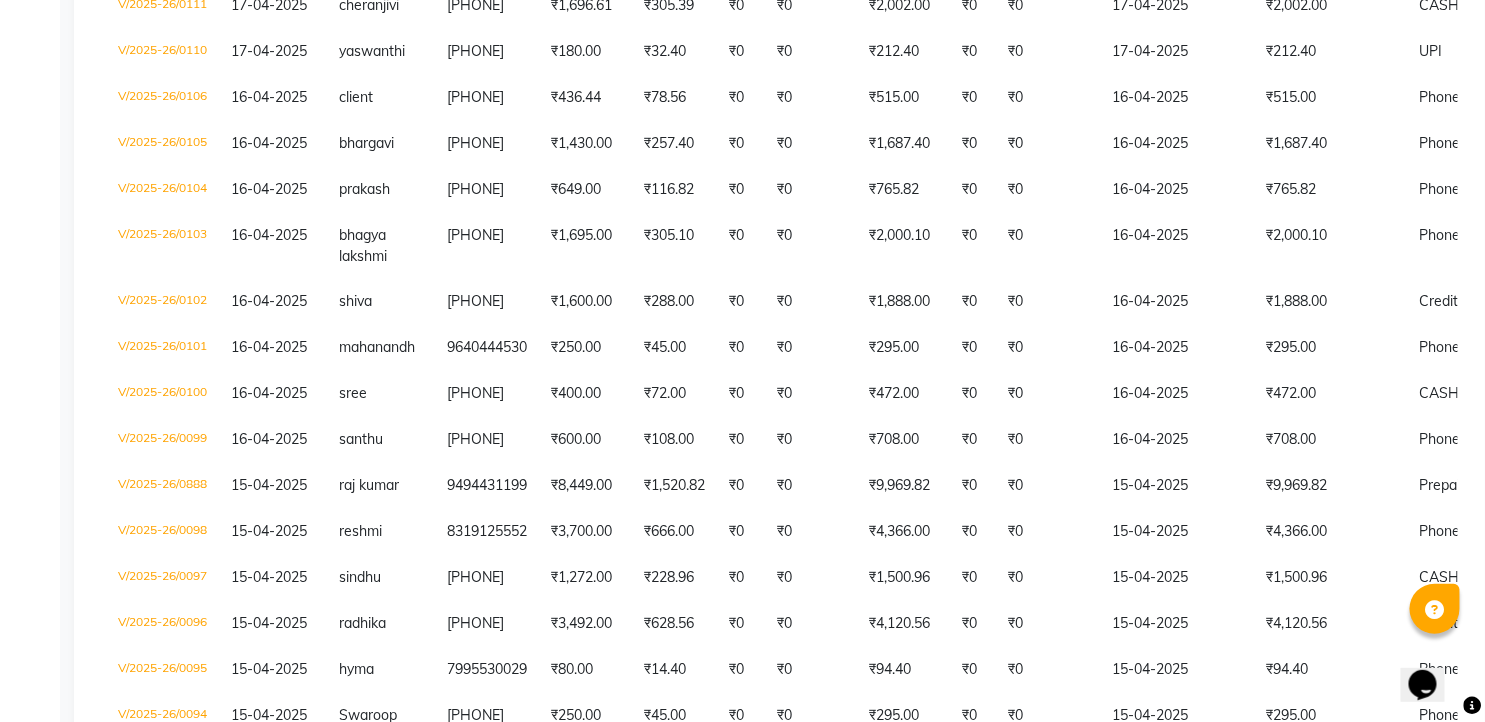 scroll, scrollTop: 4424, scrollLeft: 0, axis: vertical 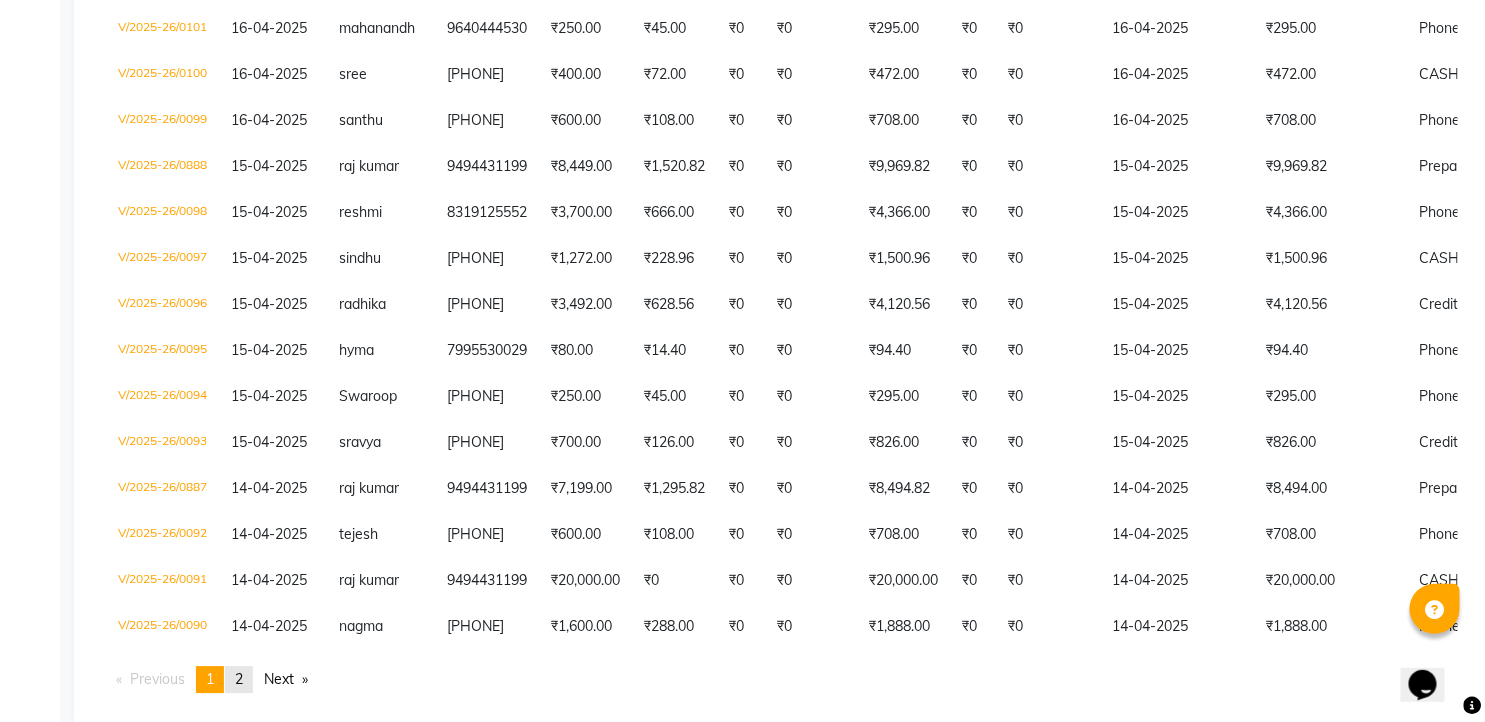 click on "page  2" at bounding box center (239, 679) 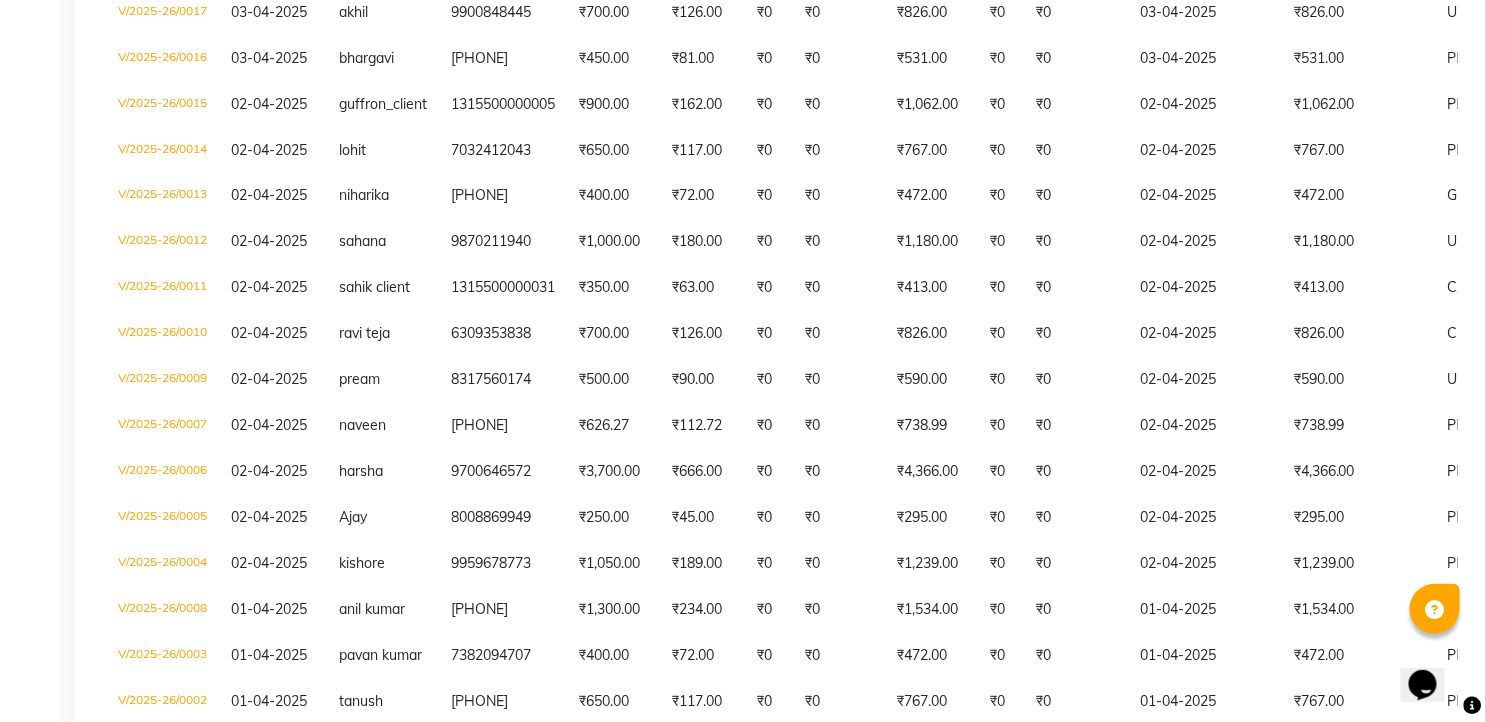 scroll, scrollTop: 3987, scrollLeft: 0, axis: vertical 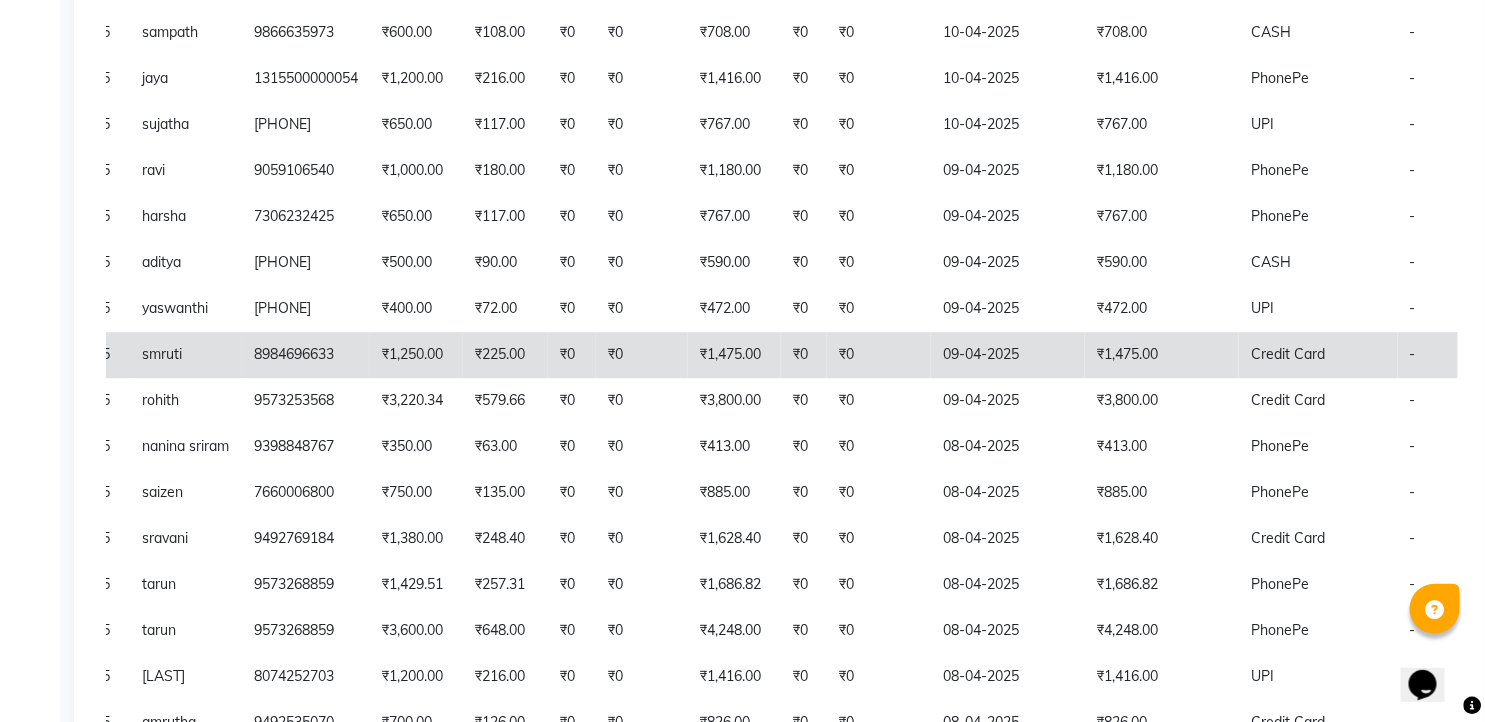 click on "09-04-2025" 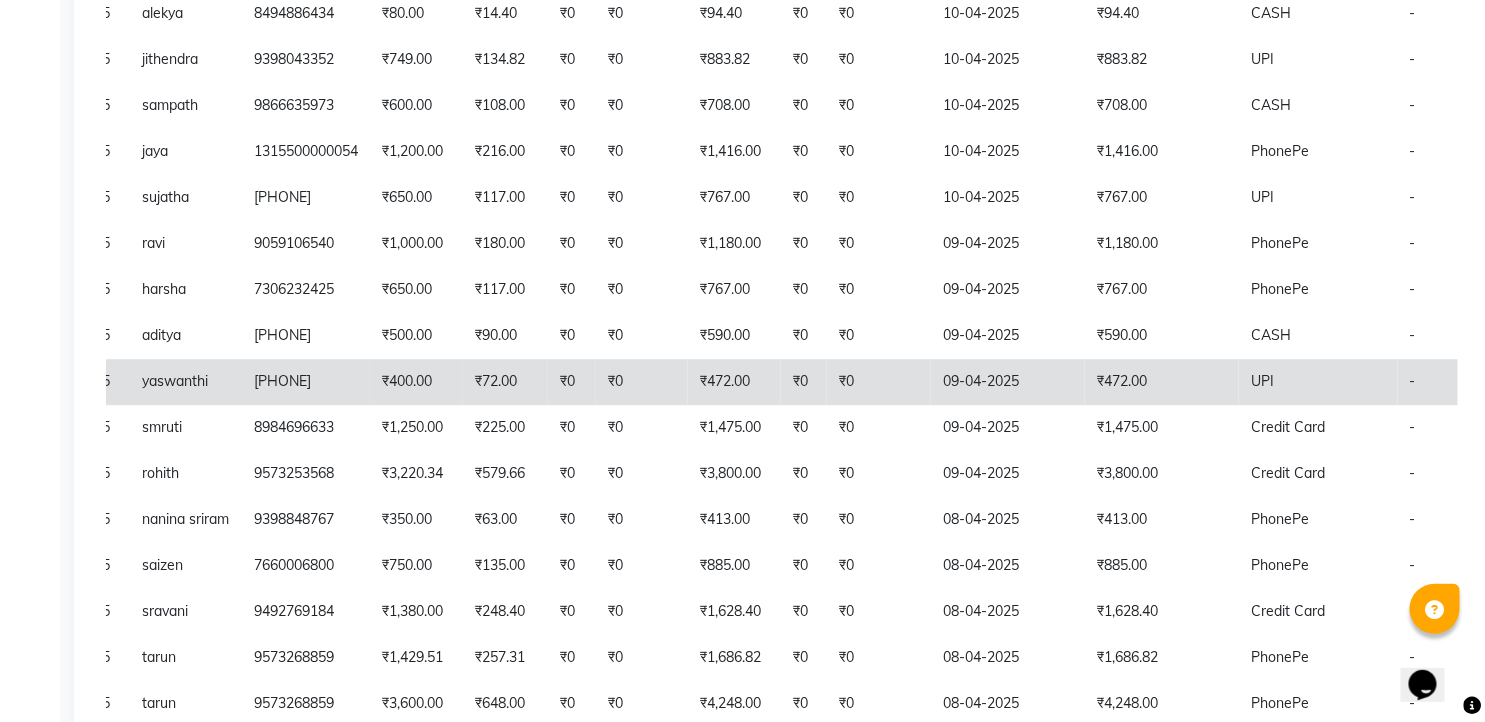 scroll, scrollTop: 1765, scrollLeft: 0, axis: vertical 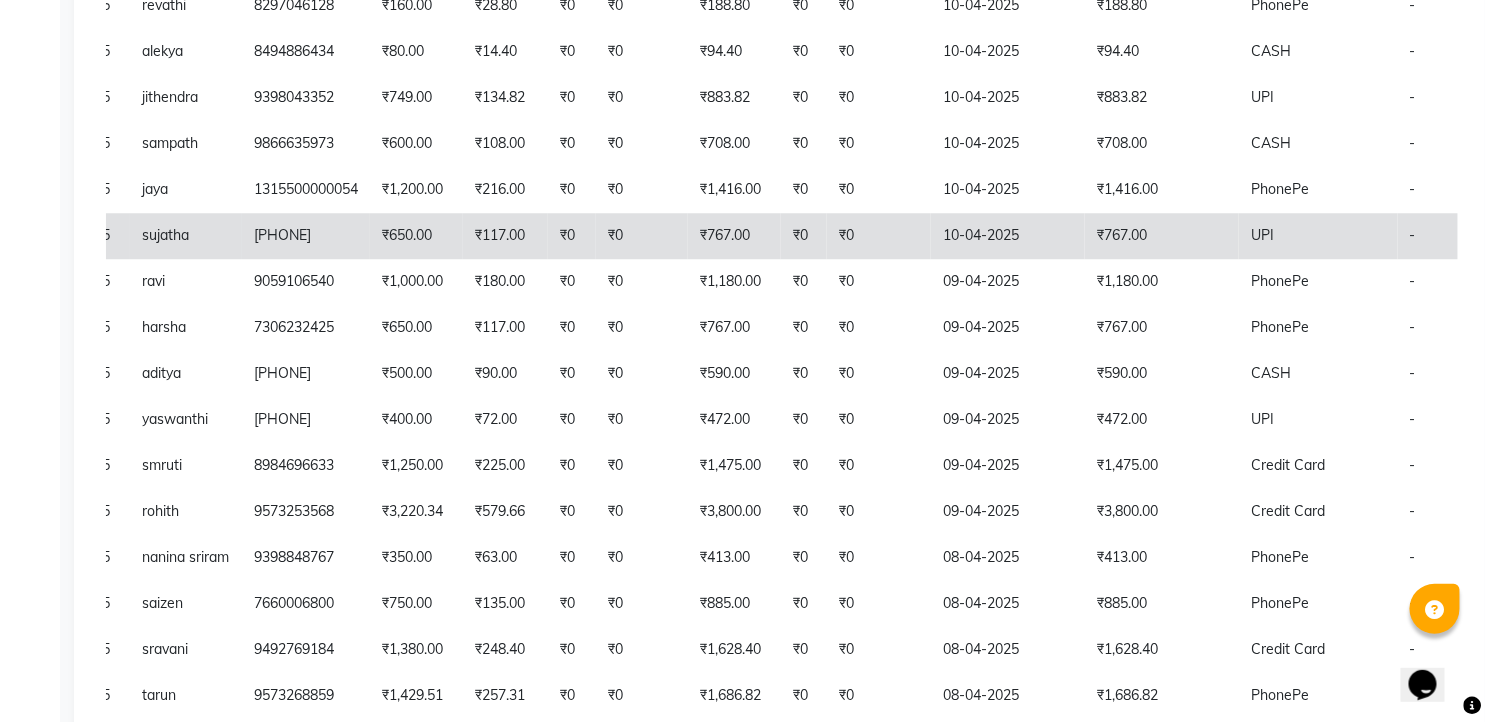 click on "9502084095" 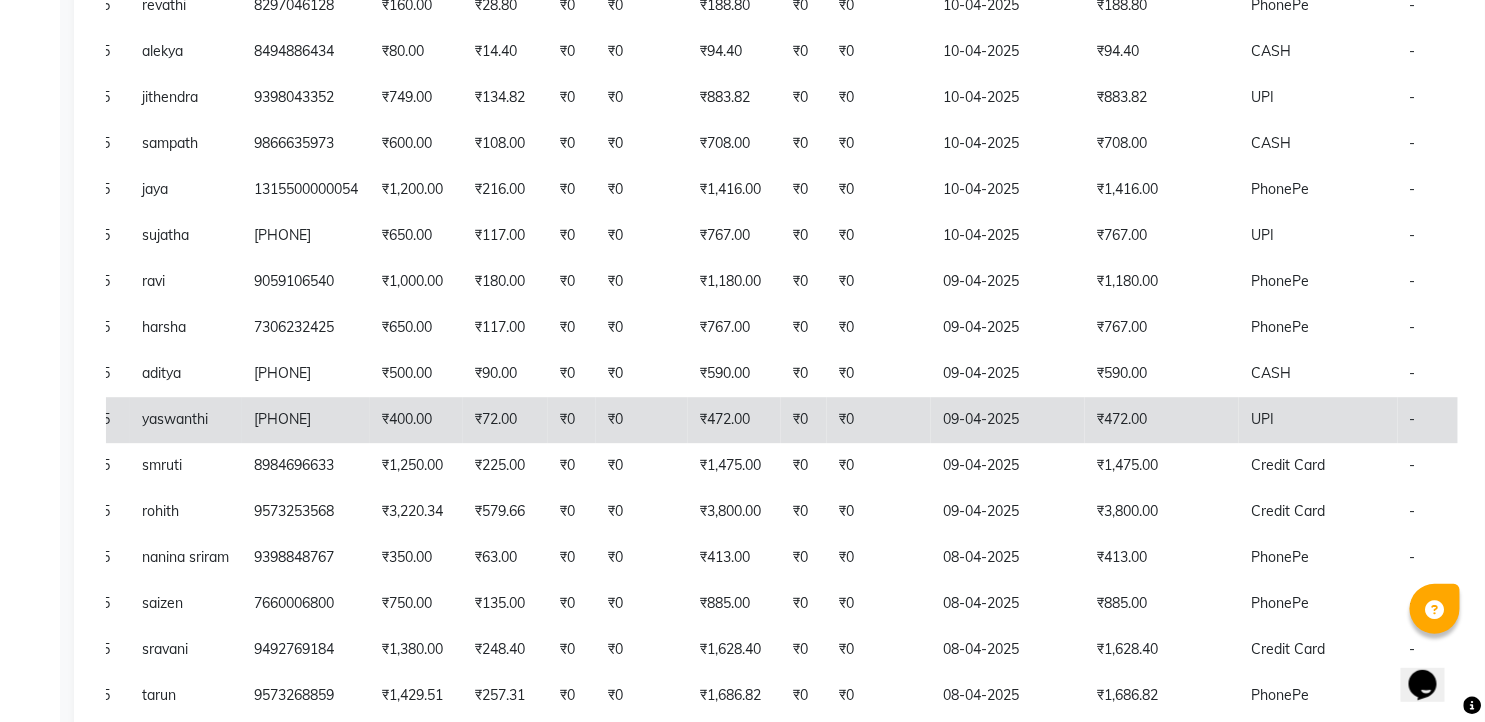 click on "₹0" 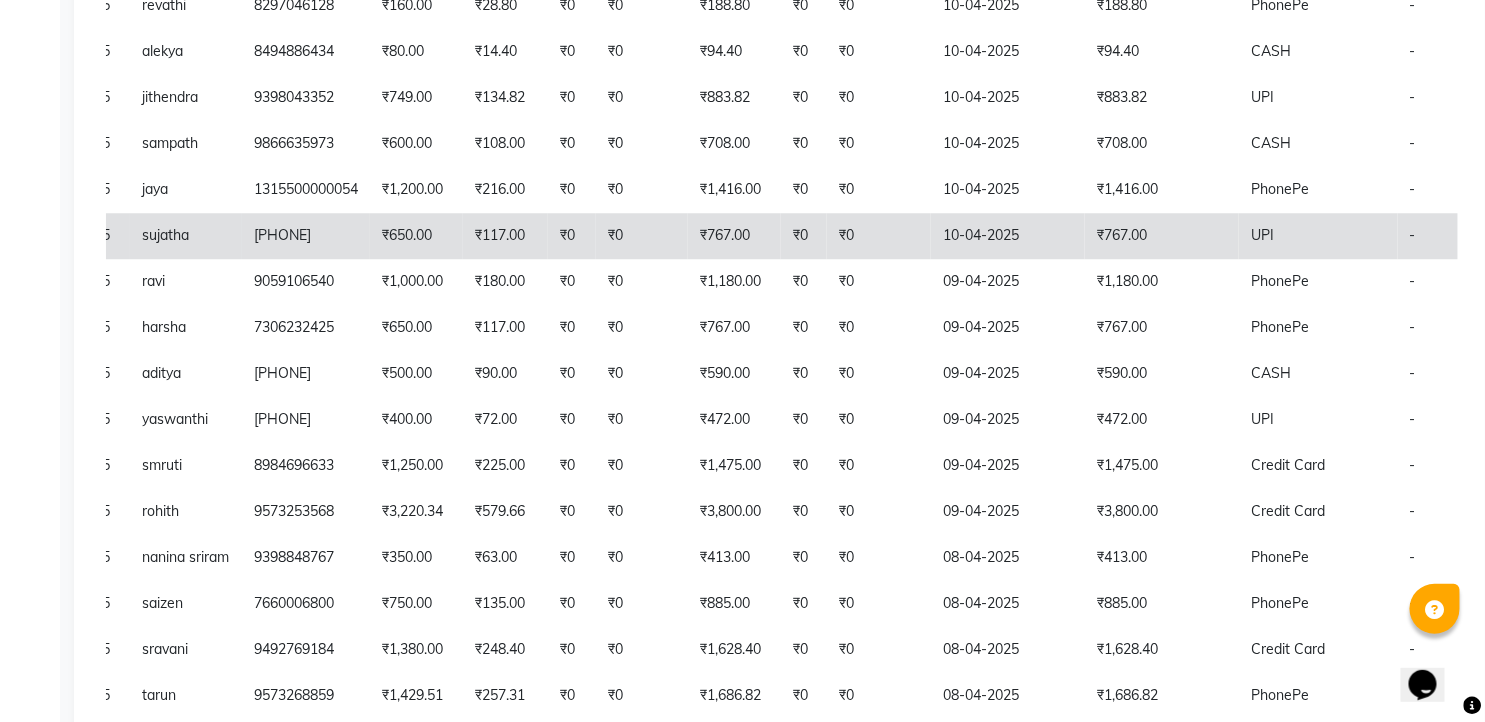 click on "₹650.00" 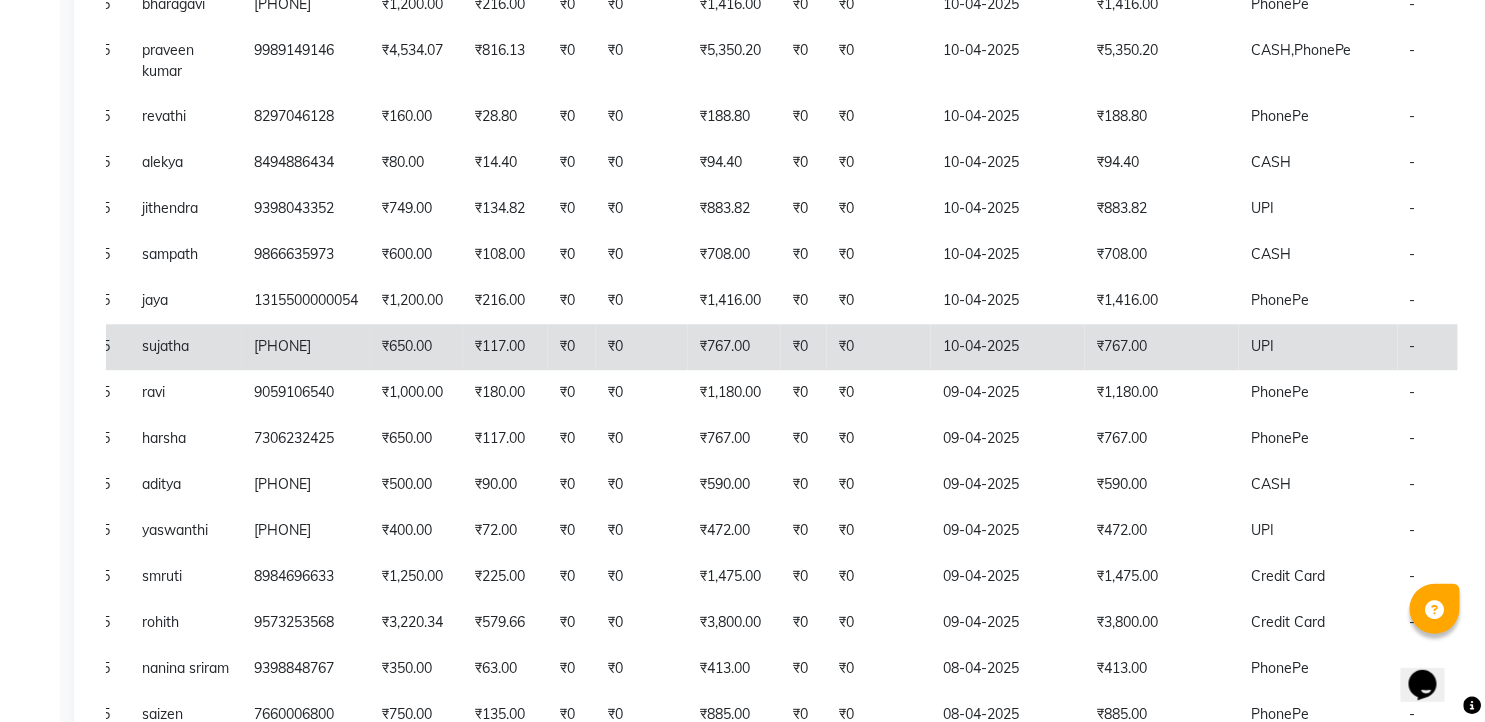 scroll, scrollTop: 1543, scrollLeft: 0, axis: vertical 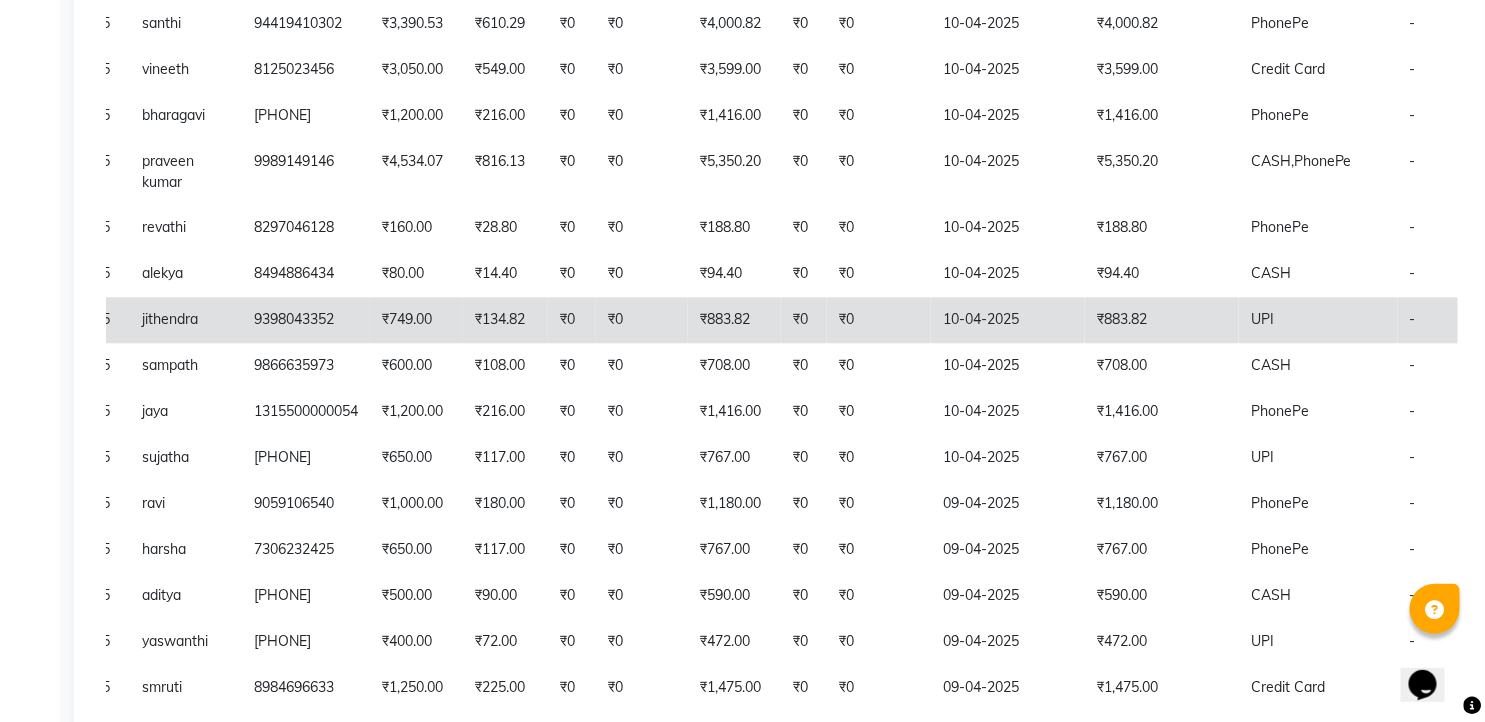 click on "₹0" 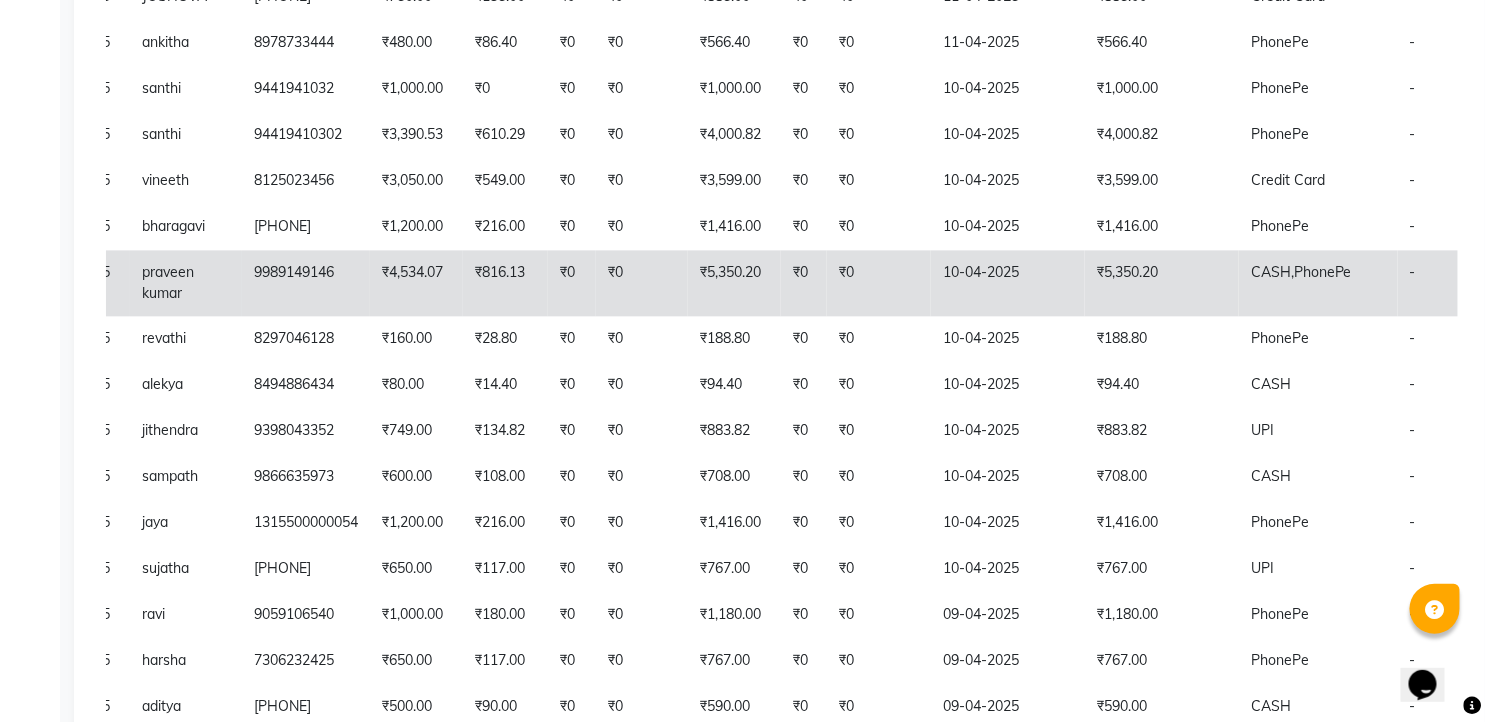 scroll, scrollTop: 1321, scrollLeft: 0, axis: vertical 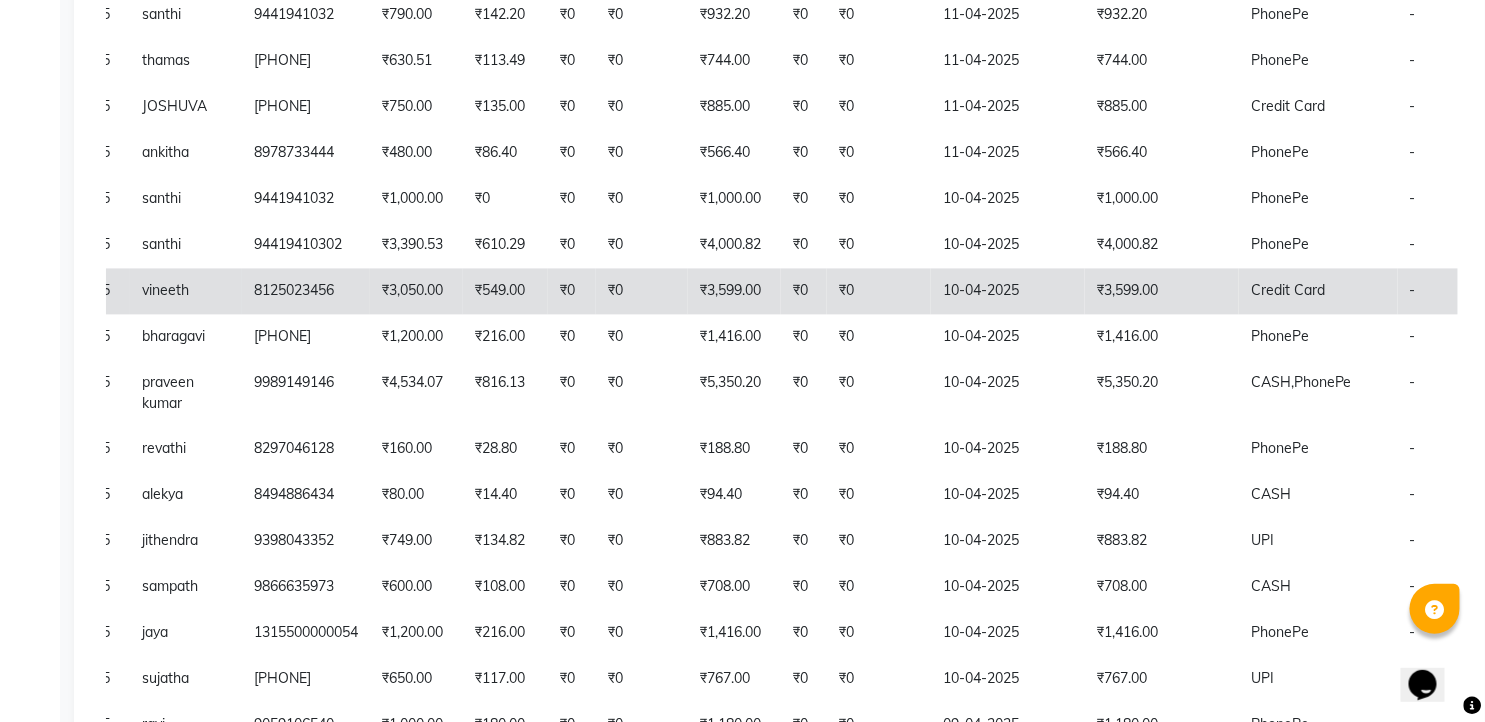 click on "₹3,599.00" 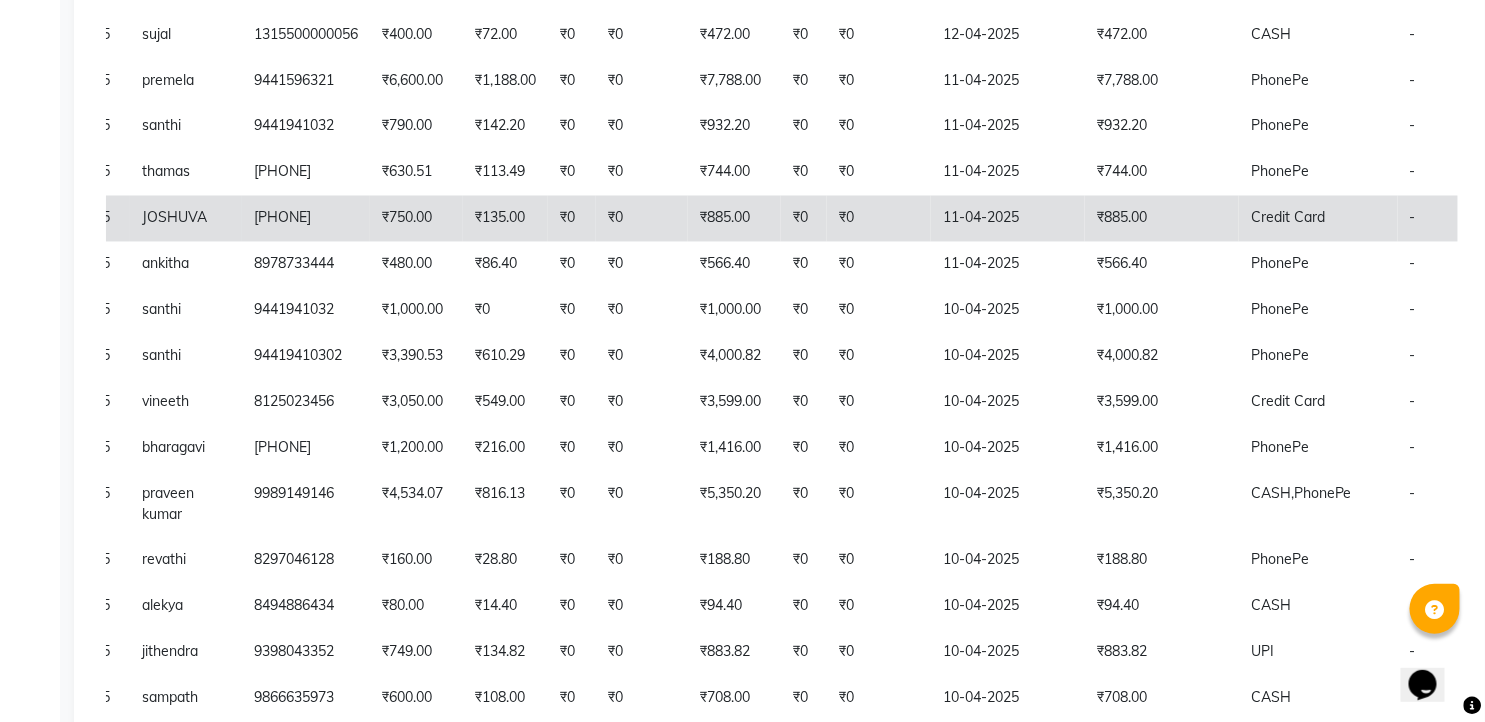 click on "11-04-2025" 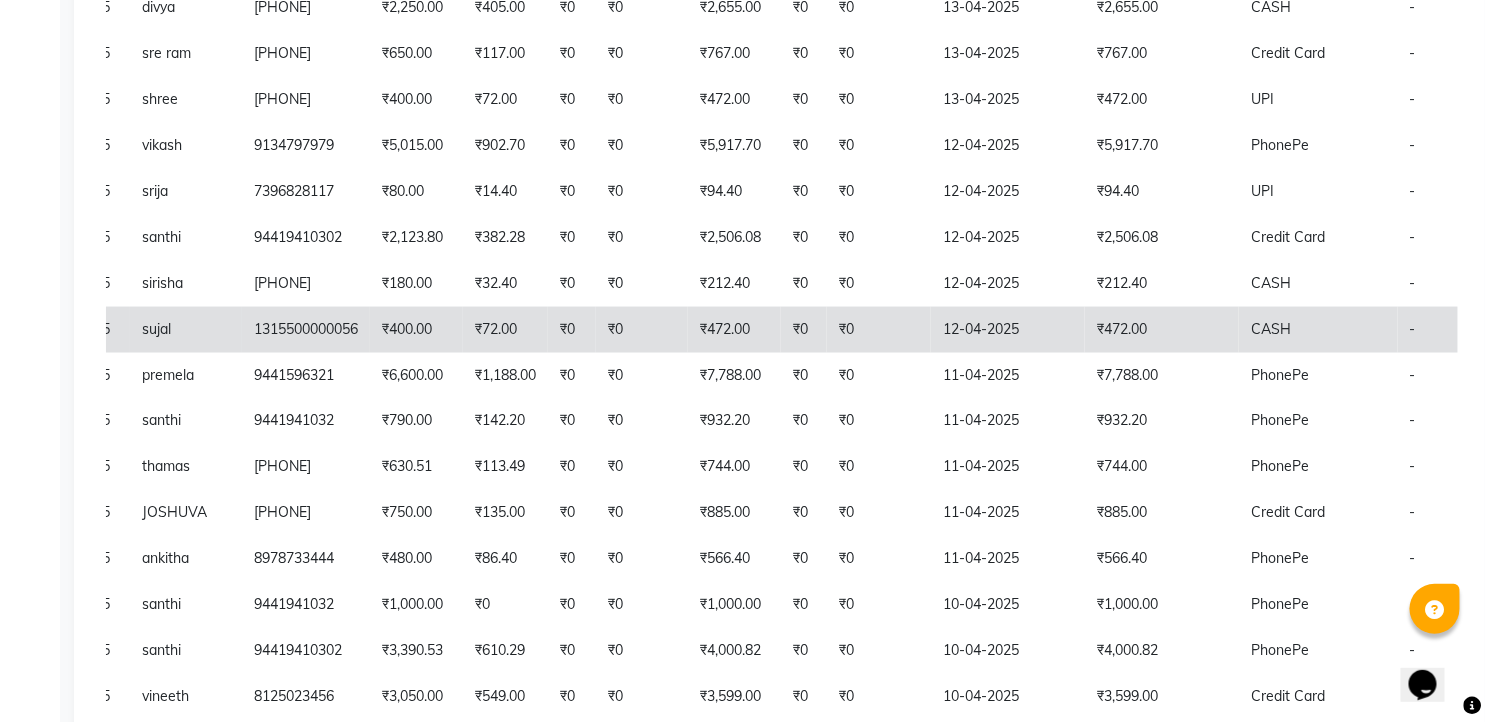 scroll, scrollTop: 876, scrollLeft: 0, axis: vertical 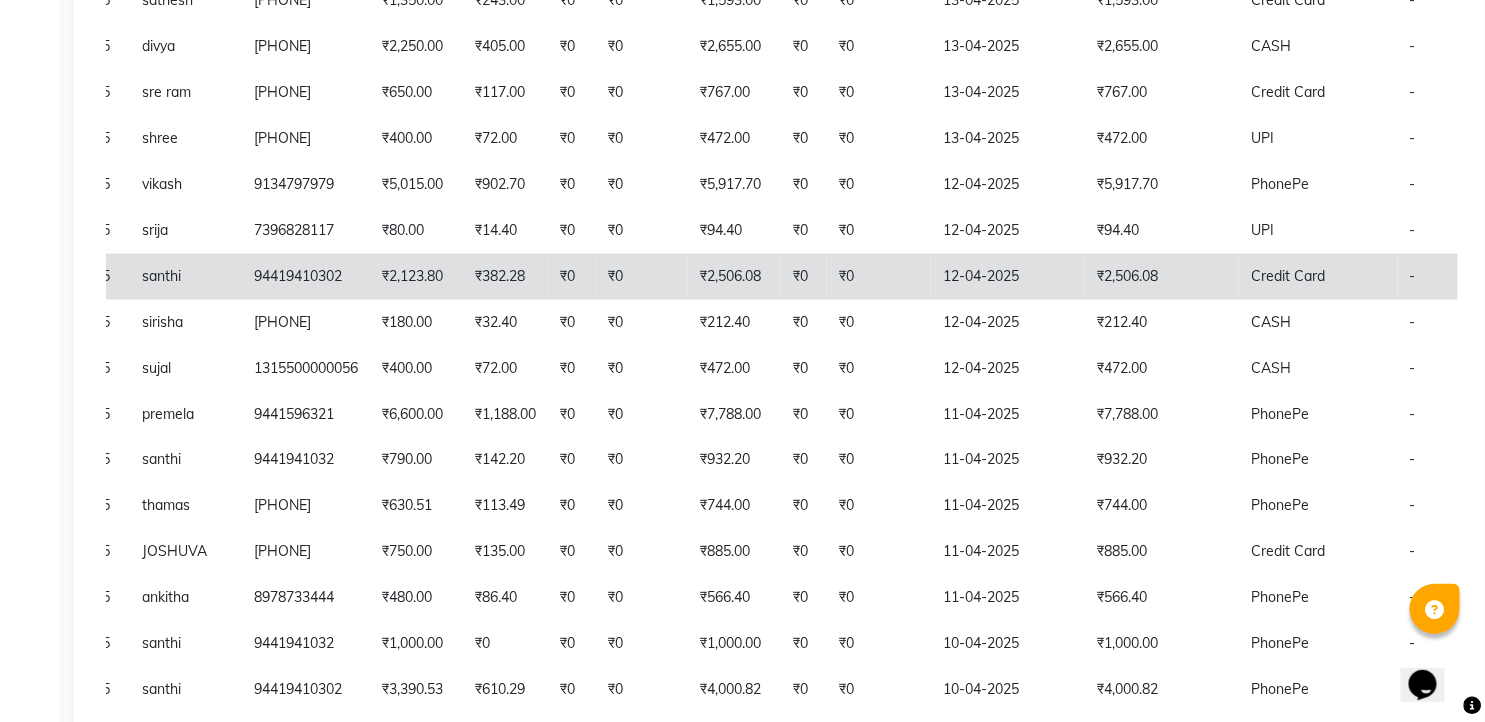 click on "₹0" 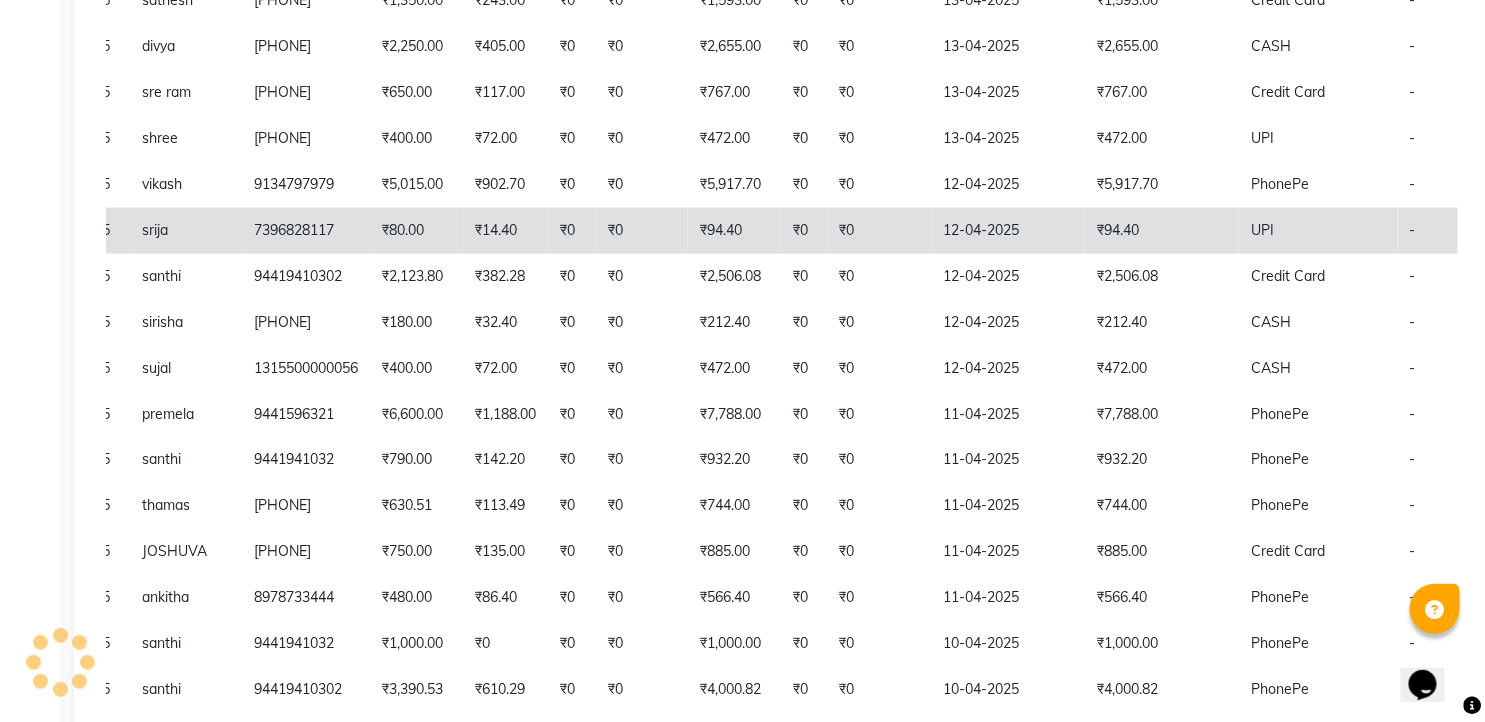 click on "₹94.40" 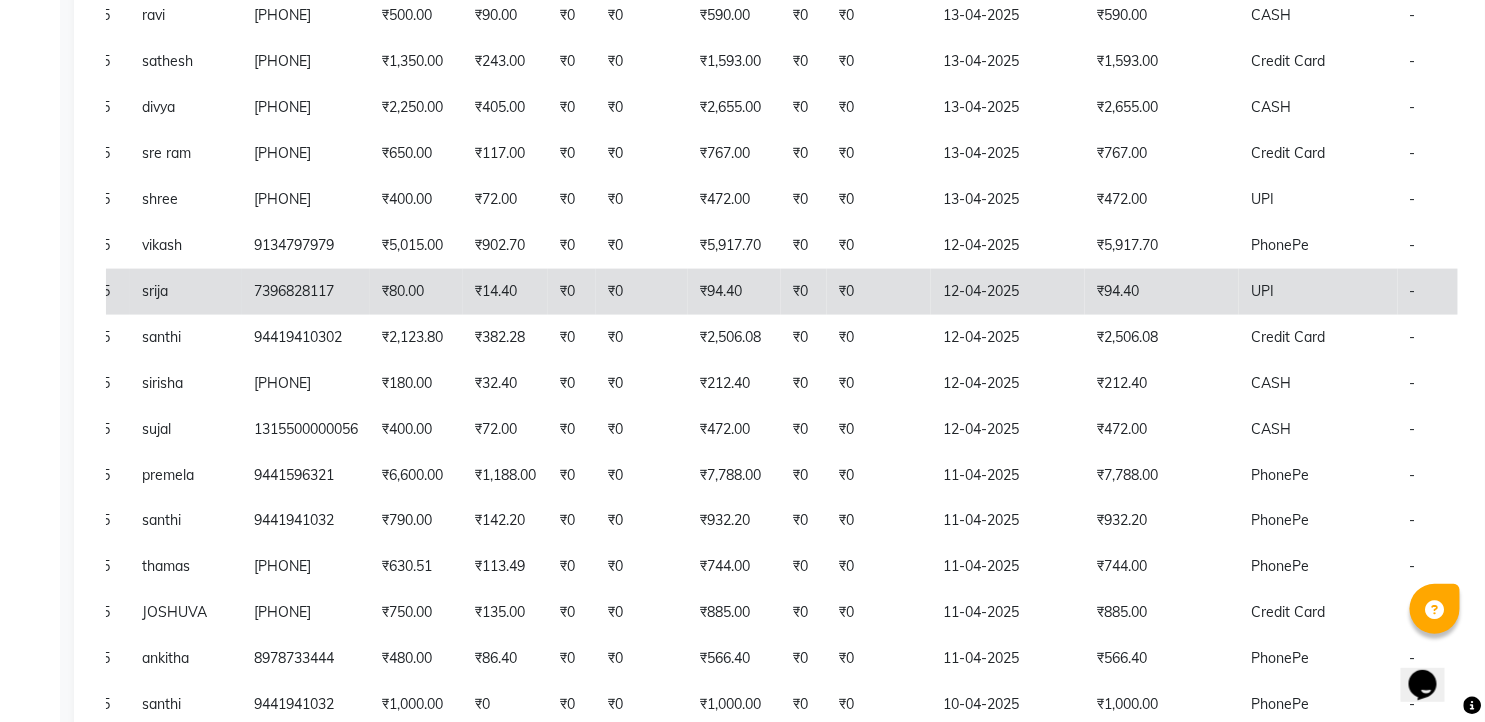 scroll, scrollTop: 765, scrollLeft: 0, axis: vertical 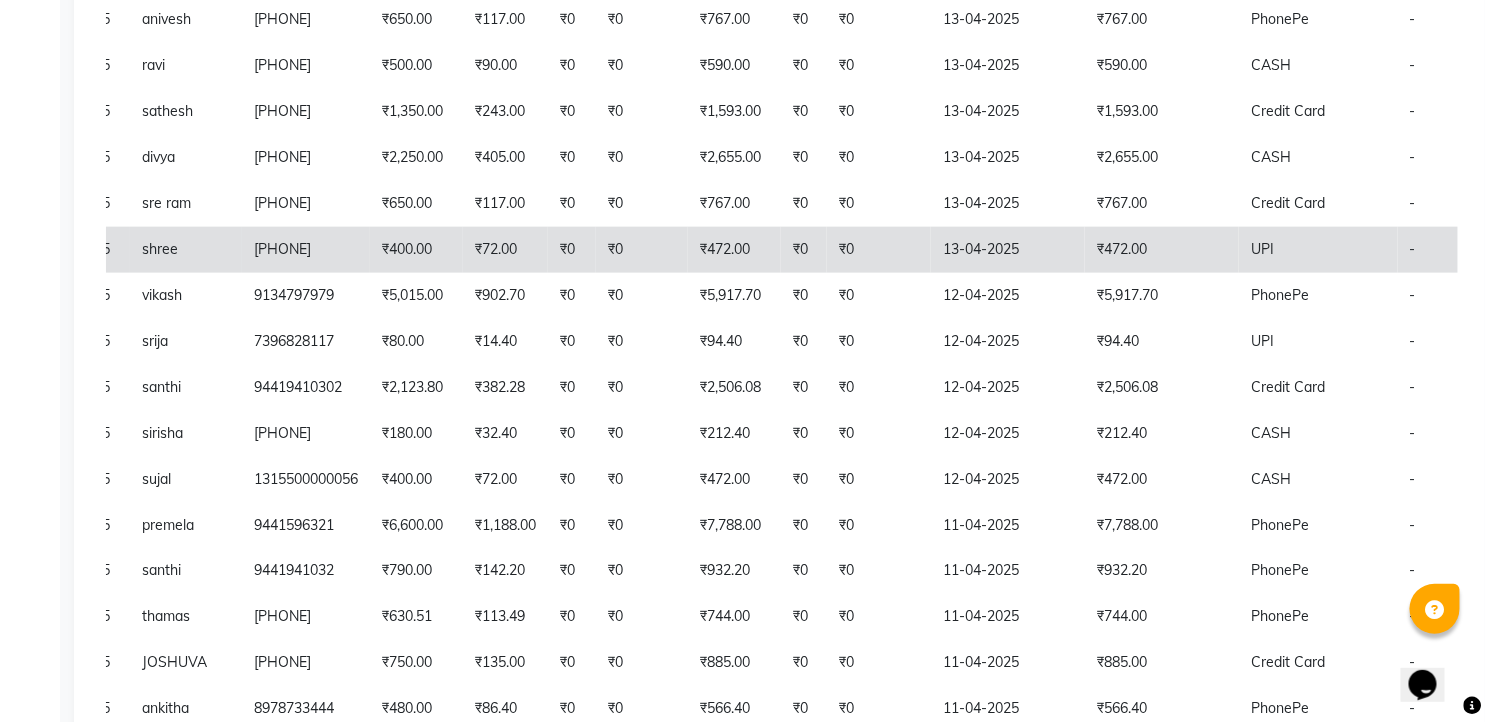click on "₹0" 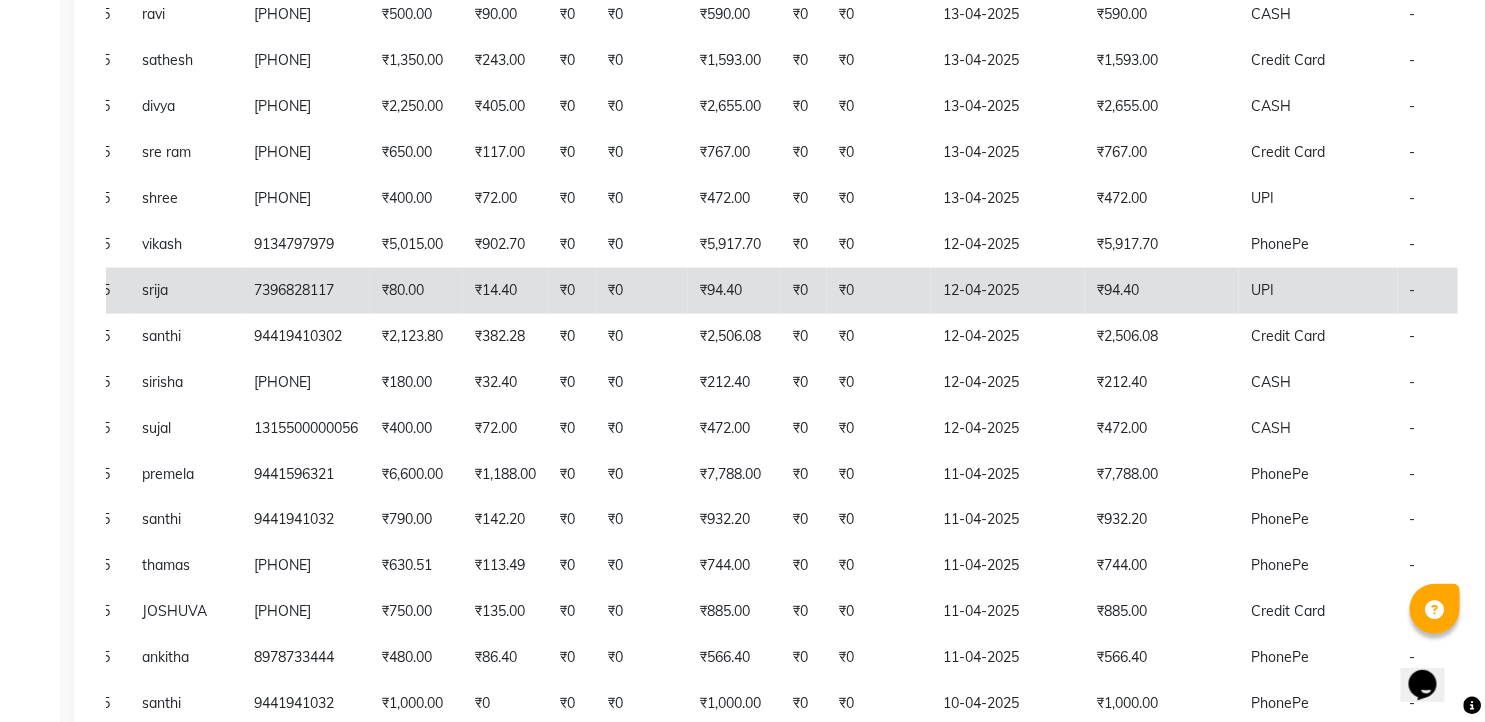 scroll, scrollTop: 765, scrollLeft: 0, axis: vertical 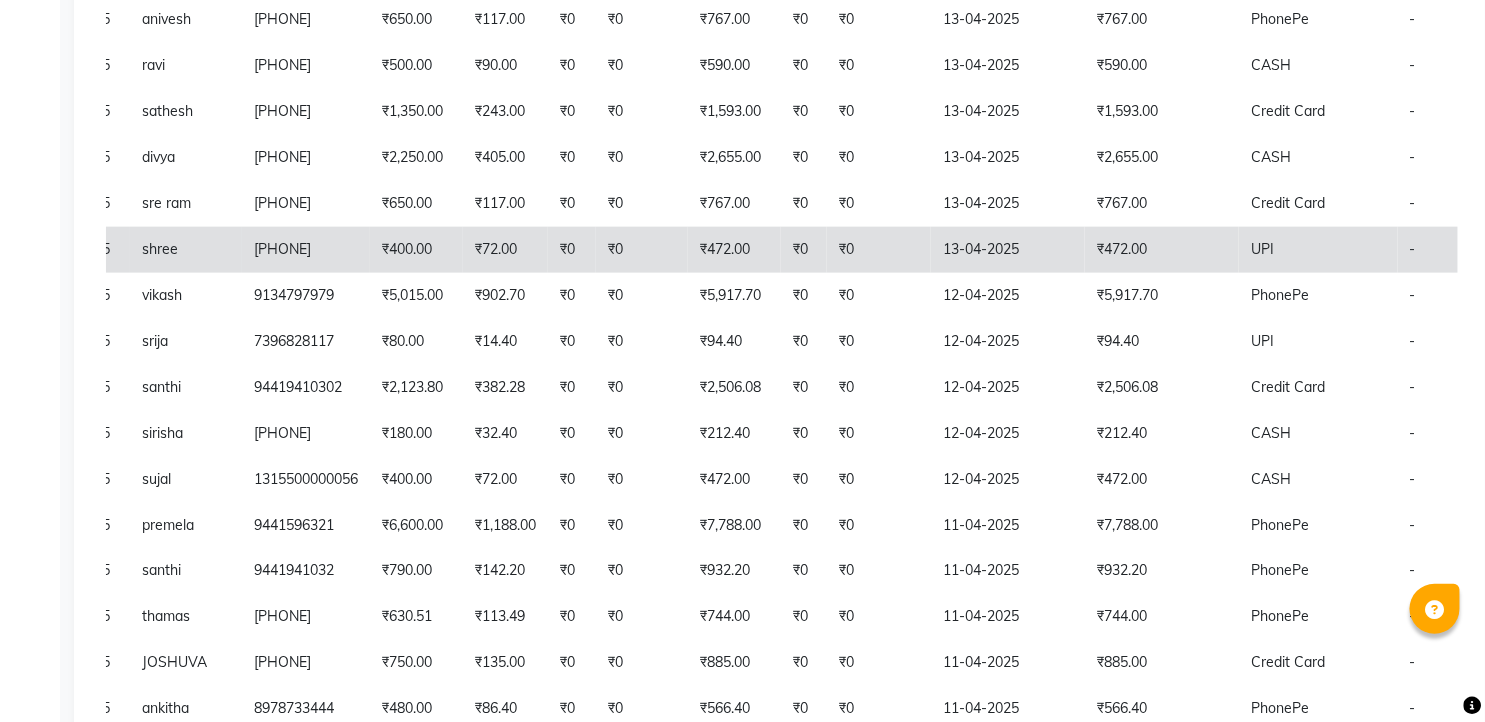 click on "13-04-2025" 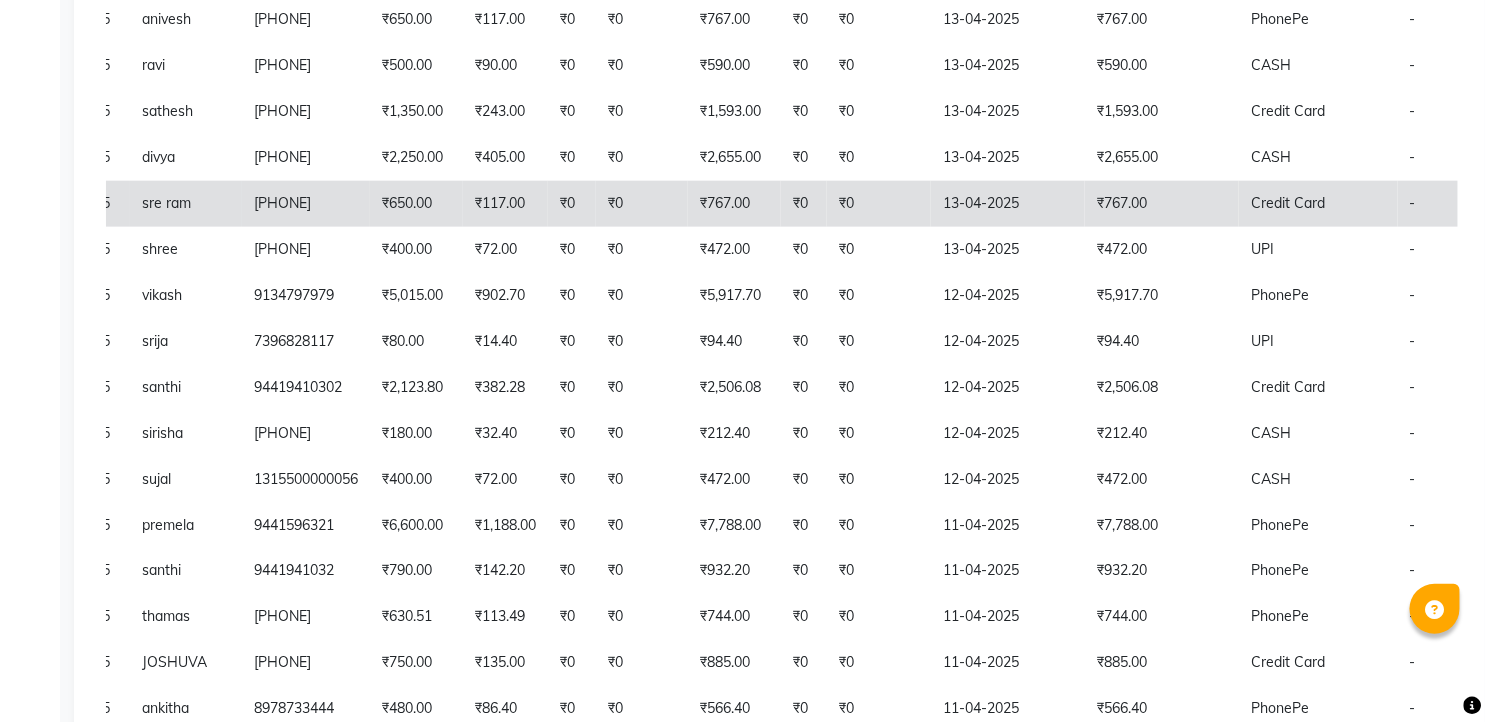click on "₹117.00" 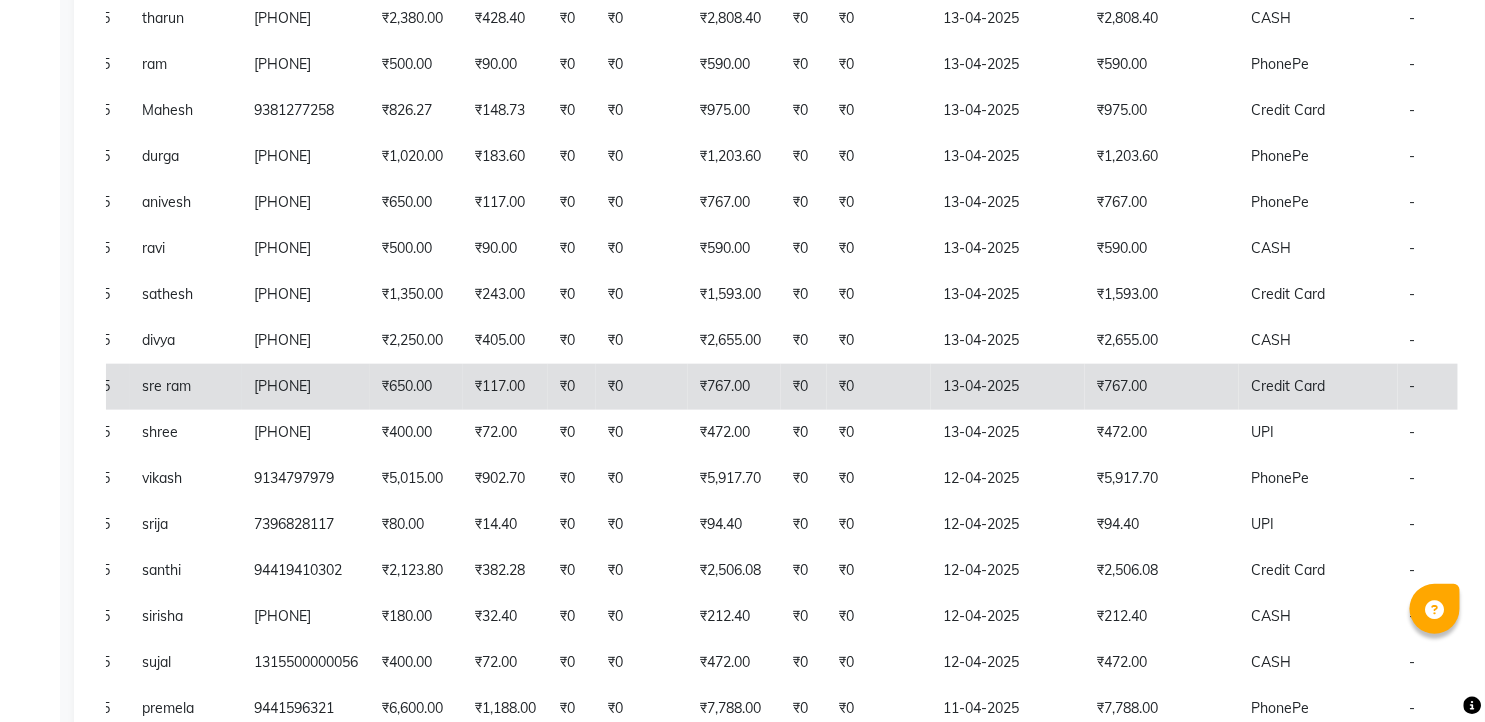 scroll, scrollTop: 543, scrollLeft: 0, axis: vertical 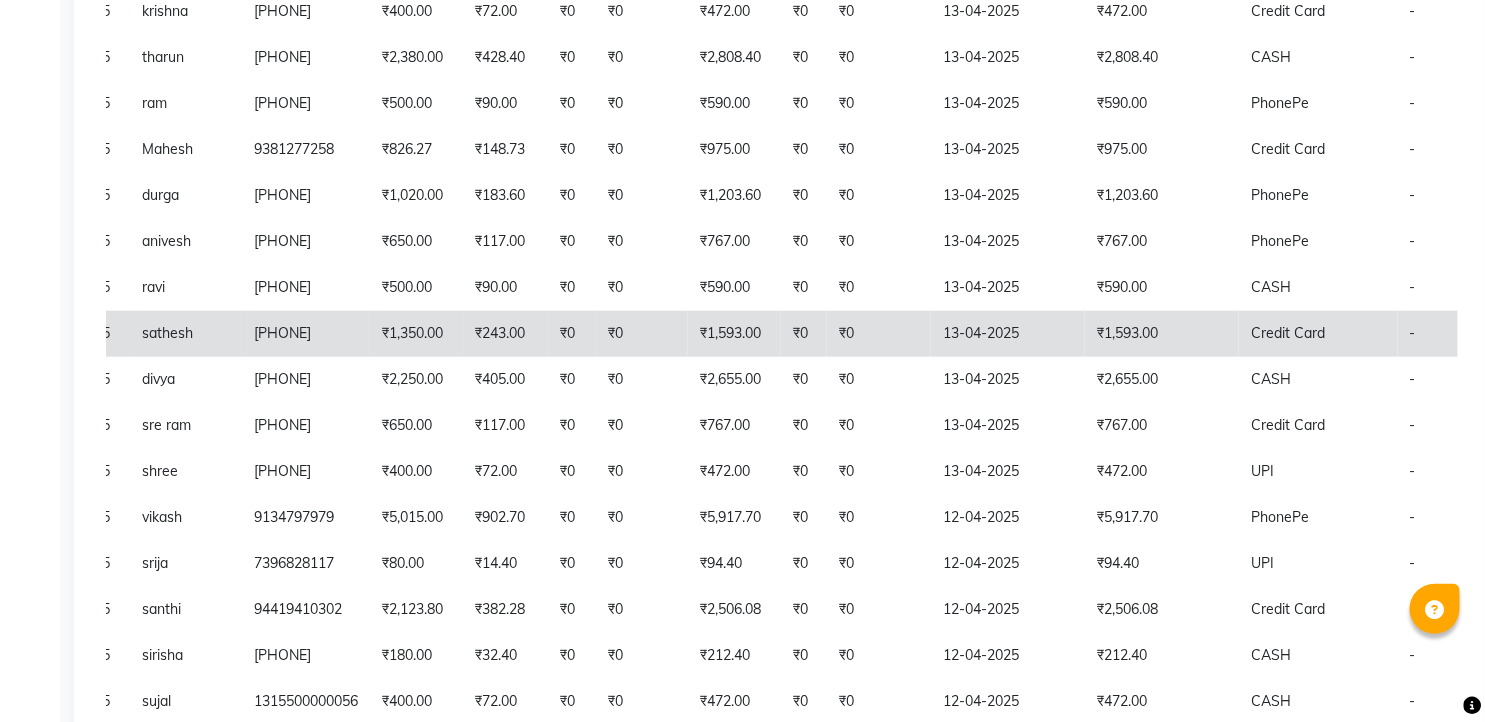 click on "₹1,593.00" 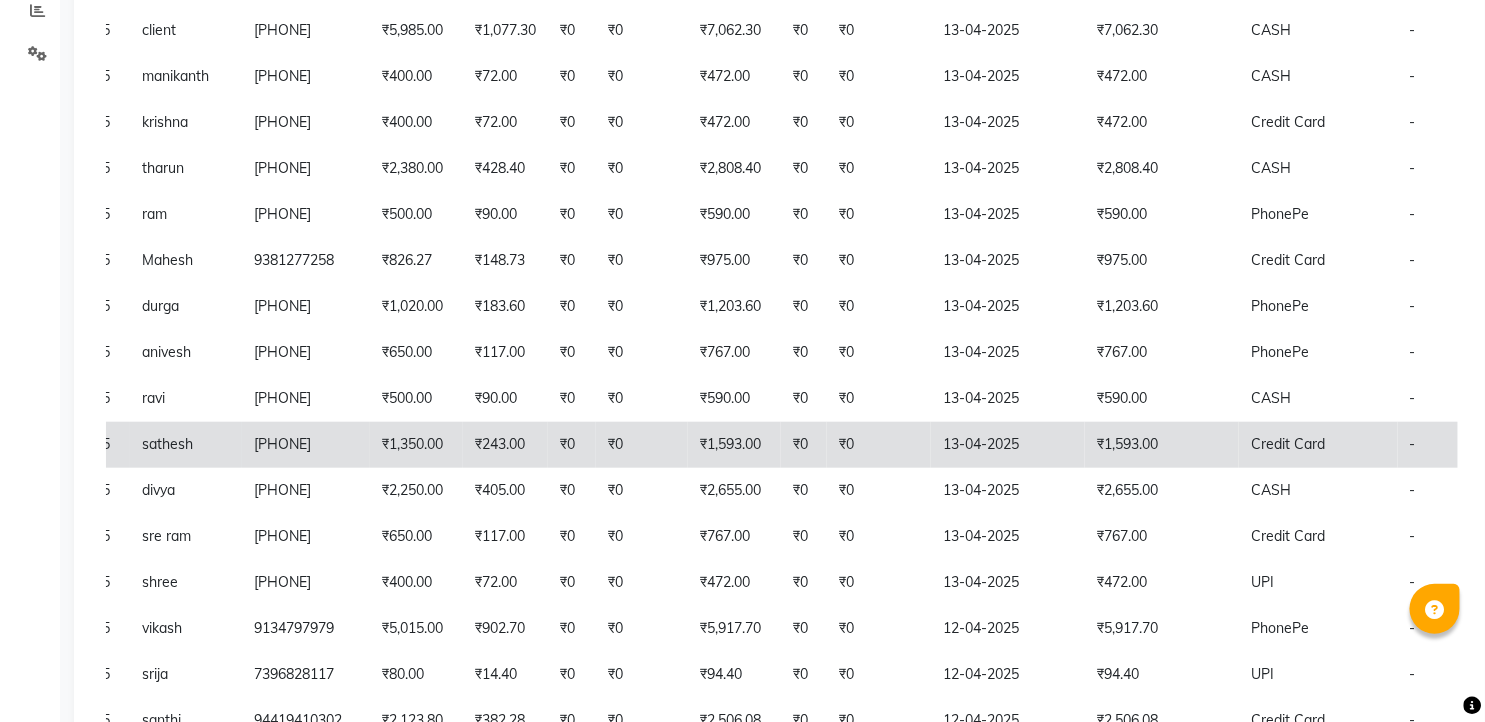 scroll, scrollTop: 321, scrollLeft: 0, axis: vertical 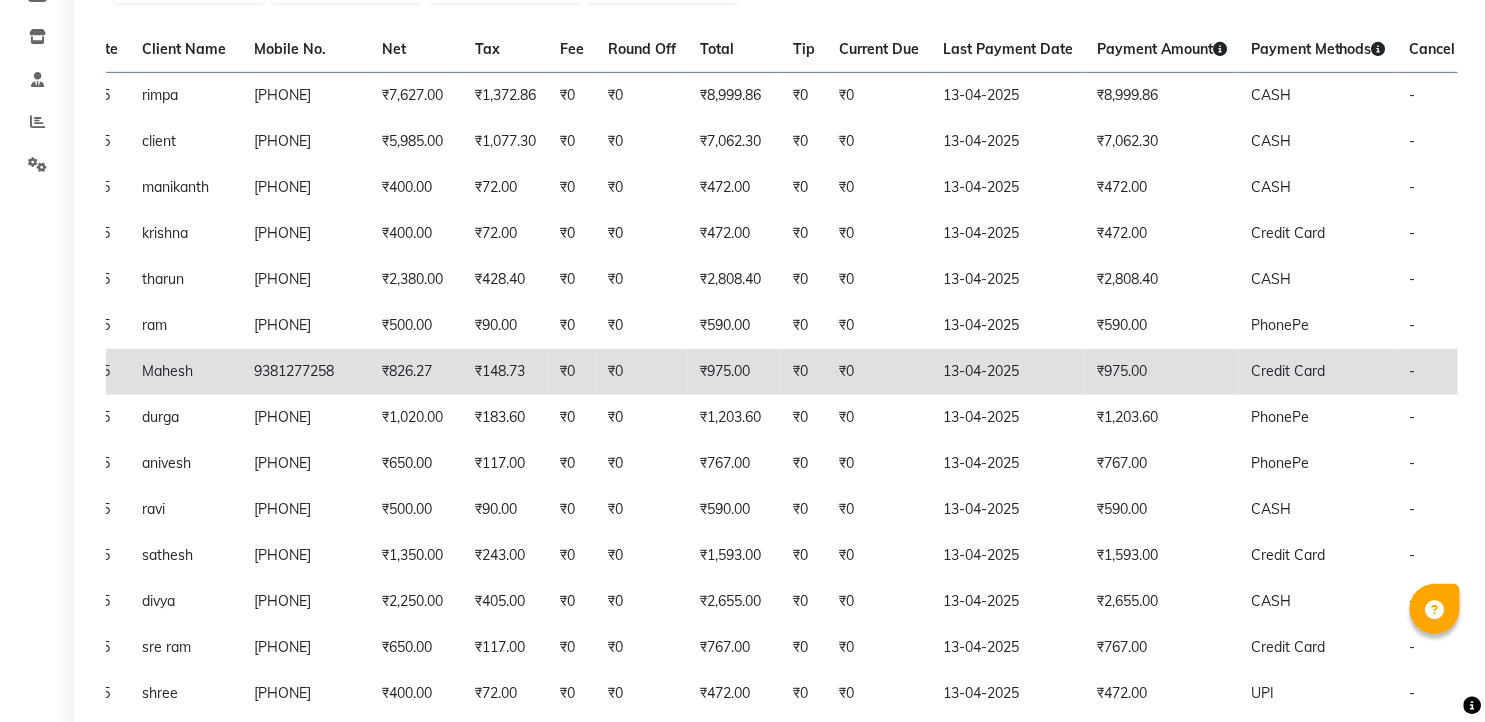 click on "13-04-2025" 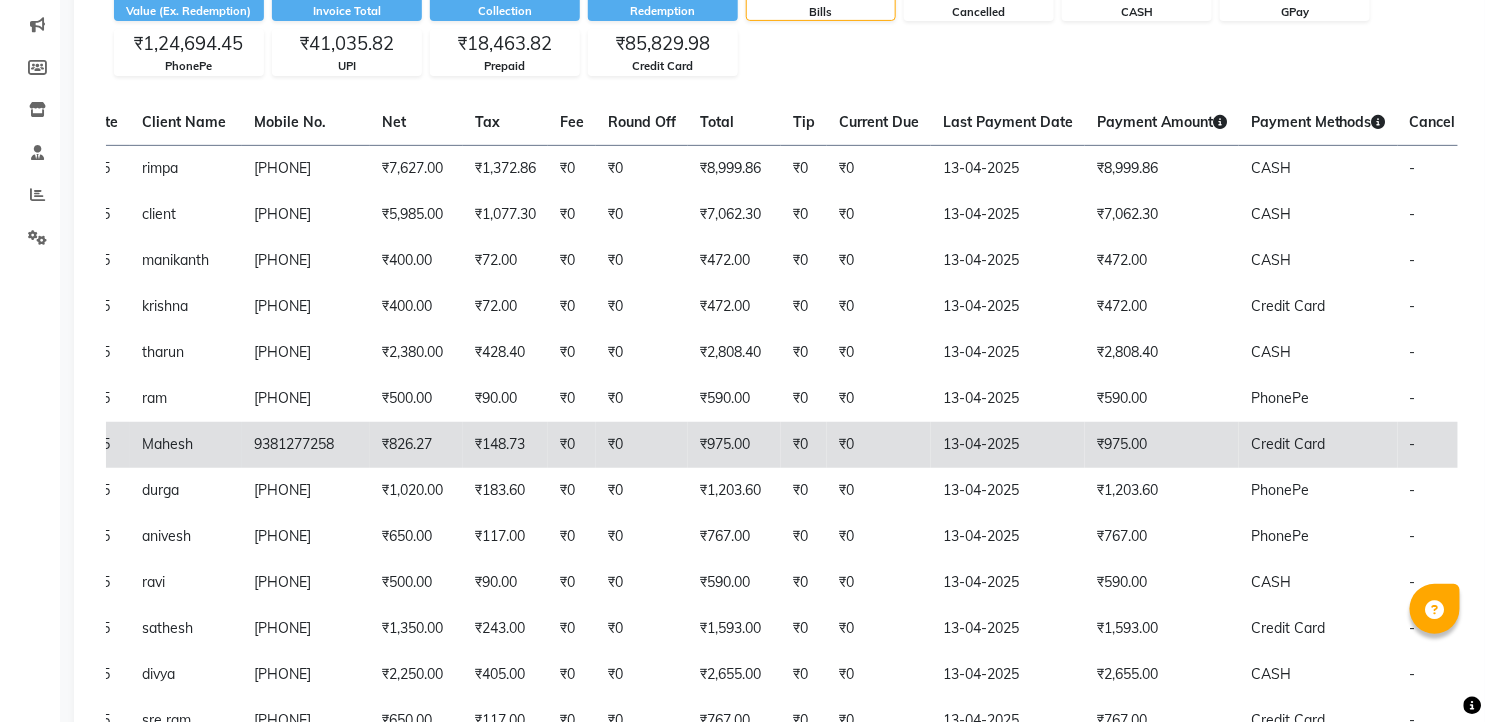 scroll, scrollTop: 210, scrollLeft: 0, axis: vertical 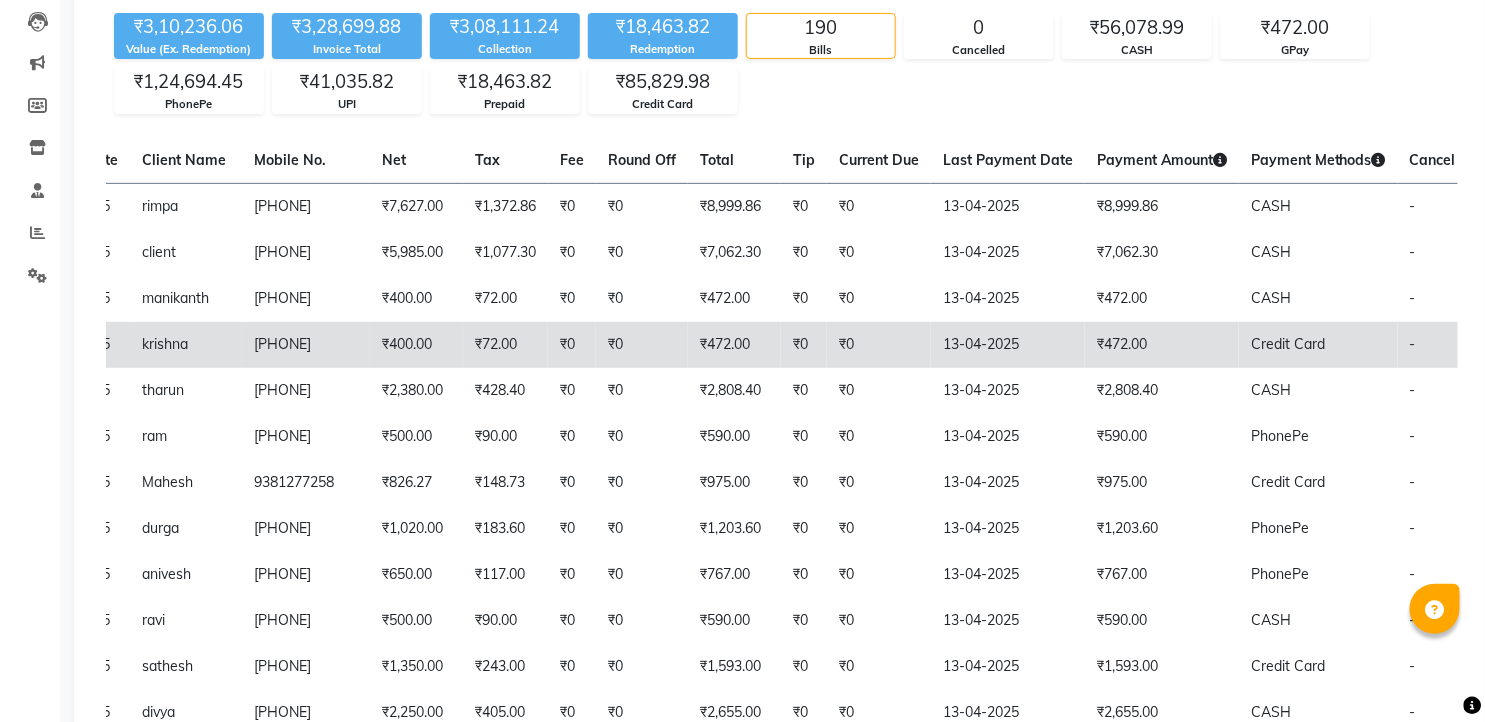 click on "₹0" 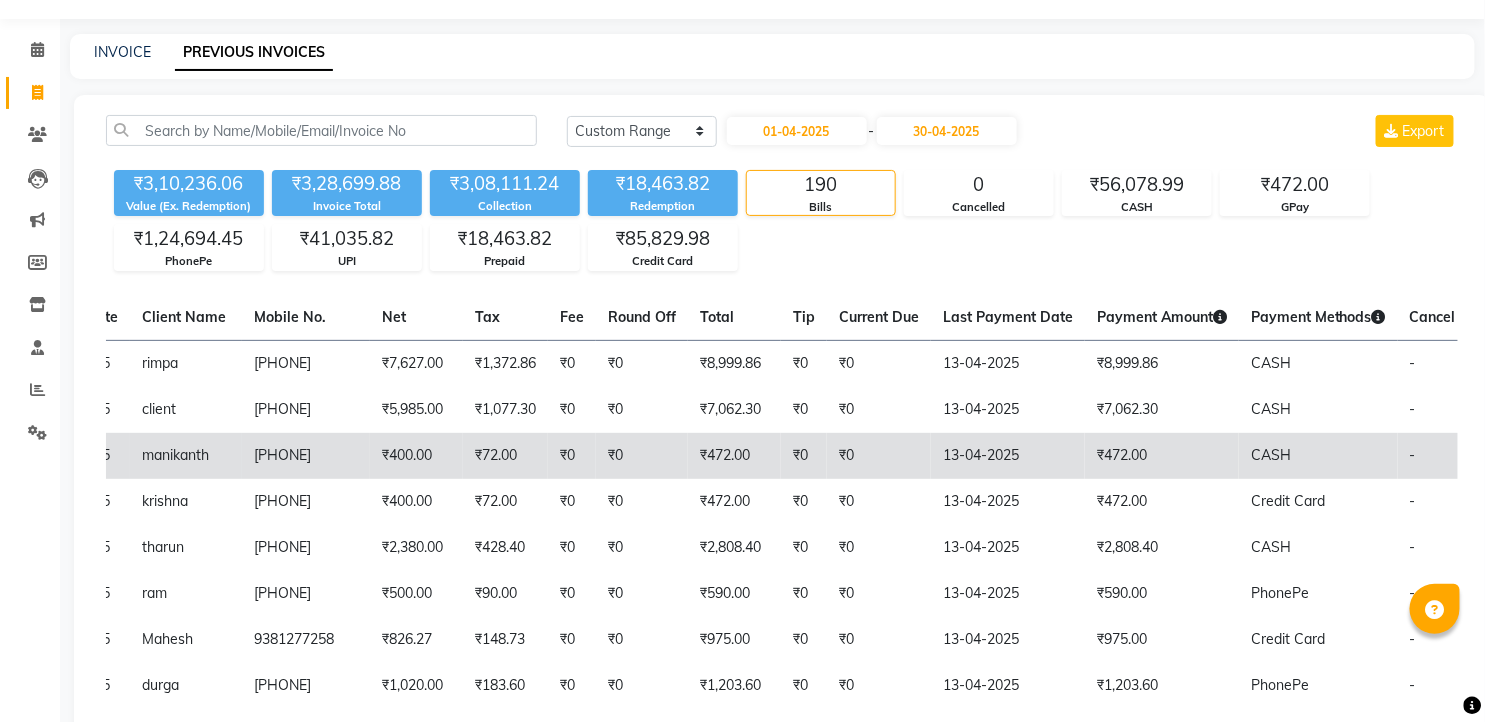 scroll, scrollTop: 0, scrollLeft: 0, axis: both 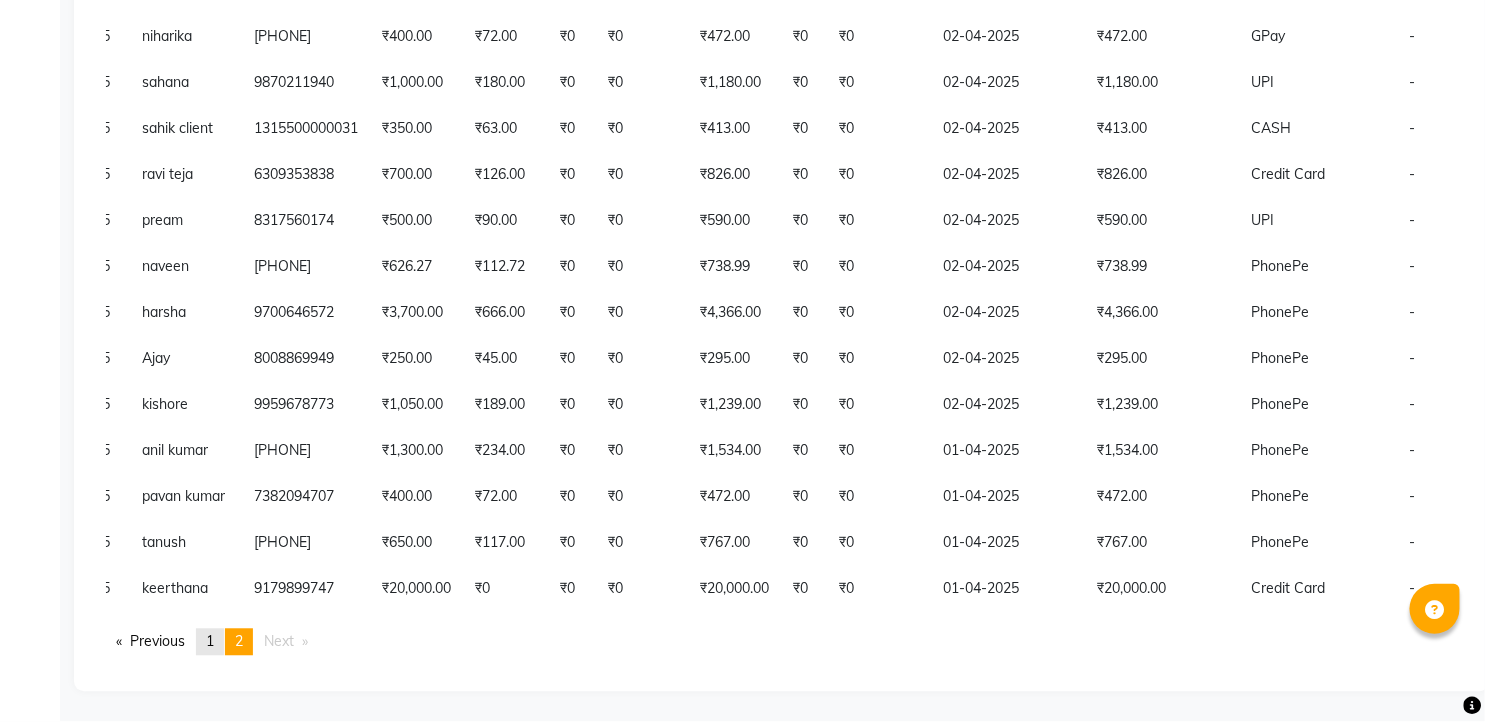 click on "page  1" at bounding box center (210, 642) 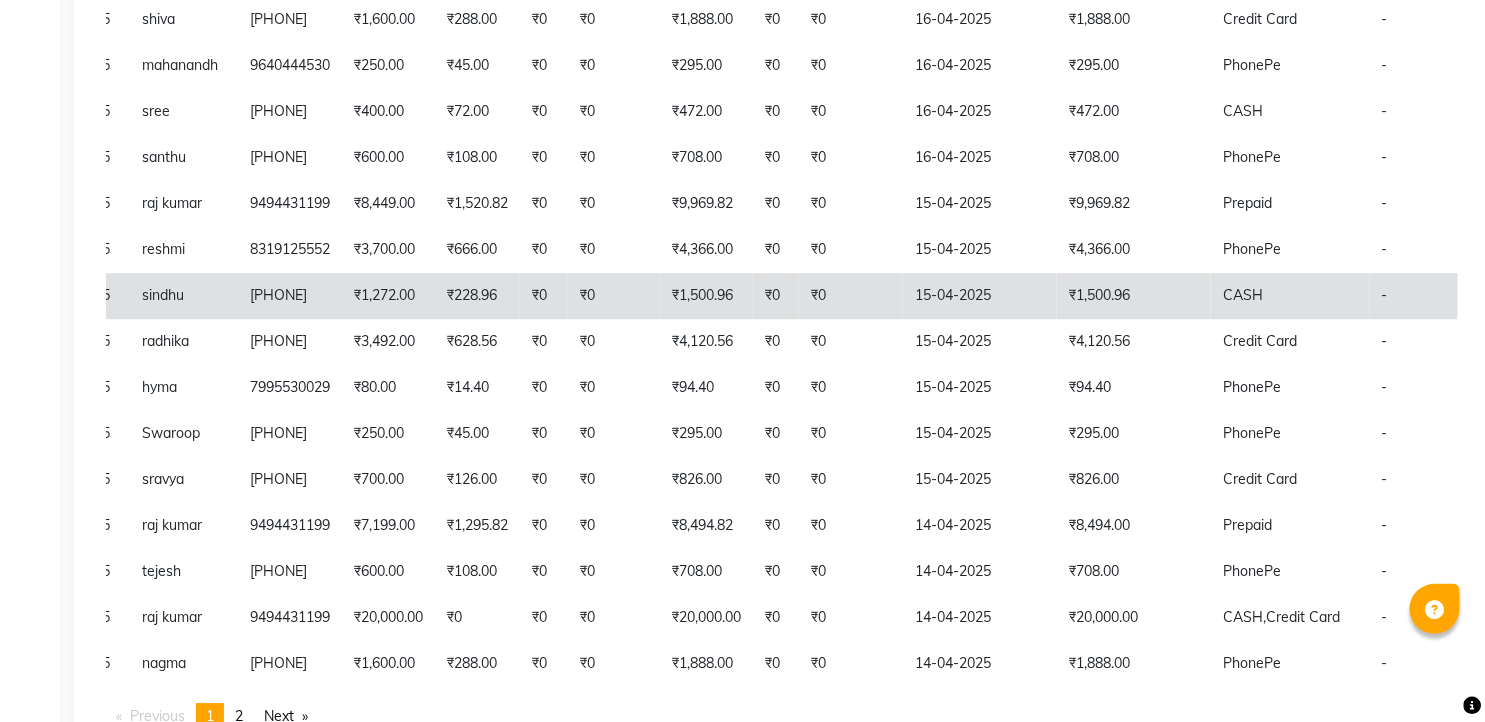 scroll, scrollTop: 4424, scrollLeft: 0, axis: vertical 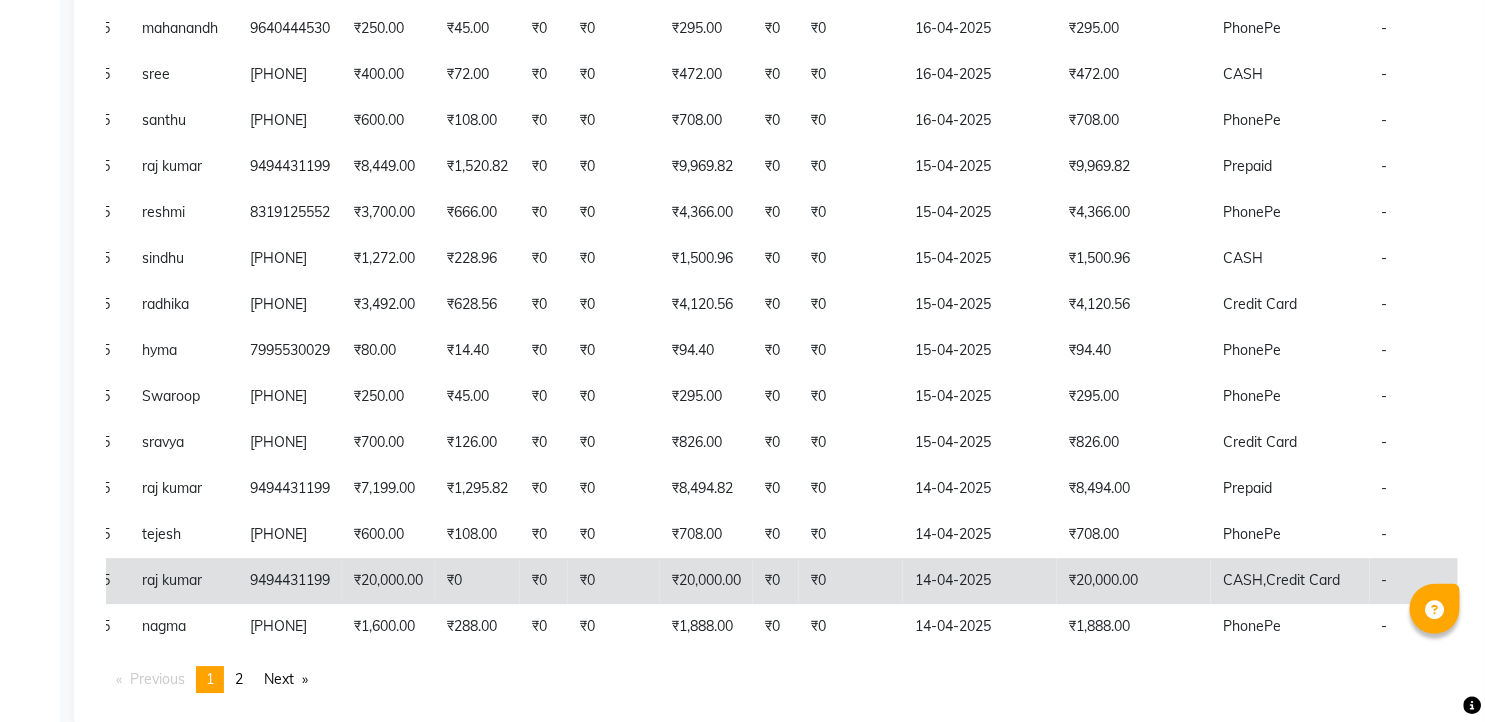 click on "₹0" 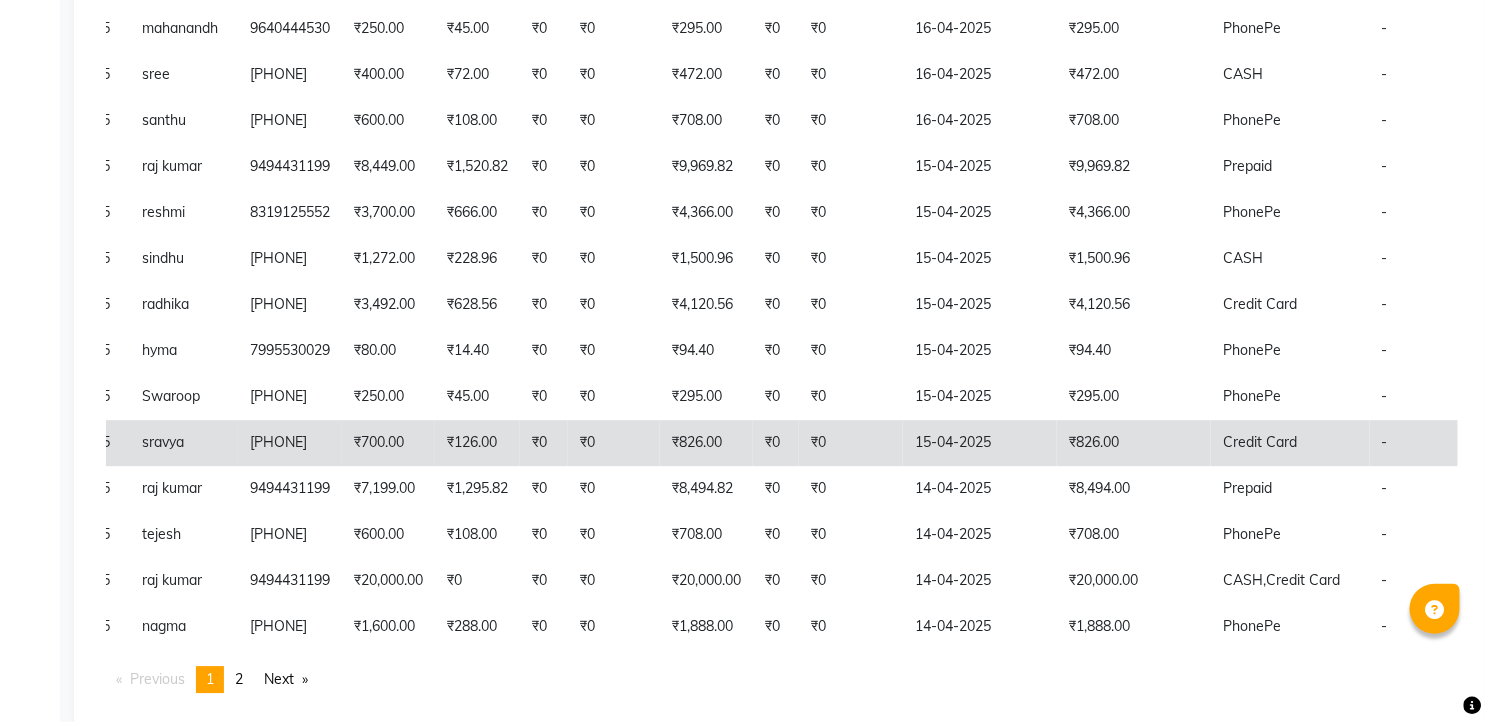 click on "15-04-2025" 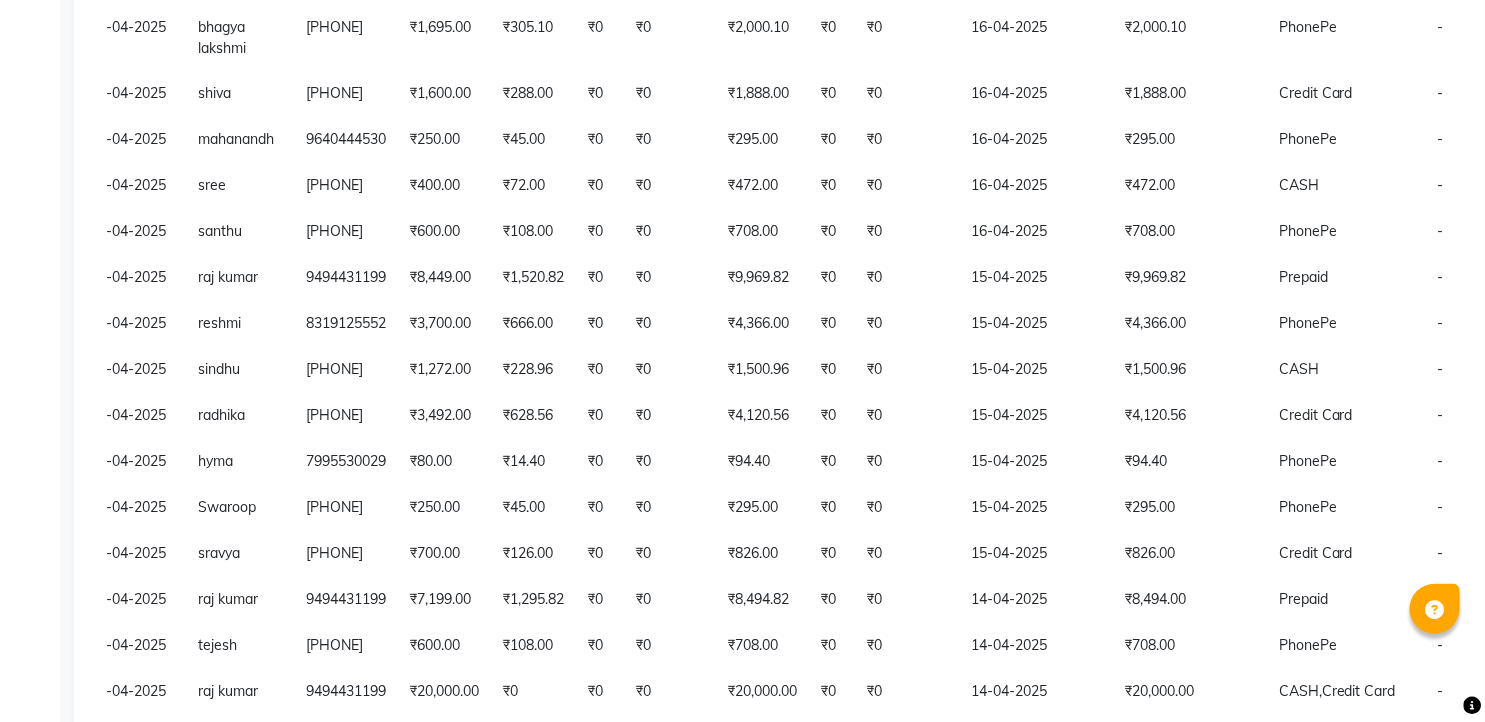 scroll, scrollTop: 0, scrollLeft: 150, axis: horizontal 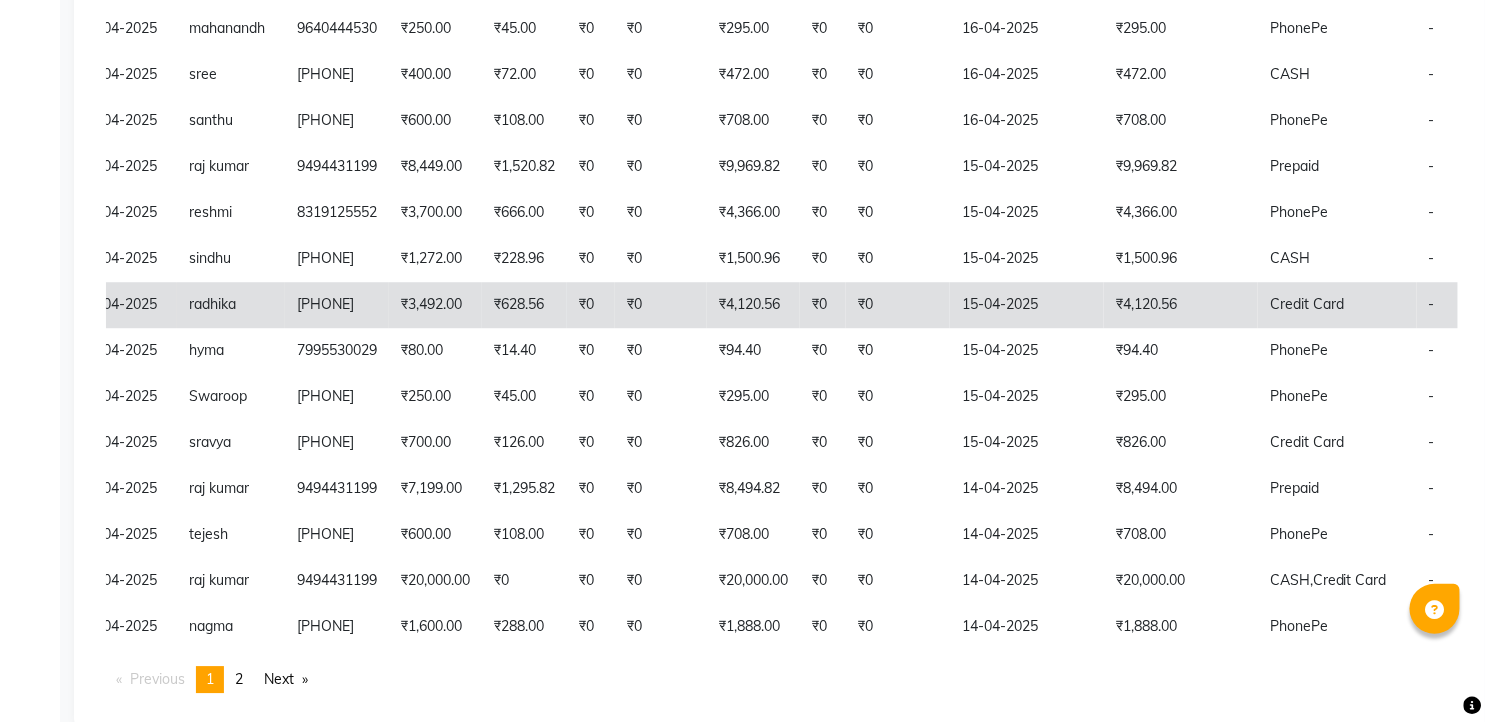click on "₹0" 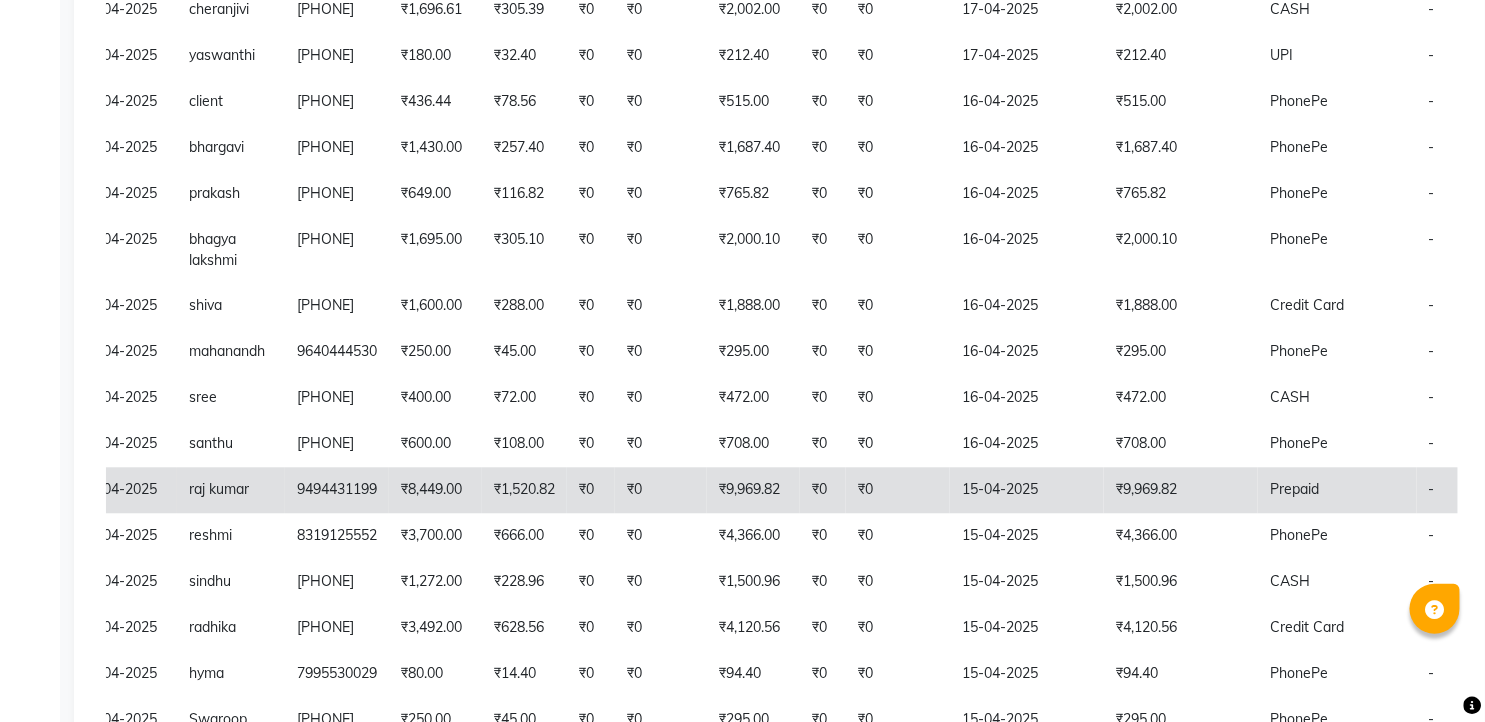 scroll, scrollTop: 3980, scrollLeft: 0, axis: vertical 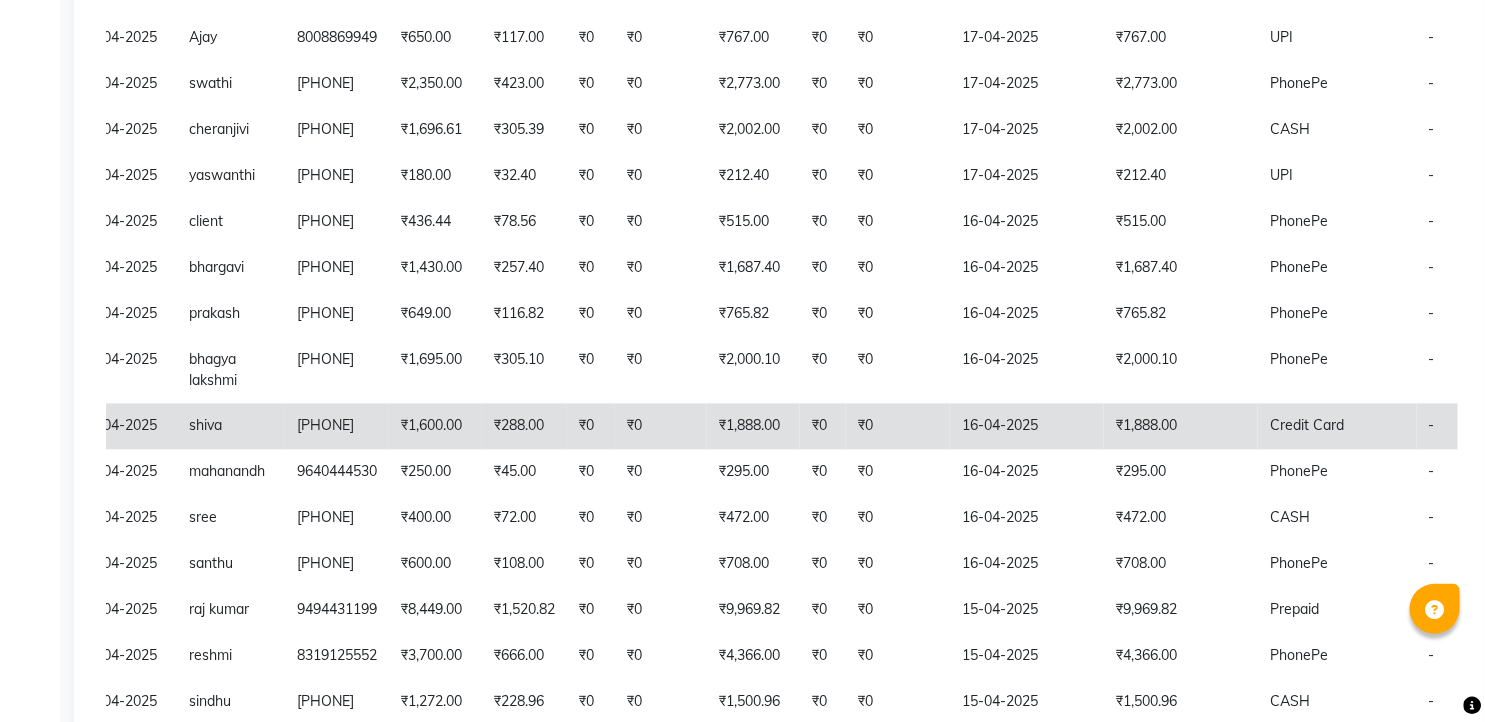 click on "₹1,888.00" 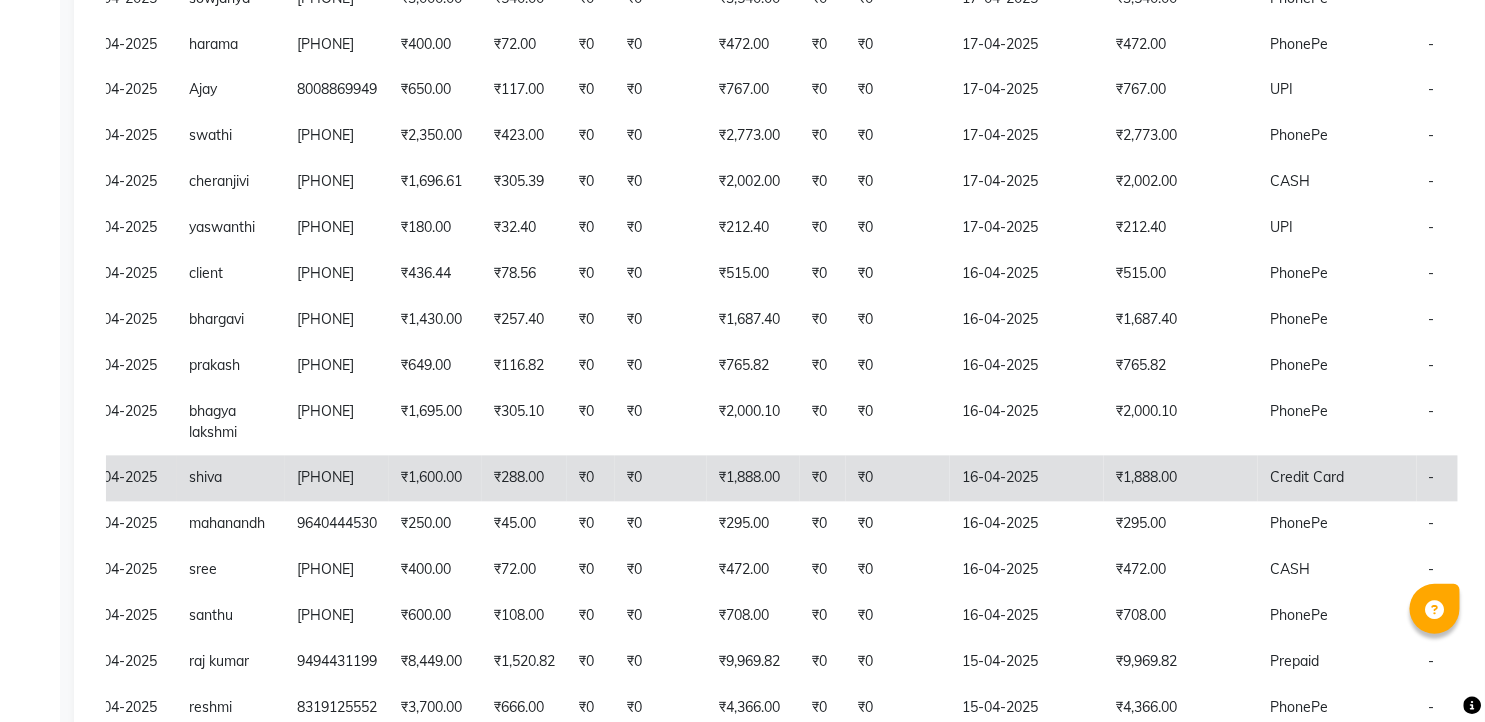 scroll, scrollTop: 3868, scrollLeft: 0, axis: vertical 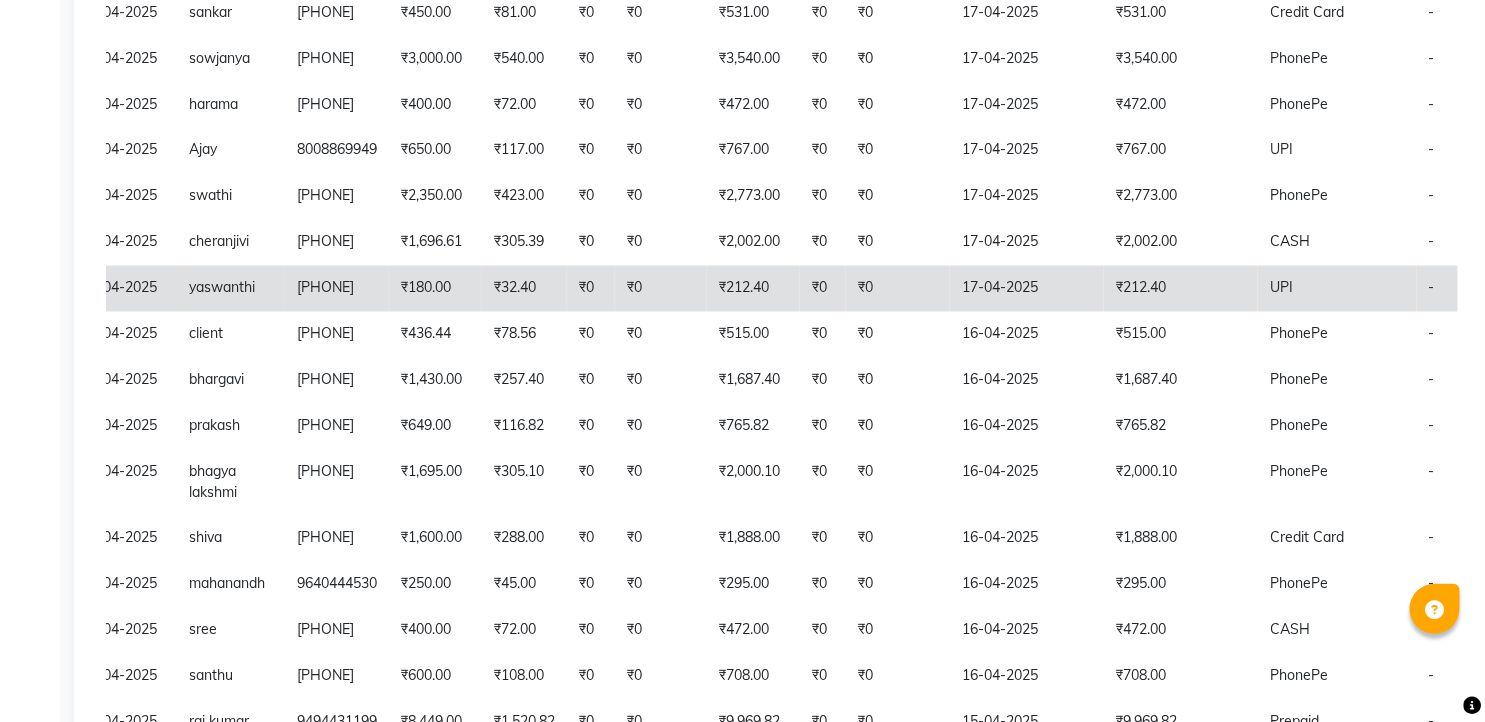 click on "₹0" 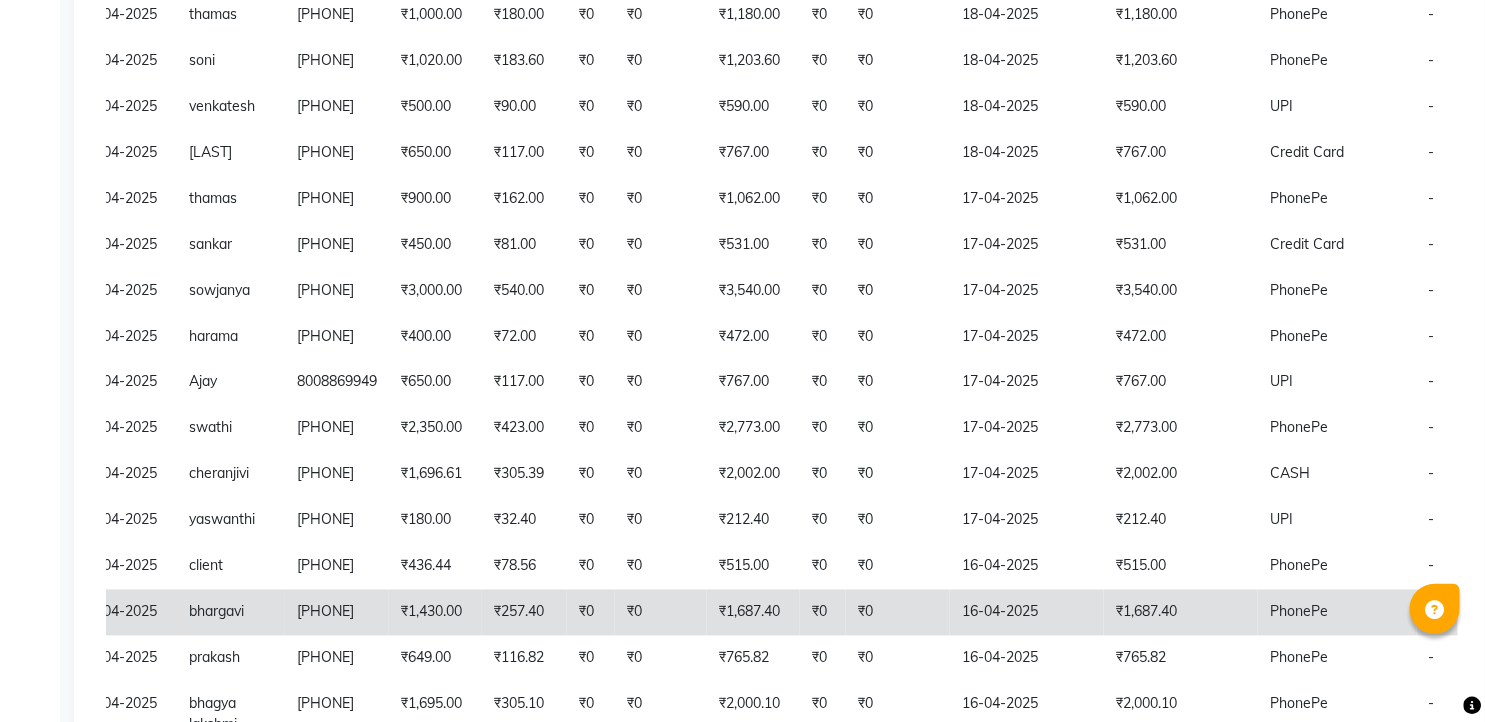 scroll, scrollTop: 3535, scrollLeft: 0, axis: vertical 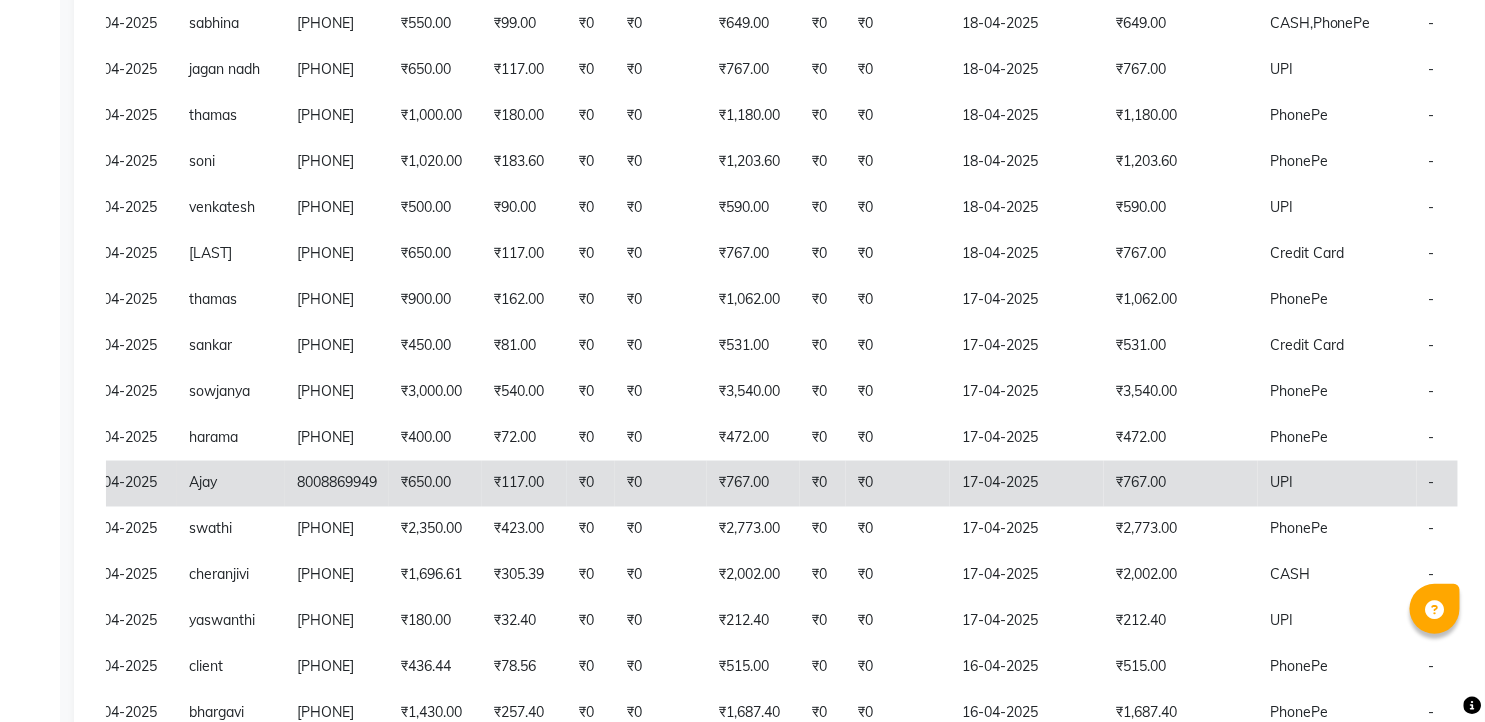 click on "17-04-2025" 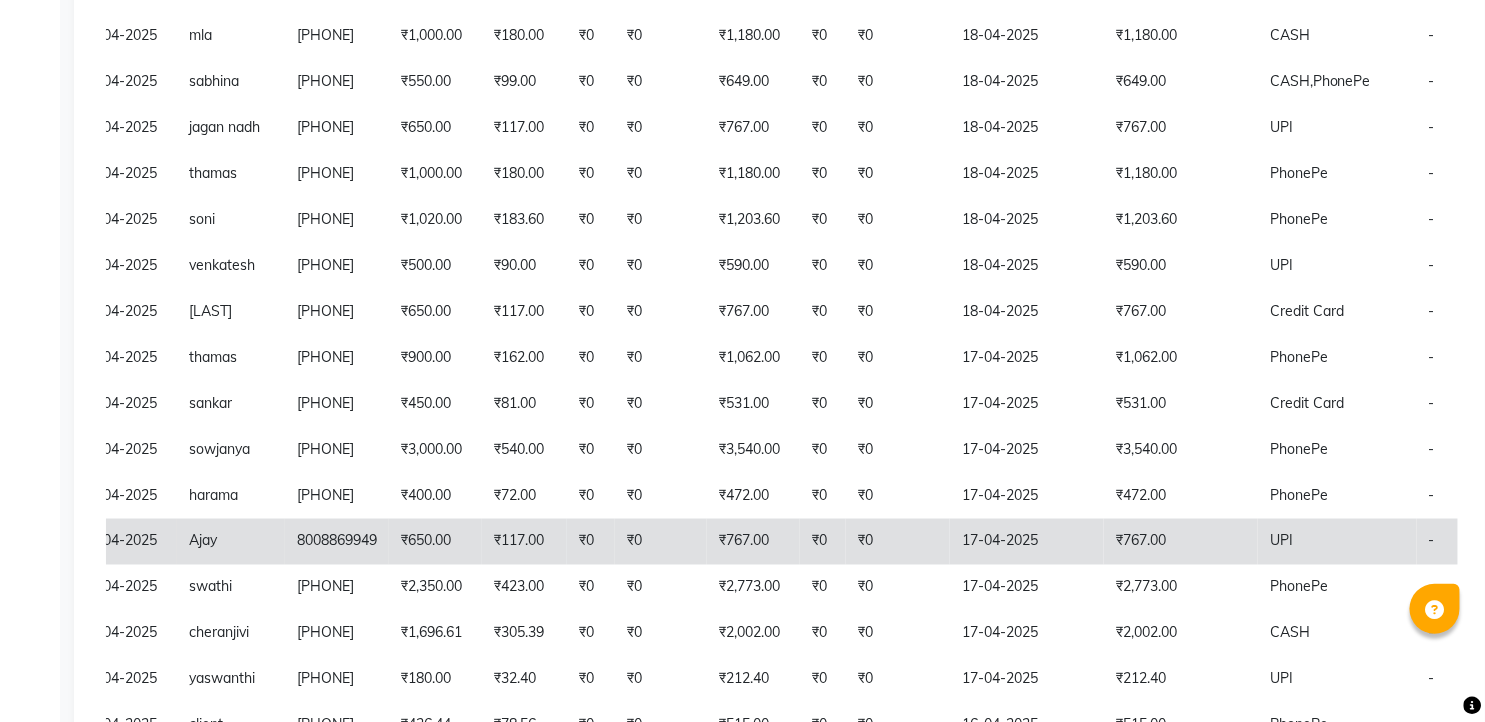 scroll, scrollTop: 3424, scrollLeft: 0, axis: vertical 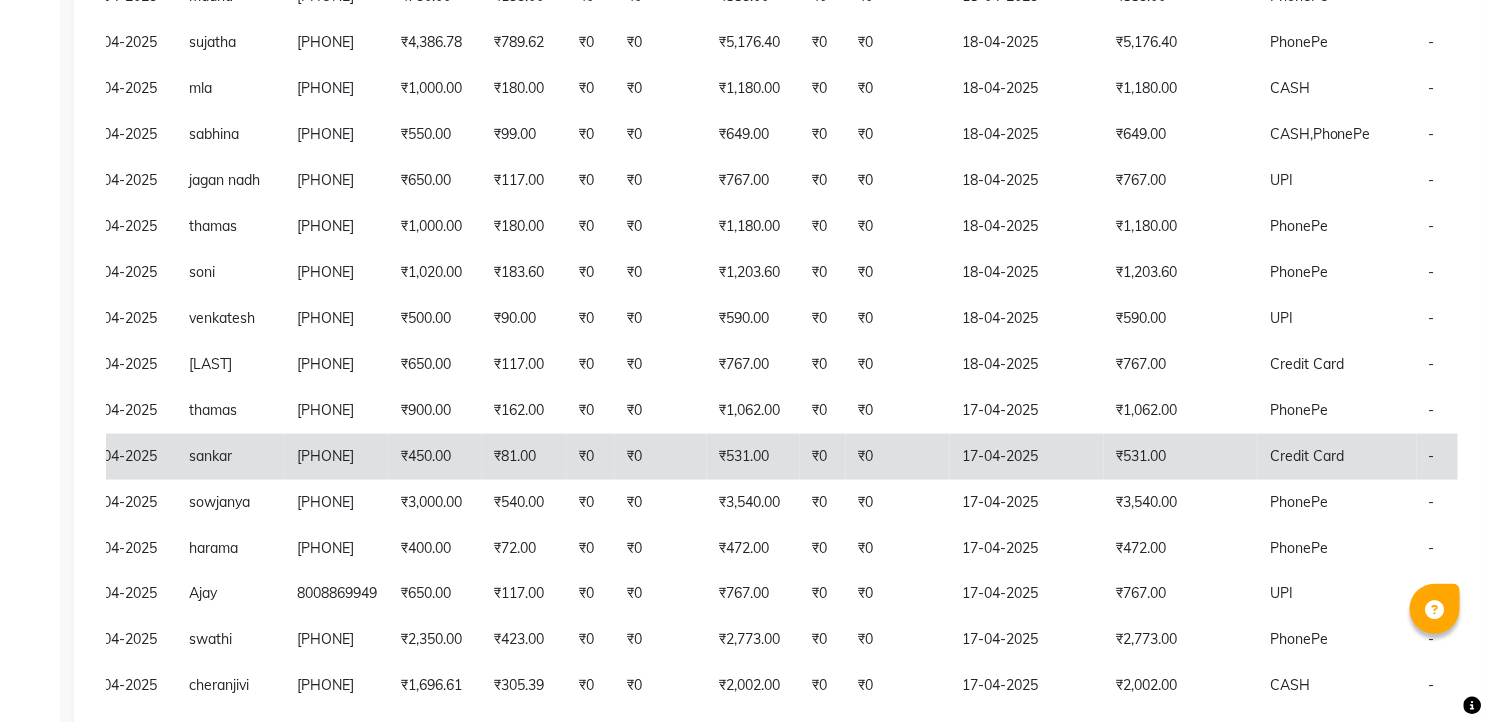 click on "₹81.00" 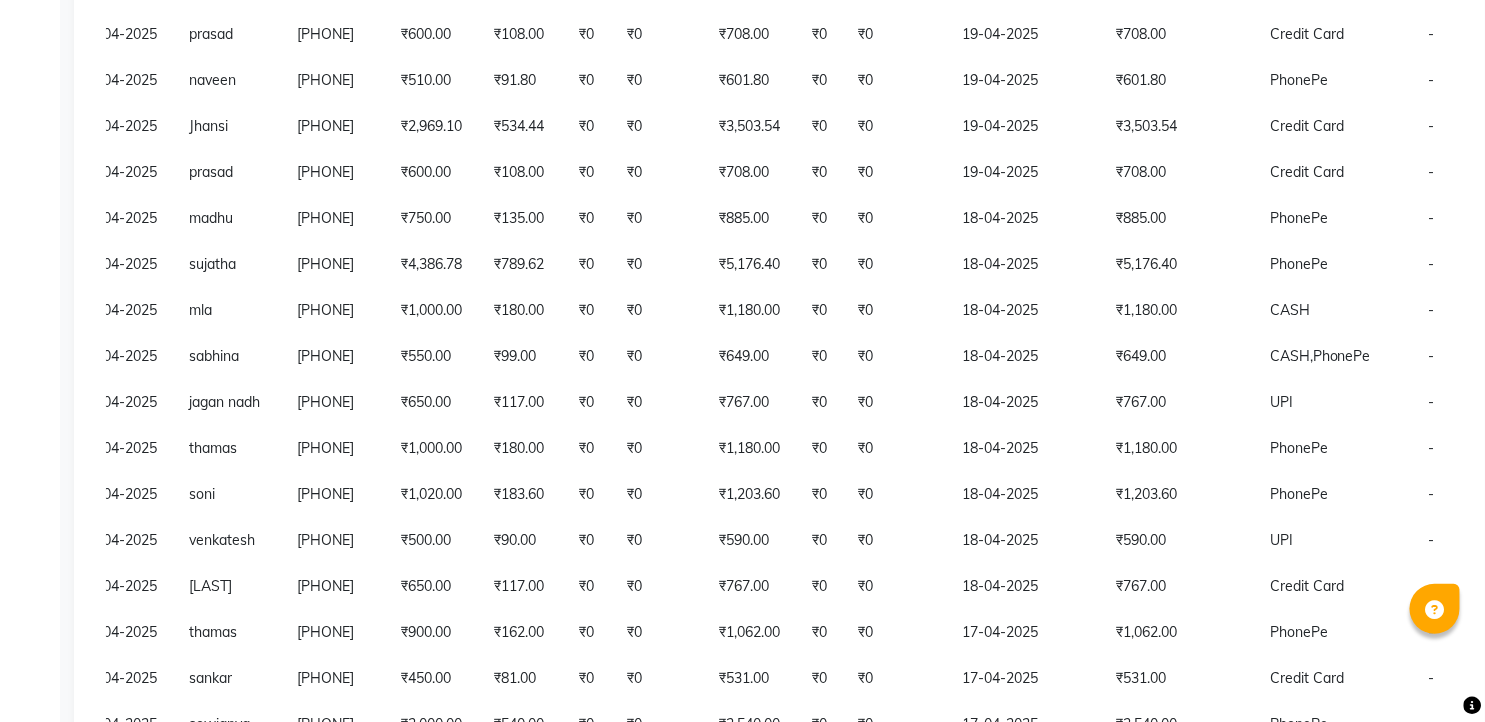 scroll, scrollTop: 3313, scrollLeft: 0, axis: vertical 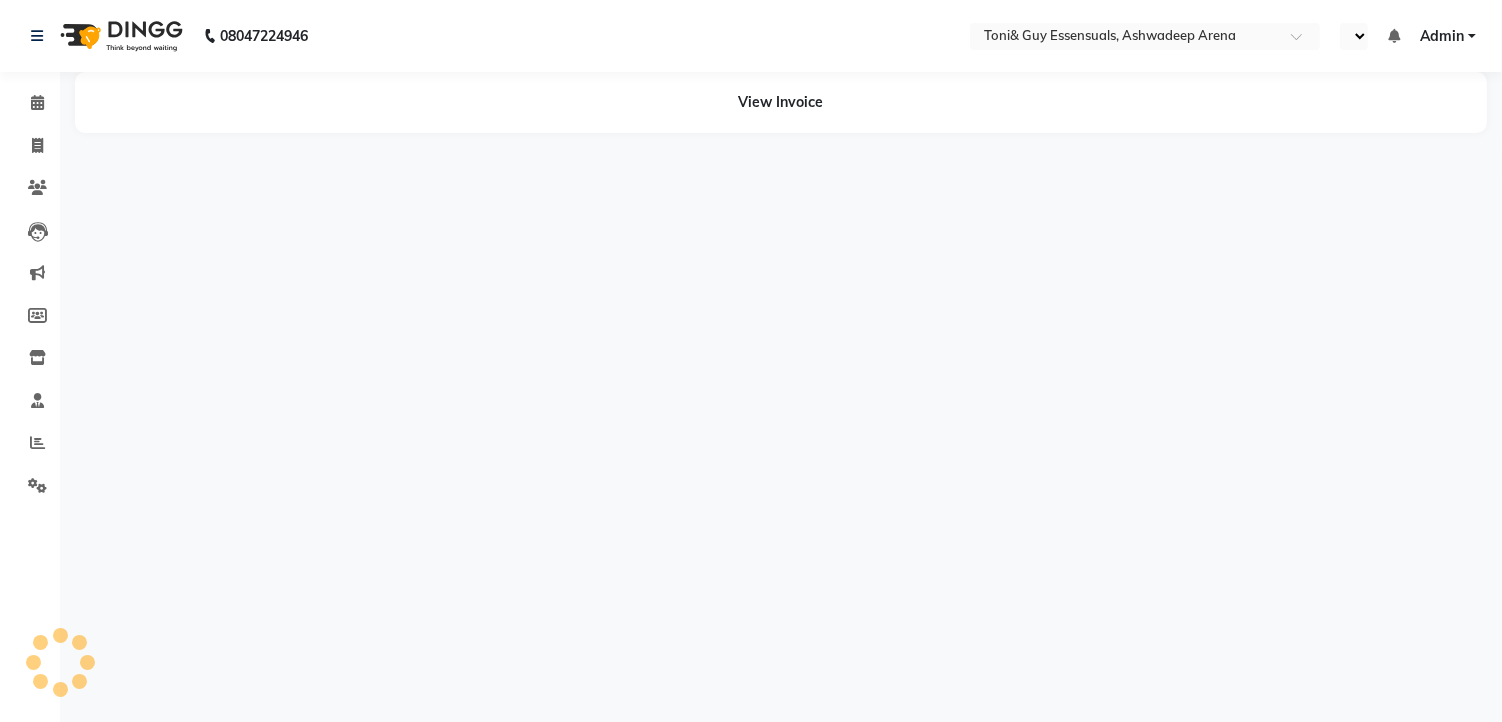 select on "en" 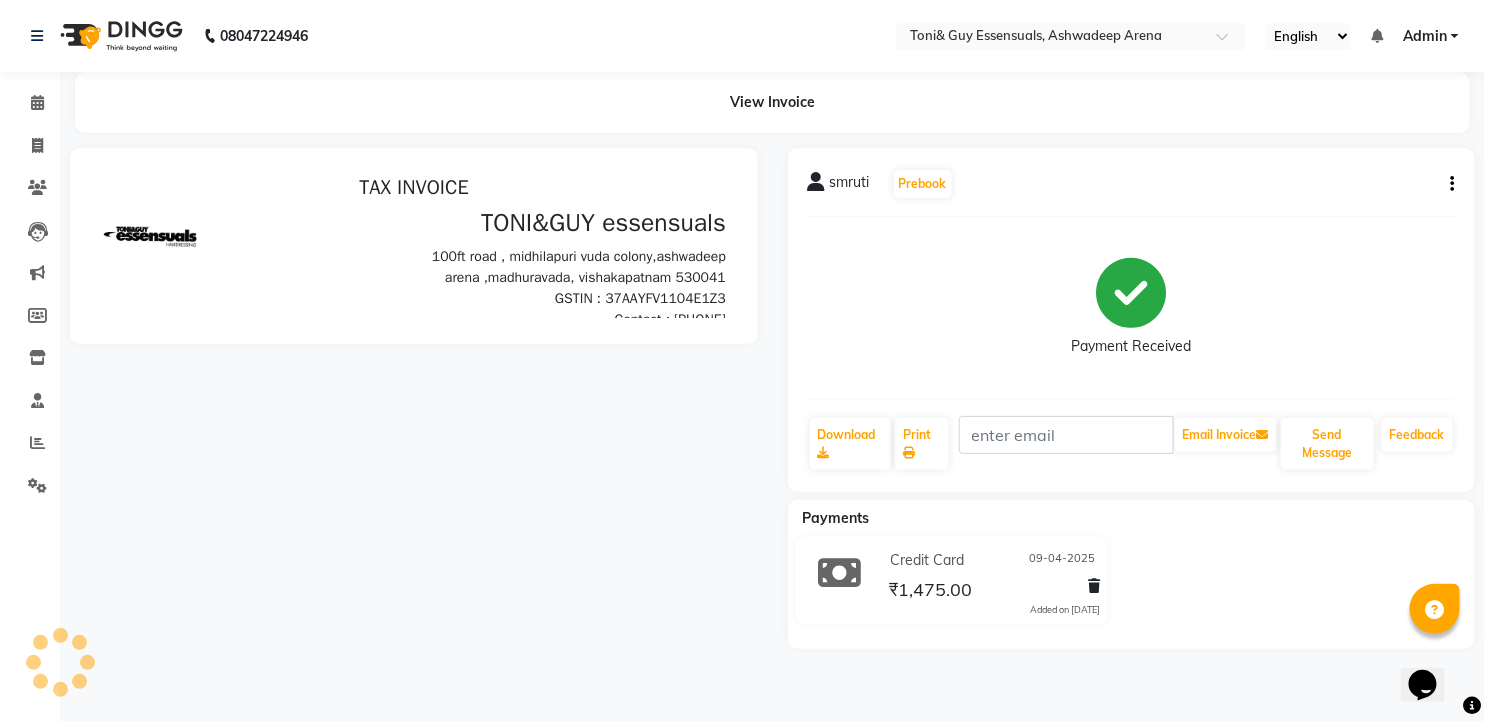 scroll, scrollTop: 0, scrollLeft: 0, axis: both 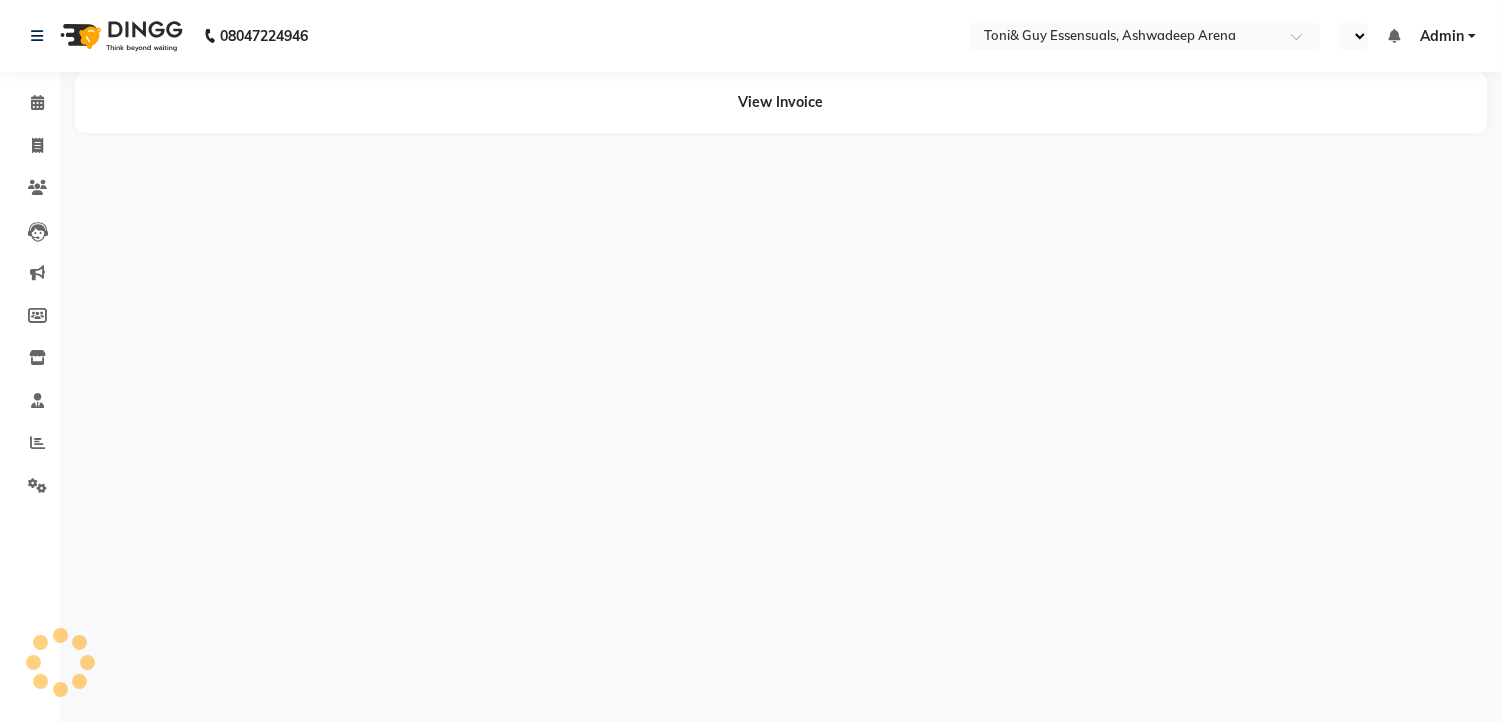 select on "en" 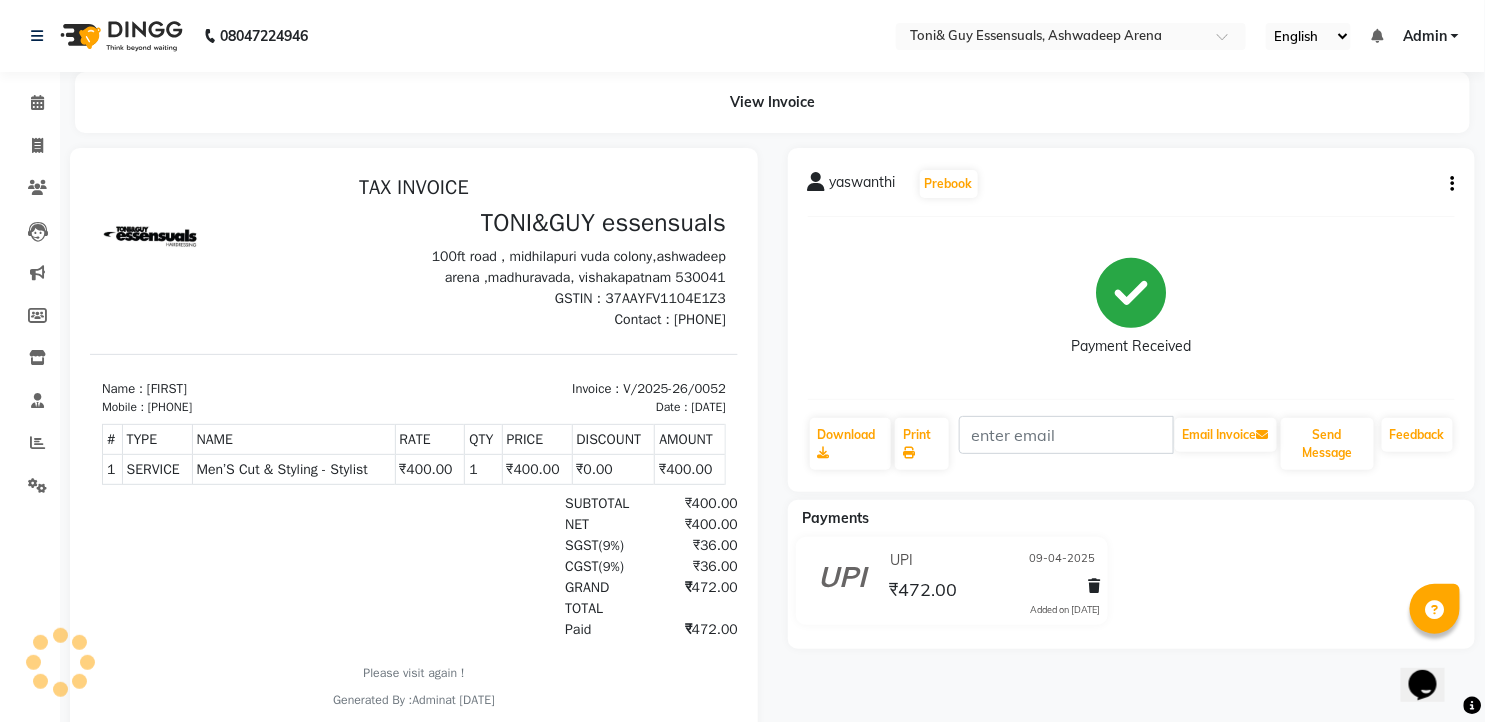 scroll, scrollTop: 0, scrollLeft: 0, axis: both 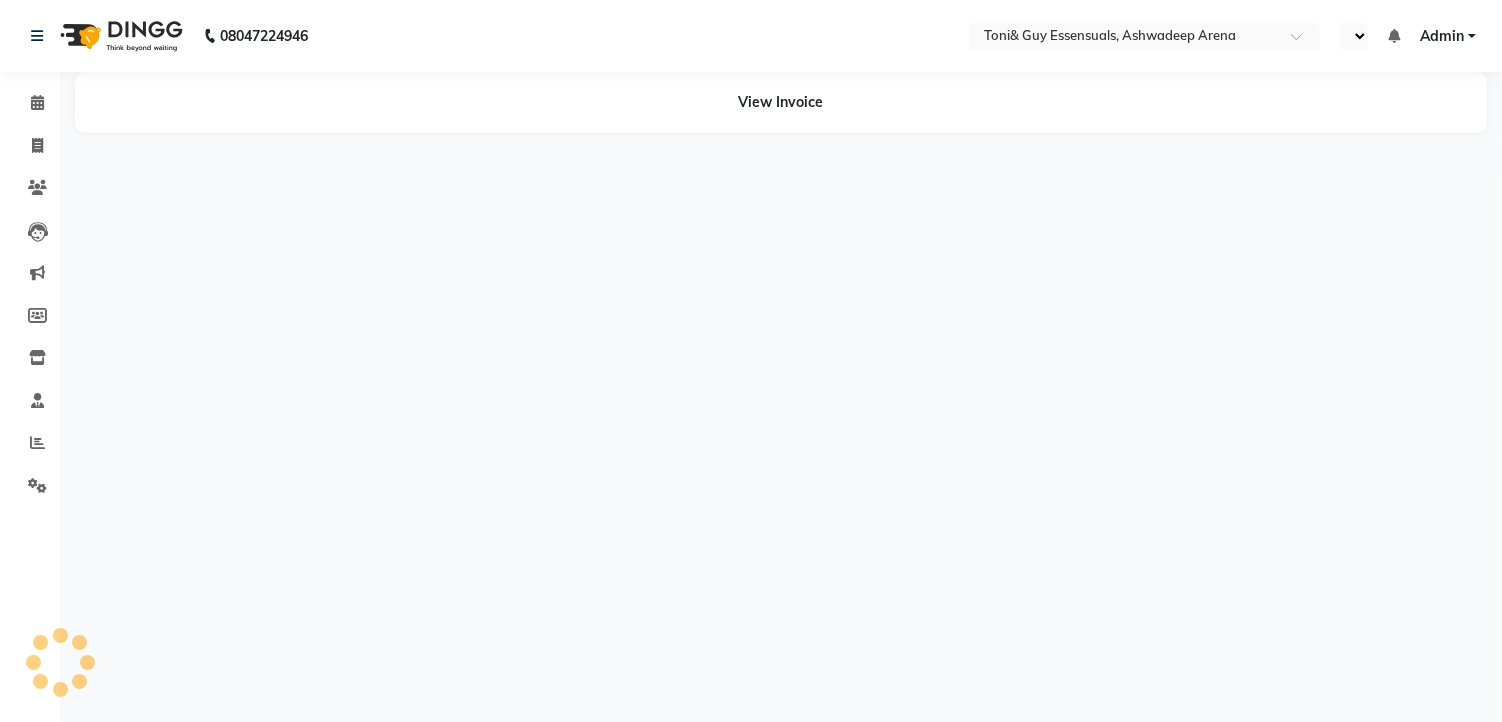 select on "en" 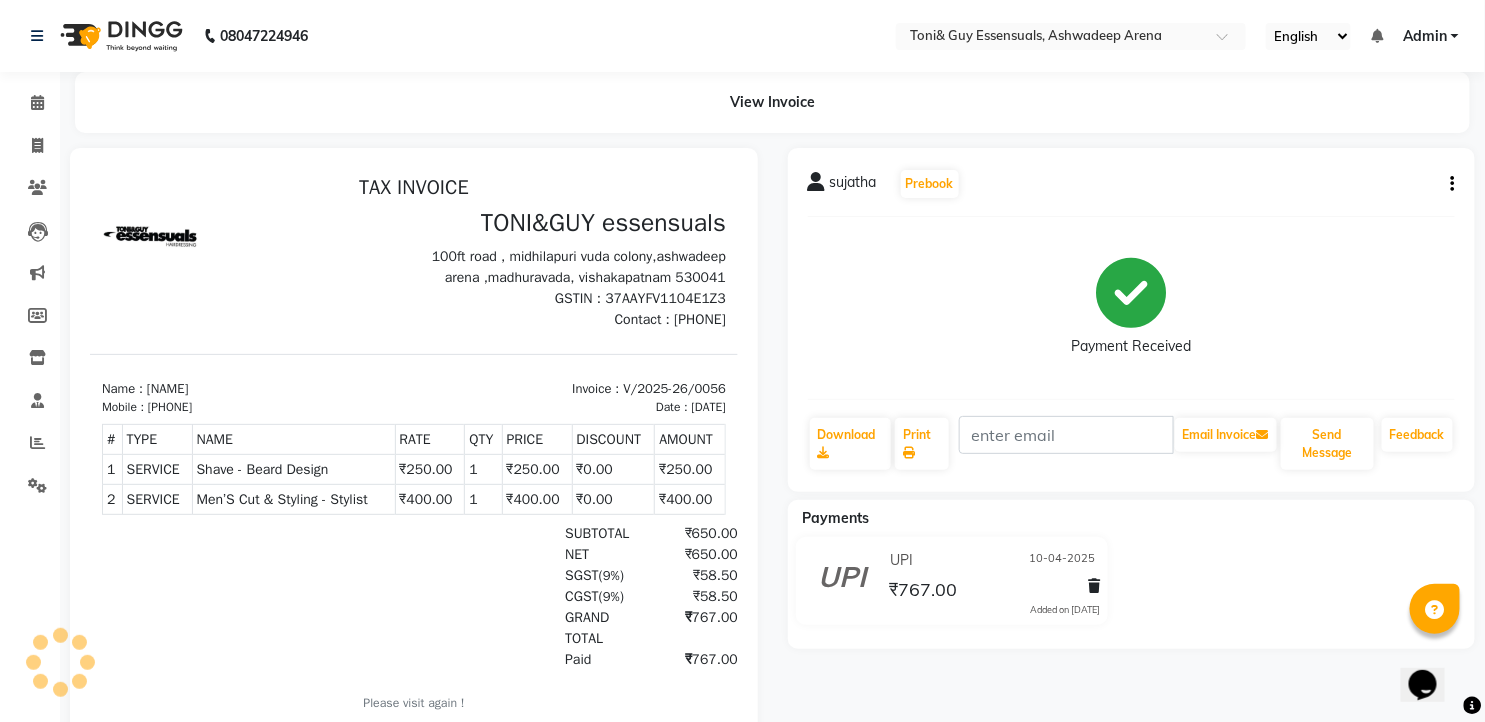 scroll, scrollTop: 0, scrollLeft: 0, axis: both 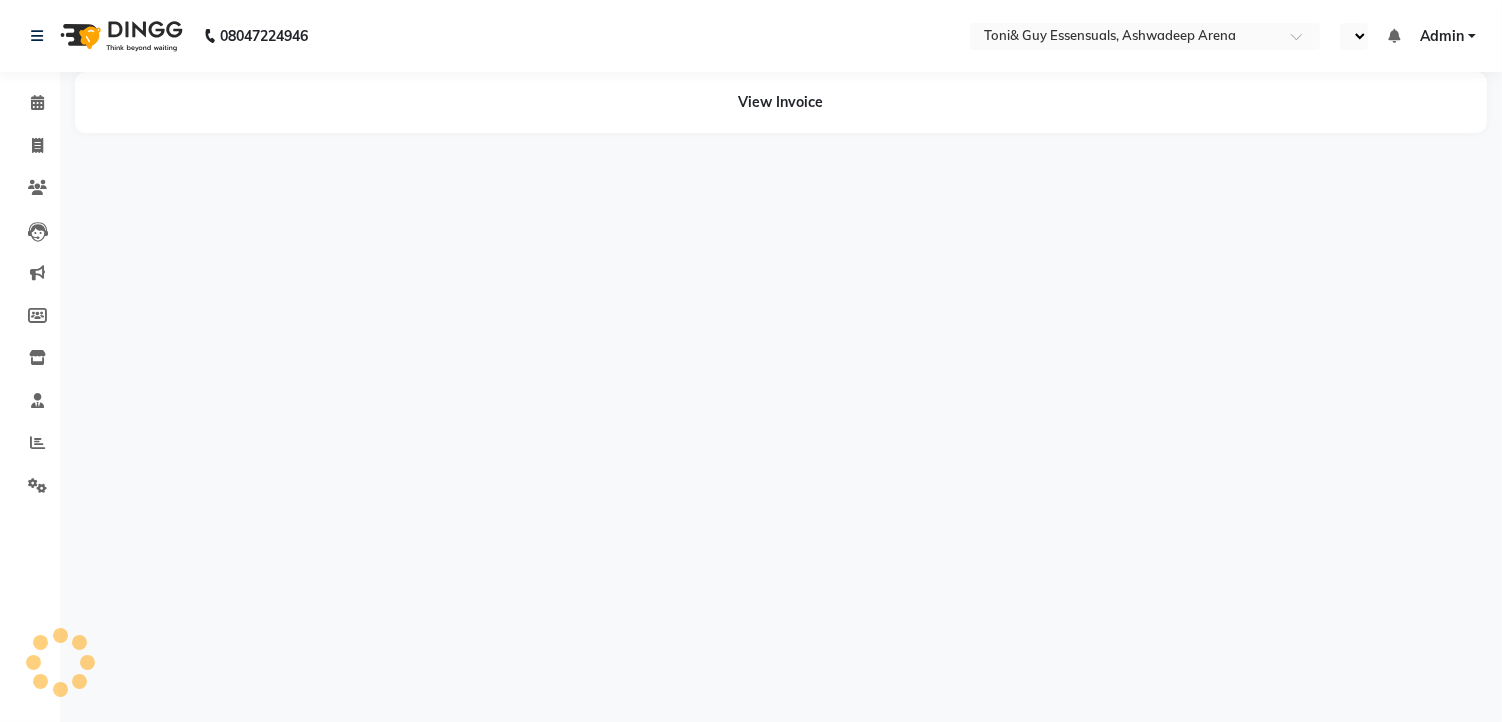 select on "en" 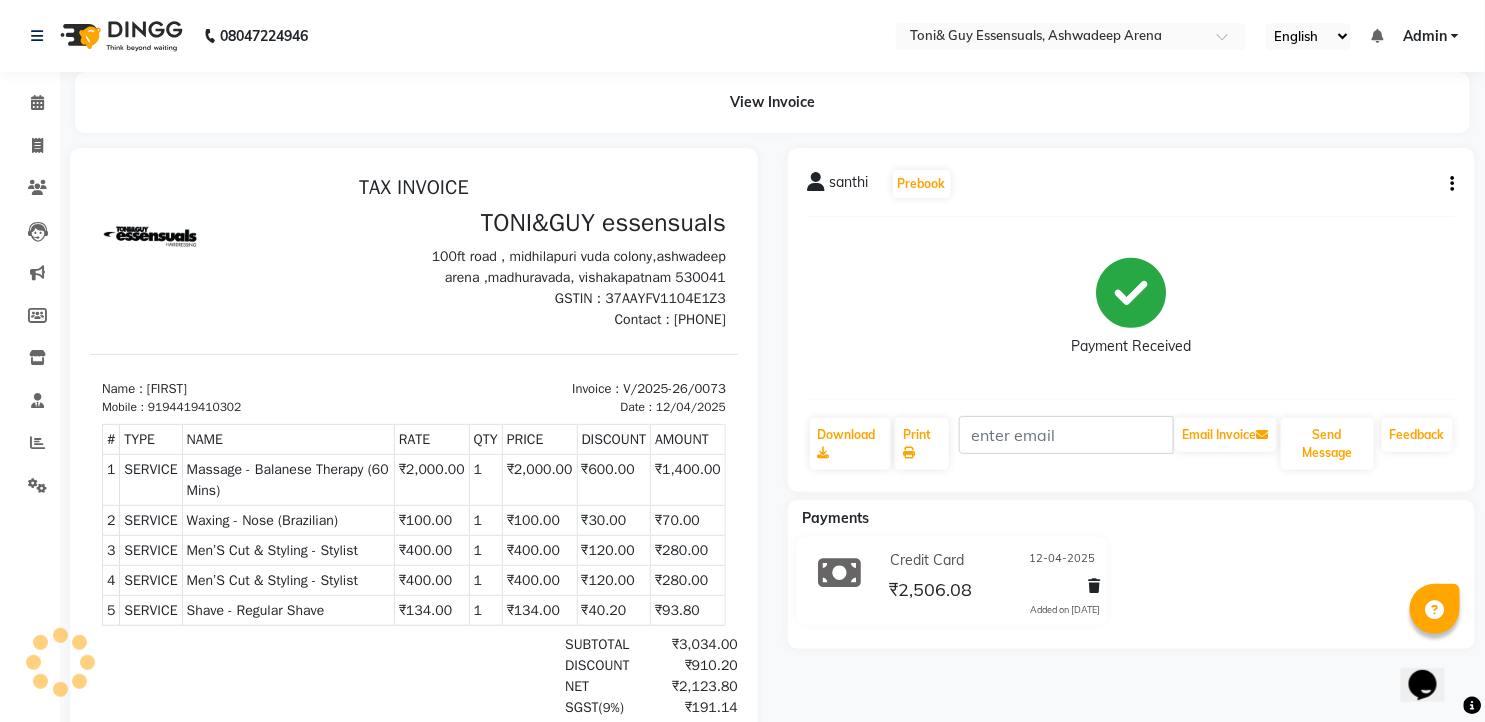 scroll, scrollTop: 0, scrollLeft: 0, axis: both 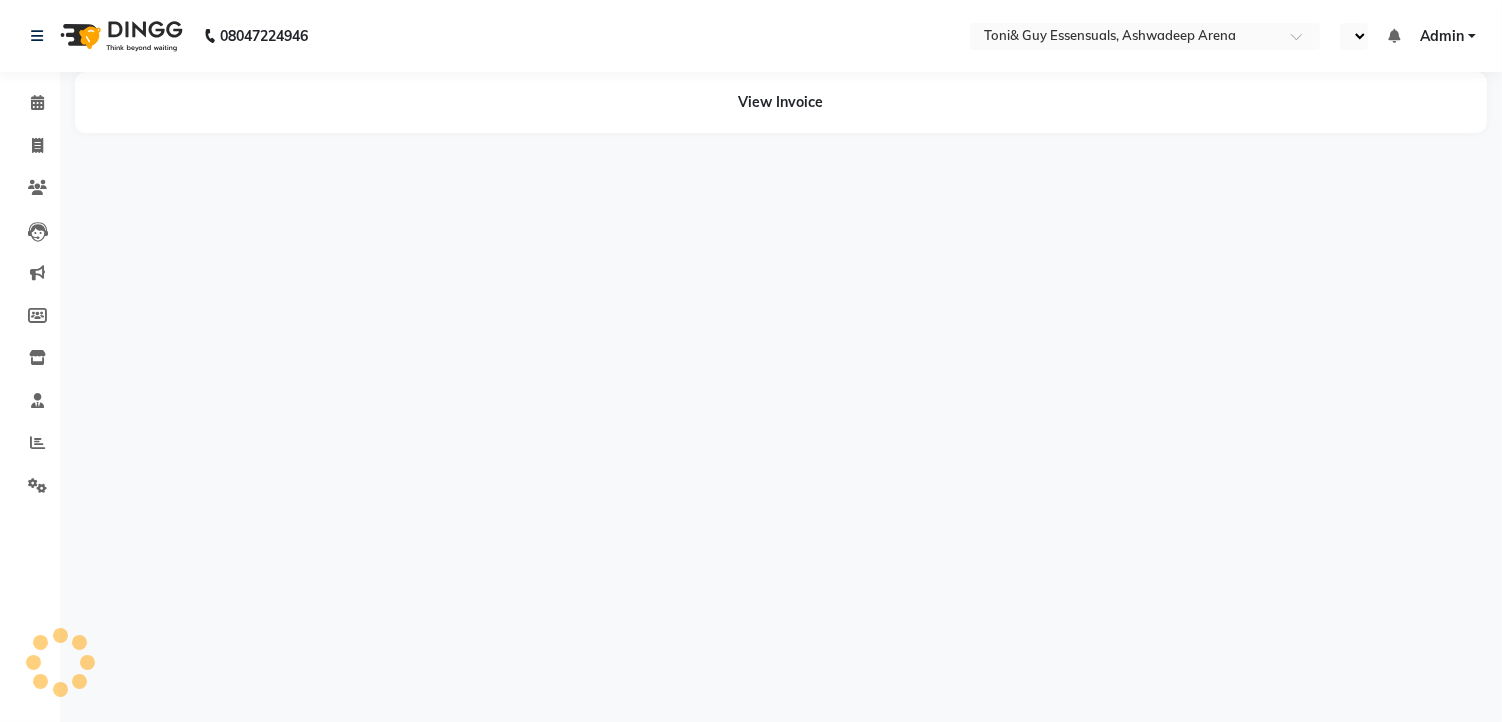 select on "en" 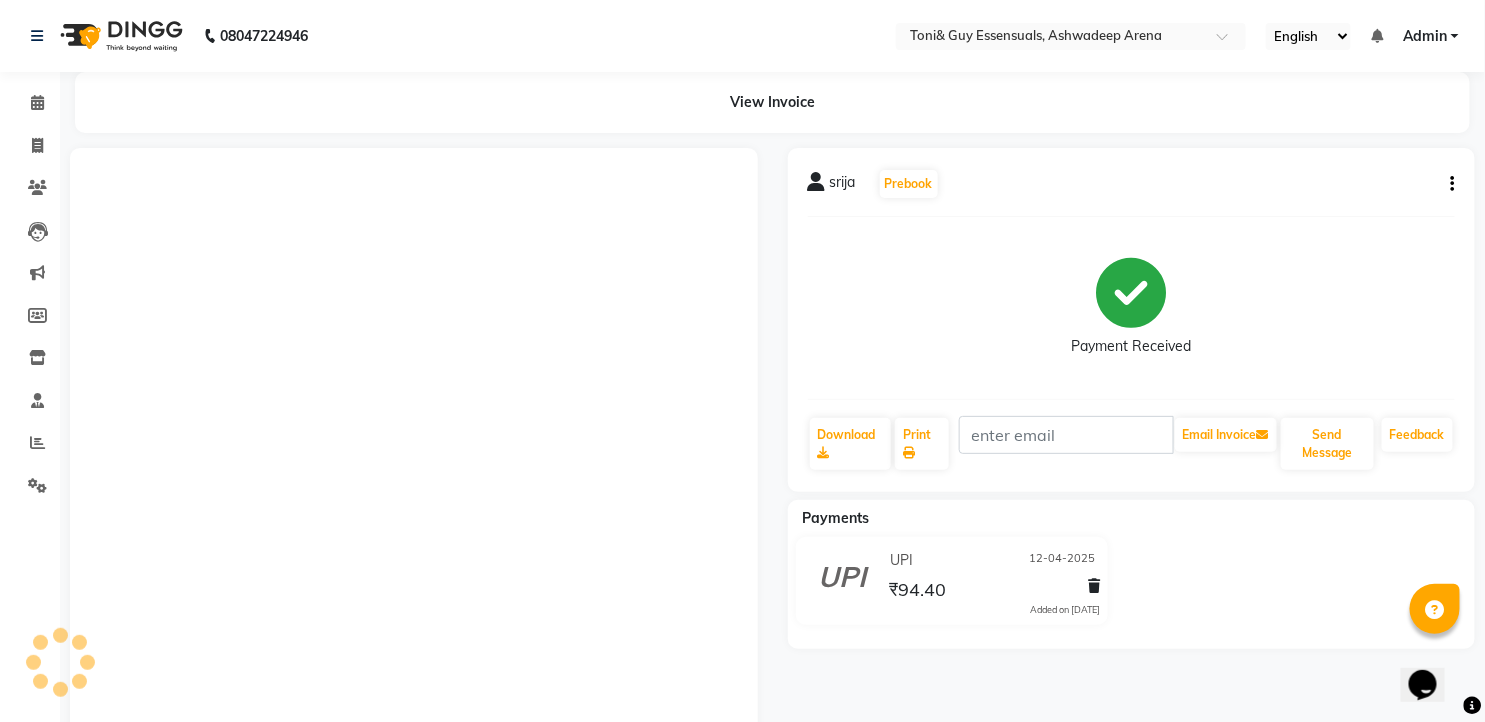 scroll, scrollTop: 0, scrollLeft: 0, axis: both 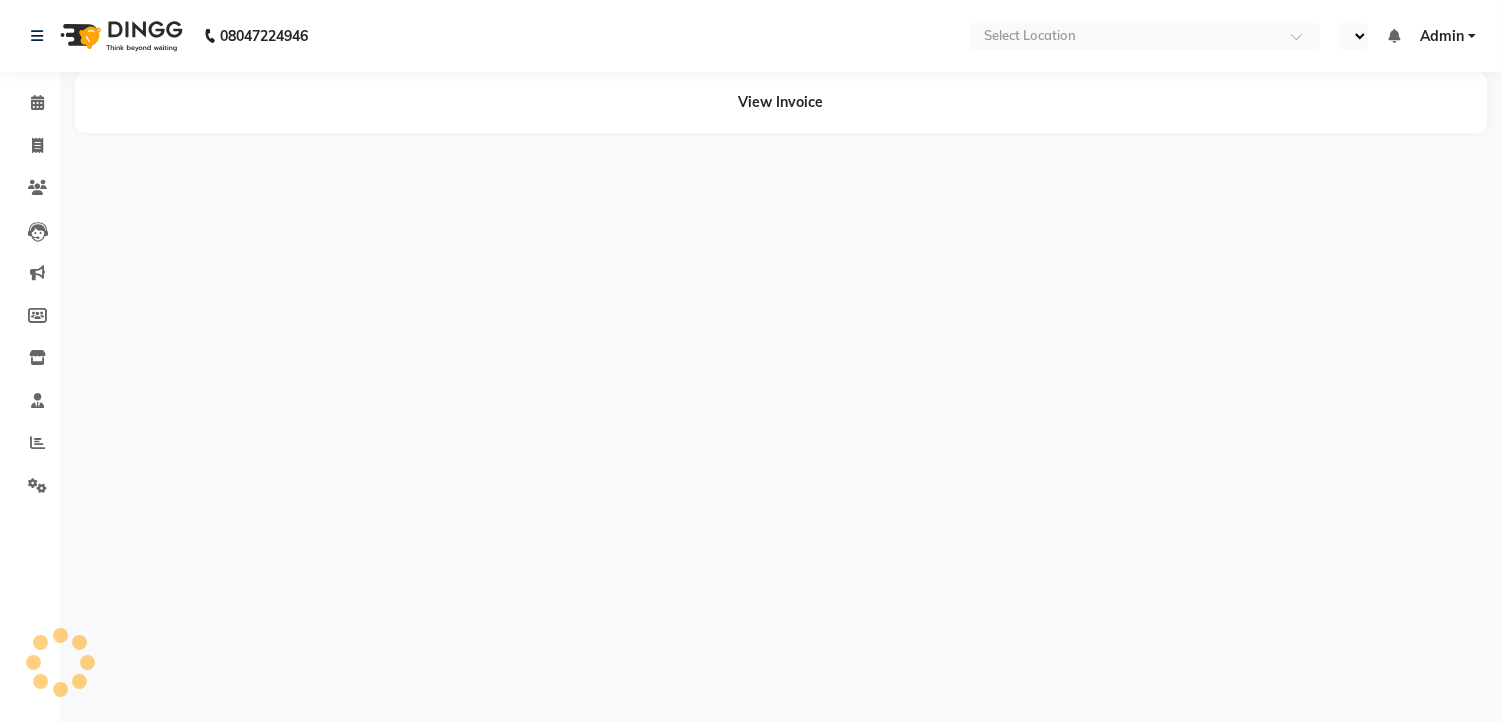 select on "en" 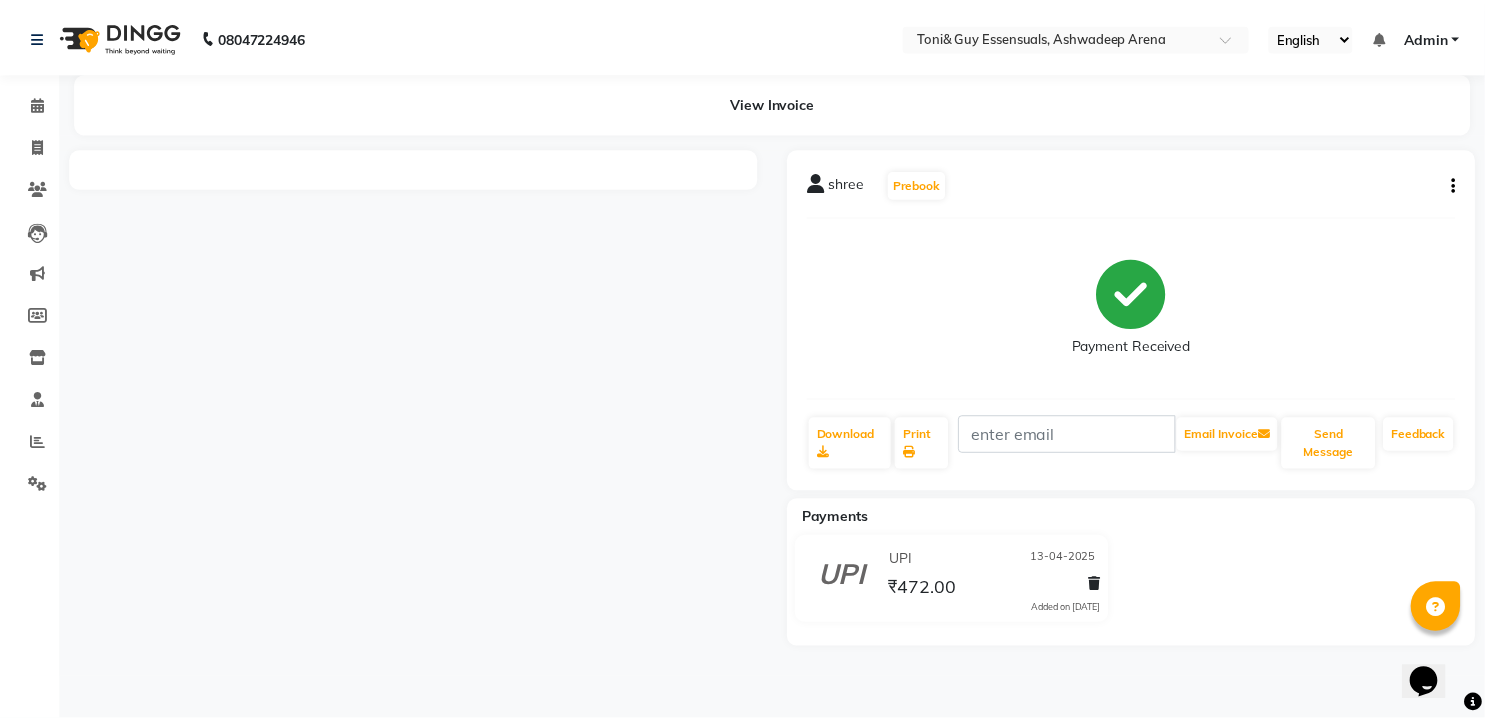 scroll, scrollTop: 0, scrollLeft: 0, axis: both 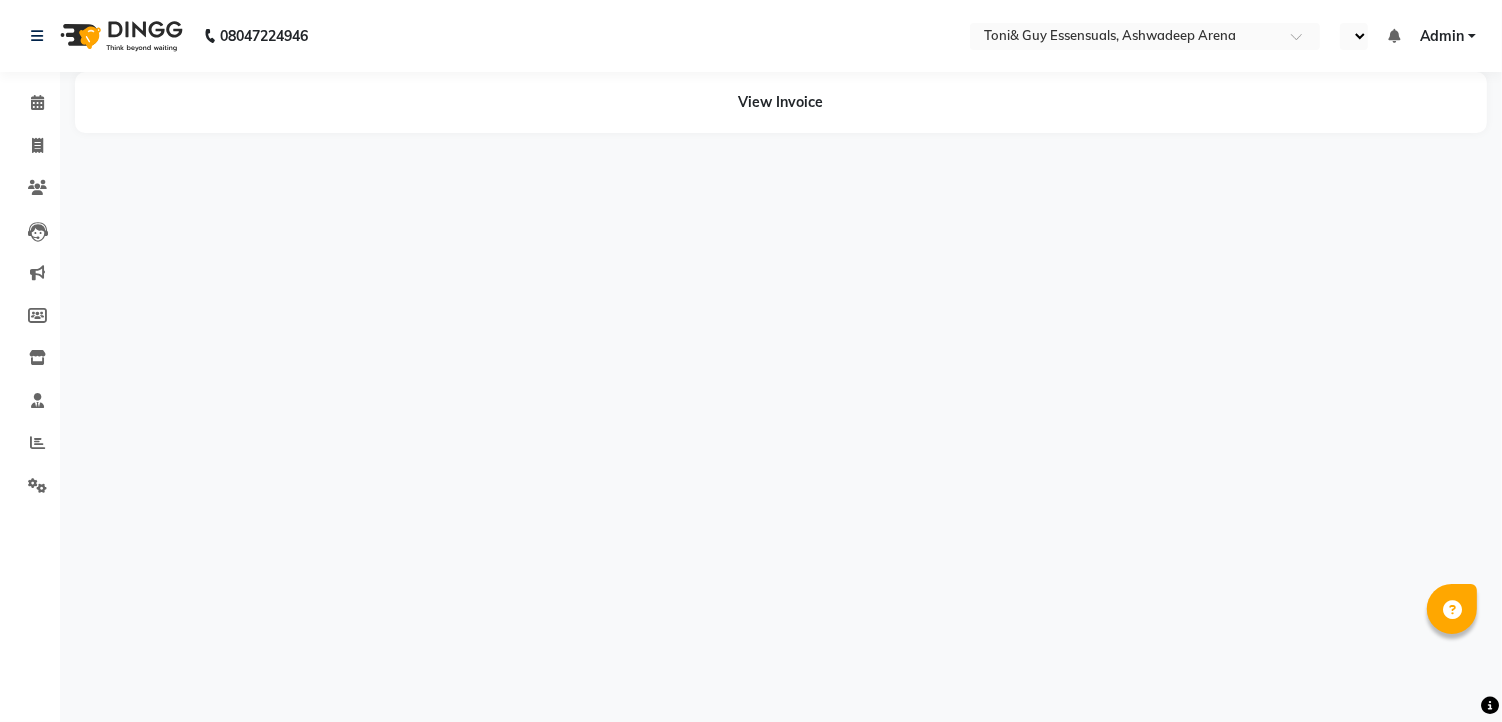 select on "en" 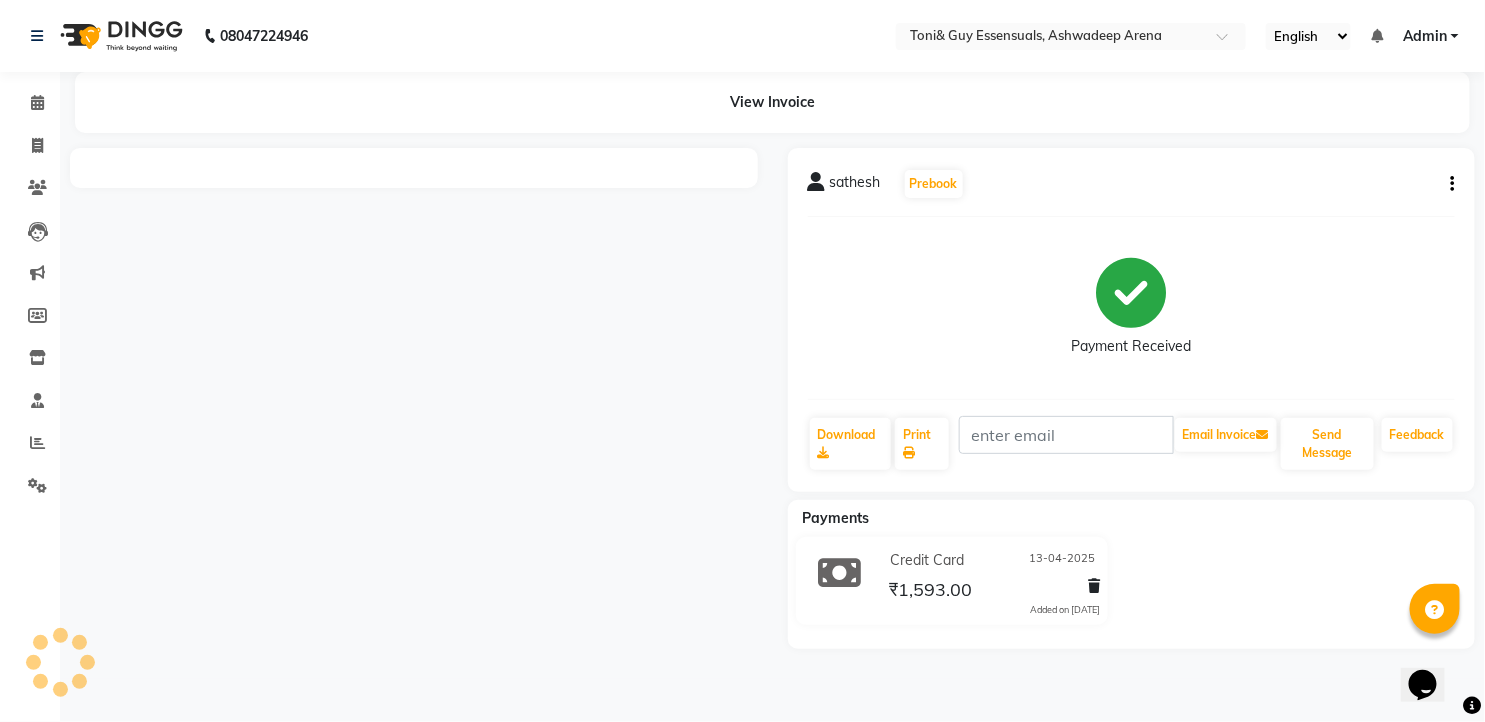 scroll, scrollTop: 0, scrollLeft: 0, axis: both 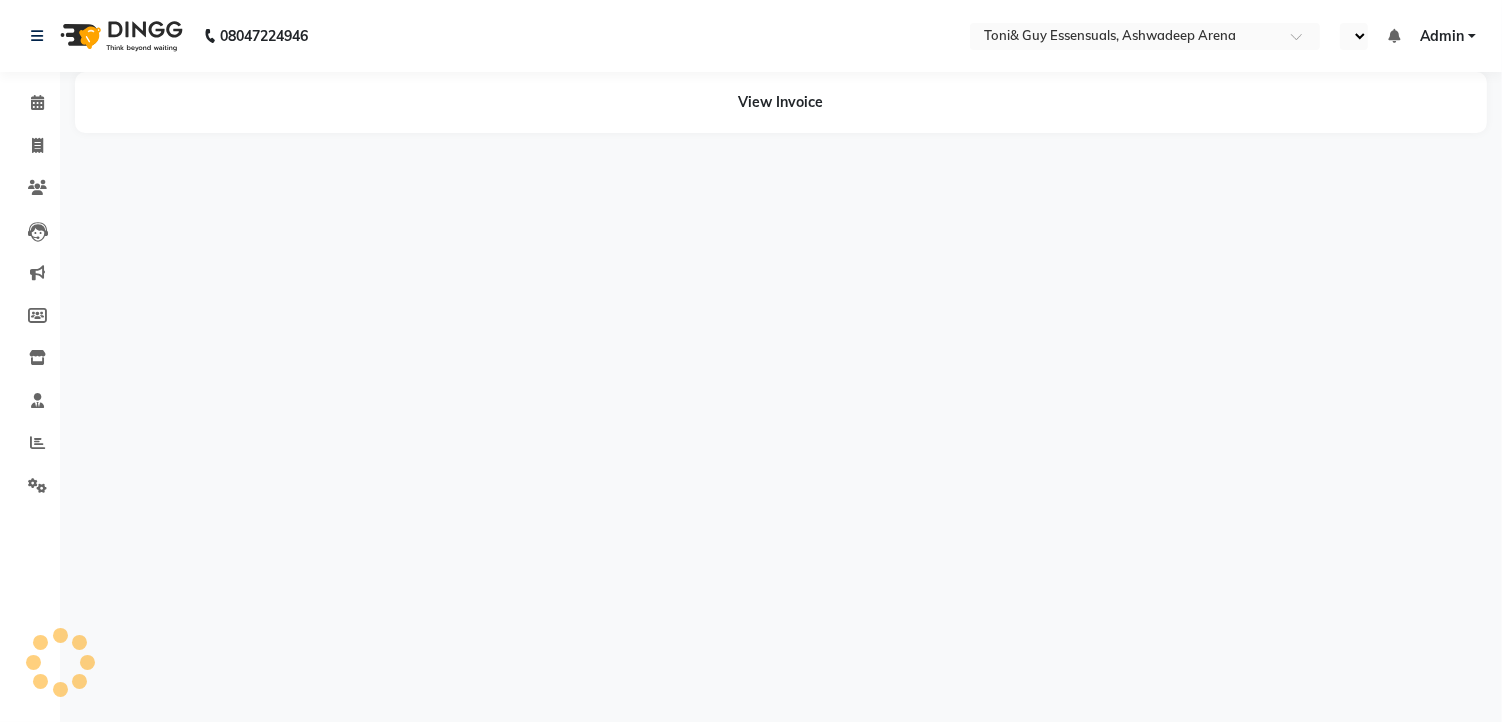 select on "en" 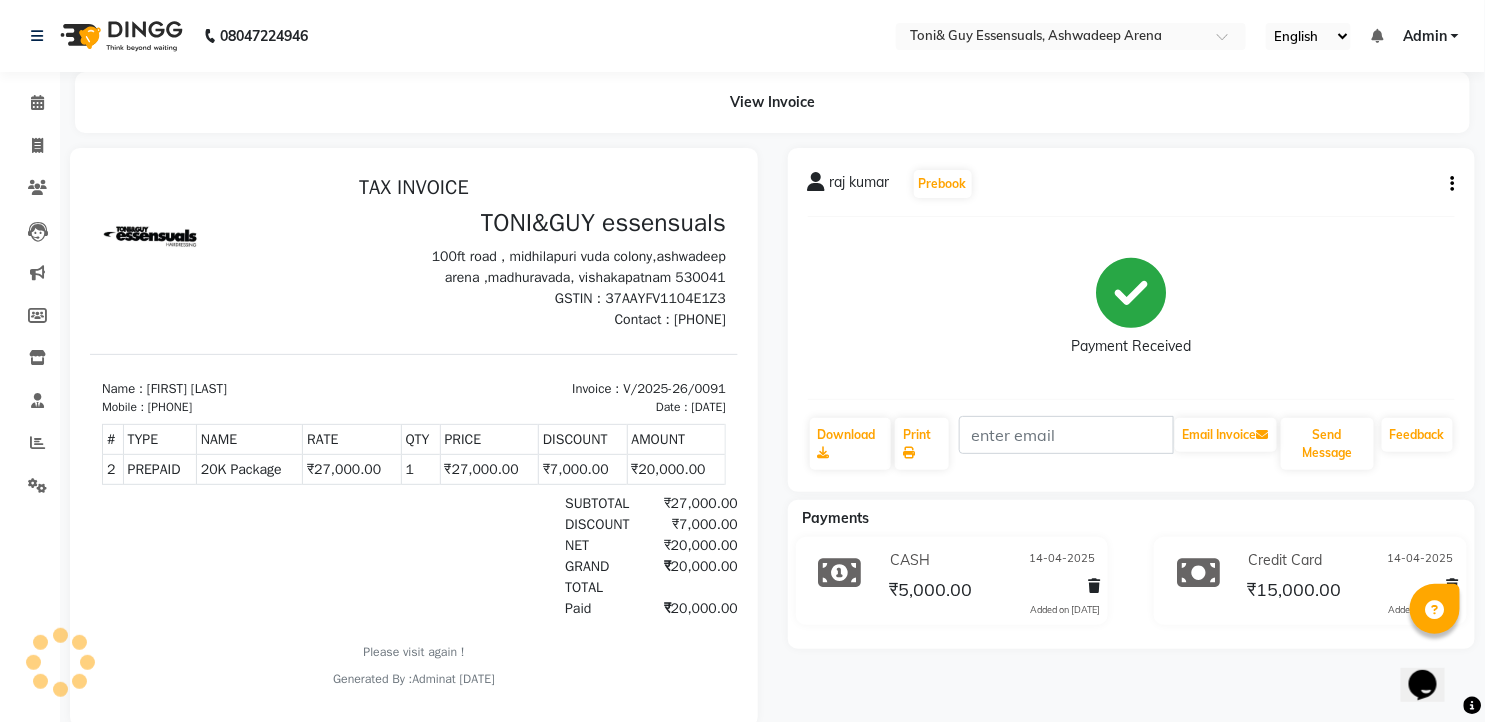 scroll, scrollTop: 0, scrollLeft: 0, axis: both 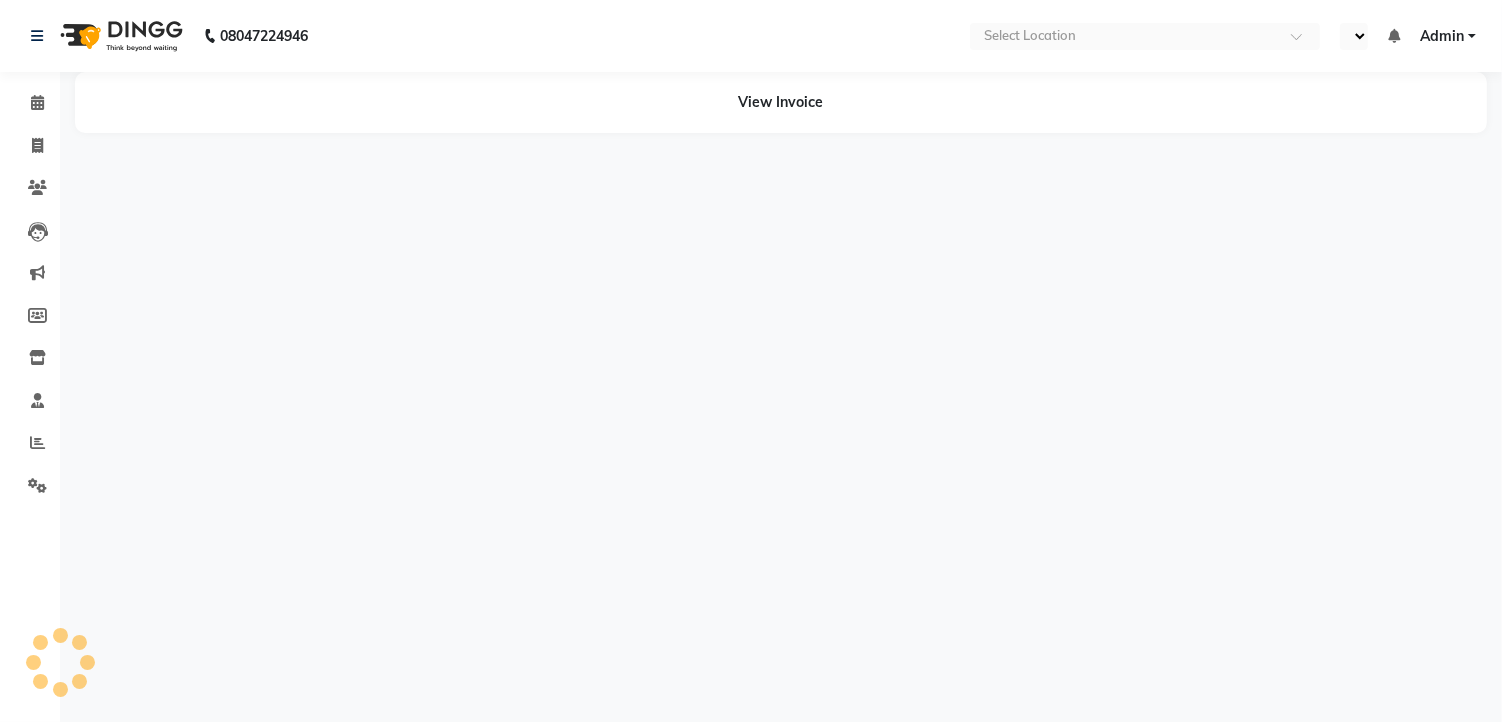 select on "en" 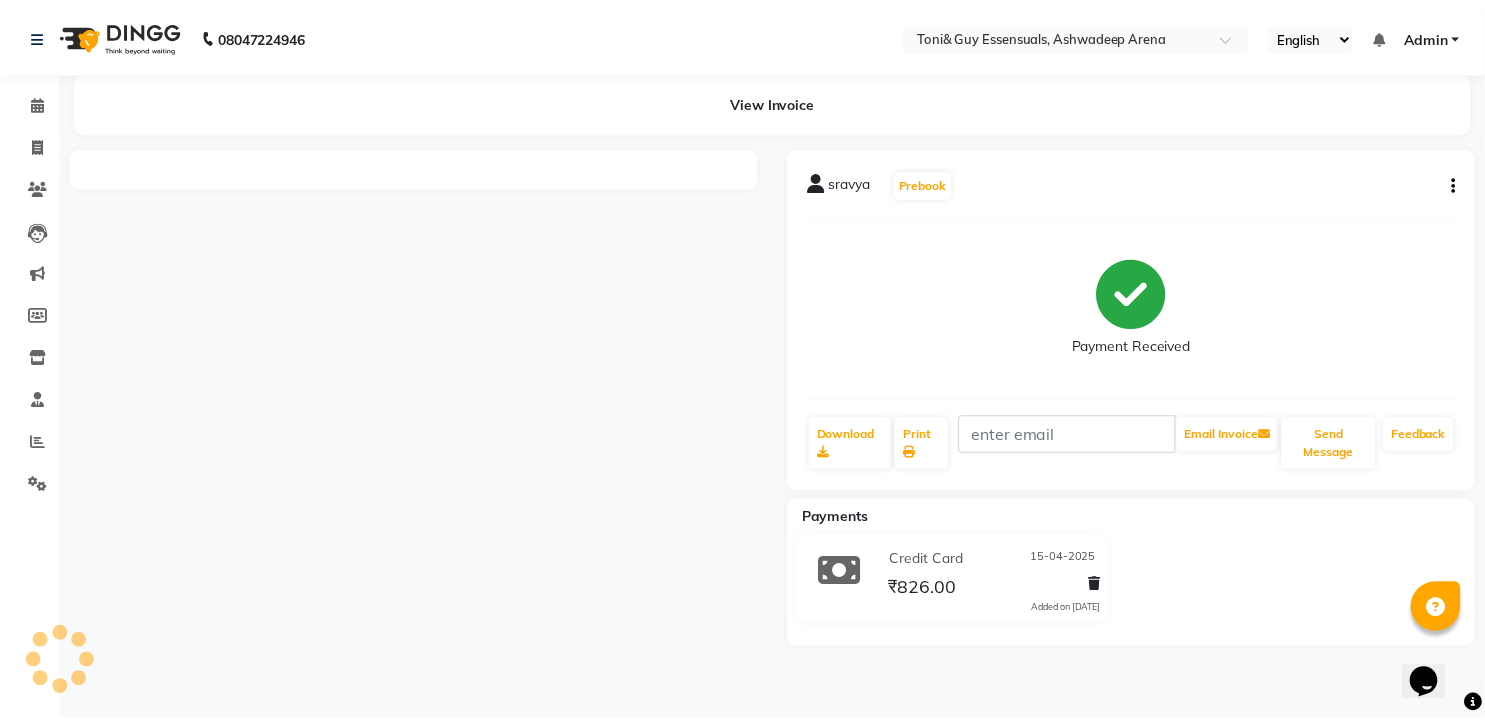 scroll, scrollTop: 0, scrollLeft: 0, axis: both 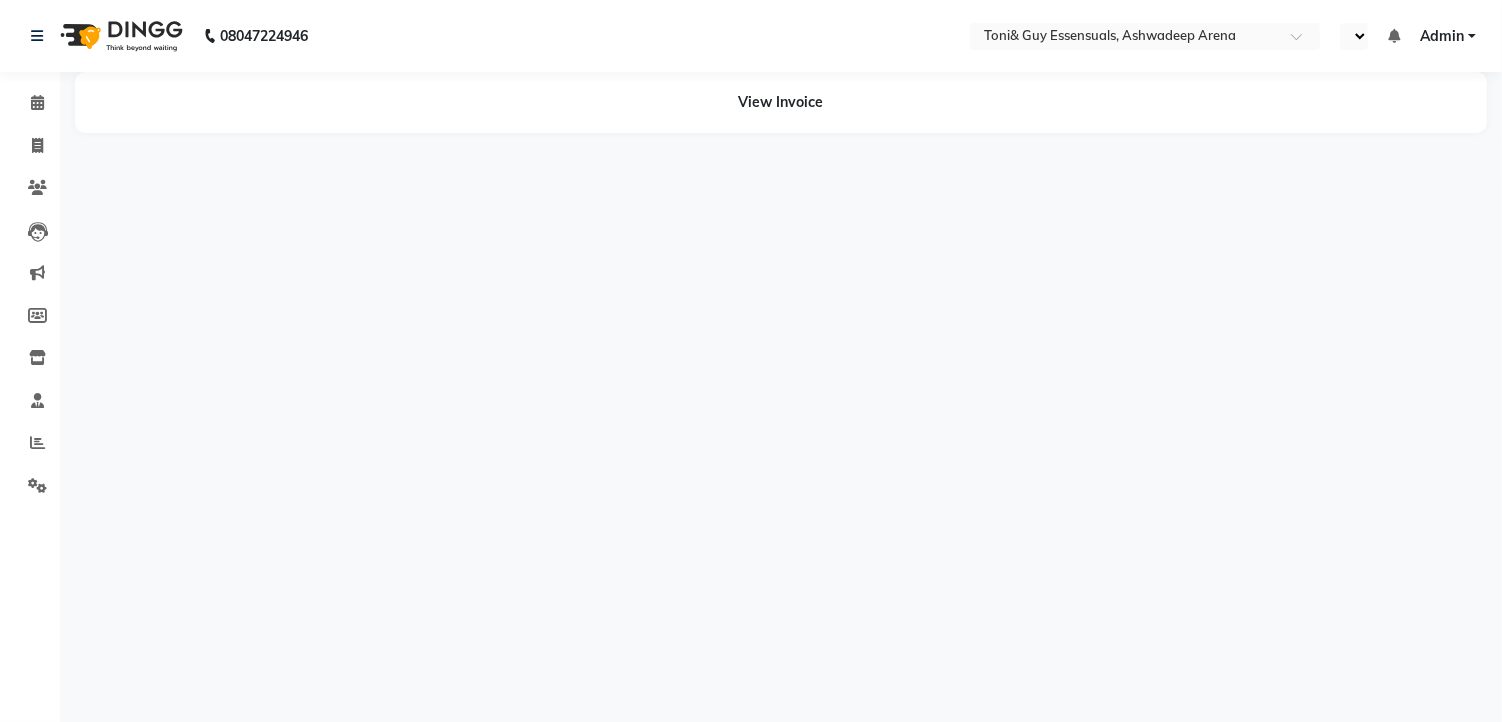 select on "en" 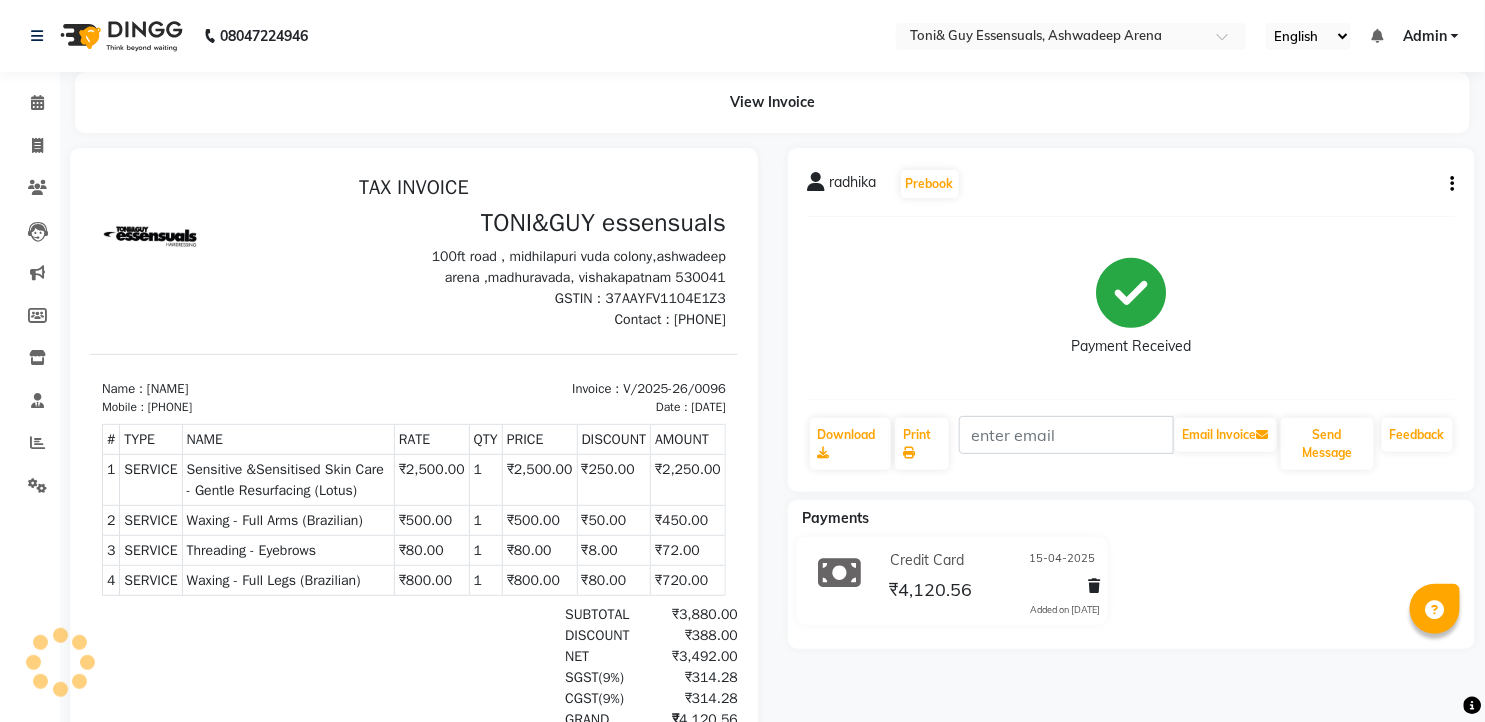 scroll, scrollTop: 0, scrollLeft: 0, axis: both 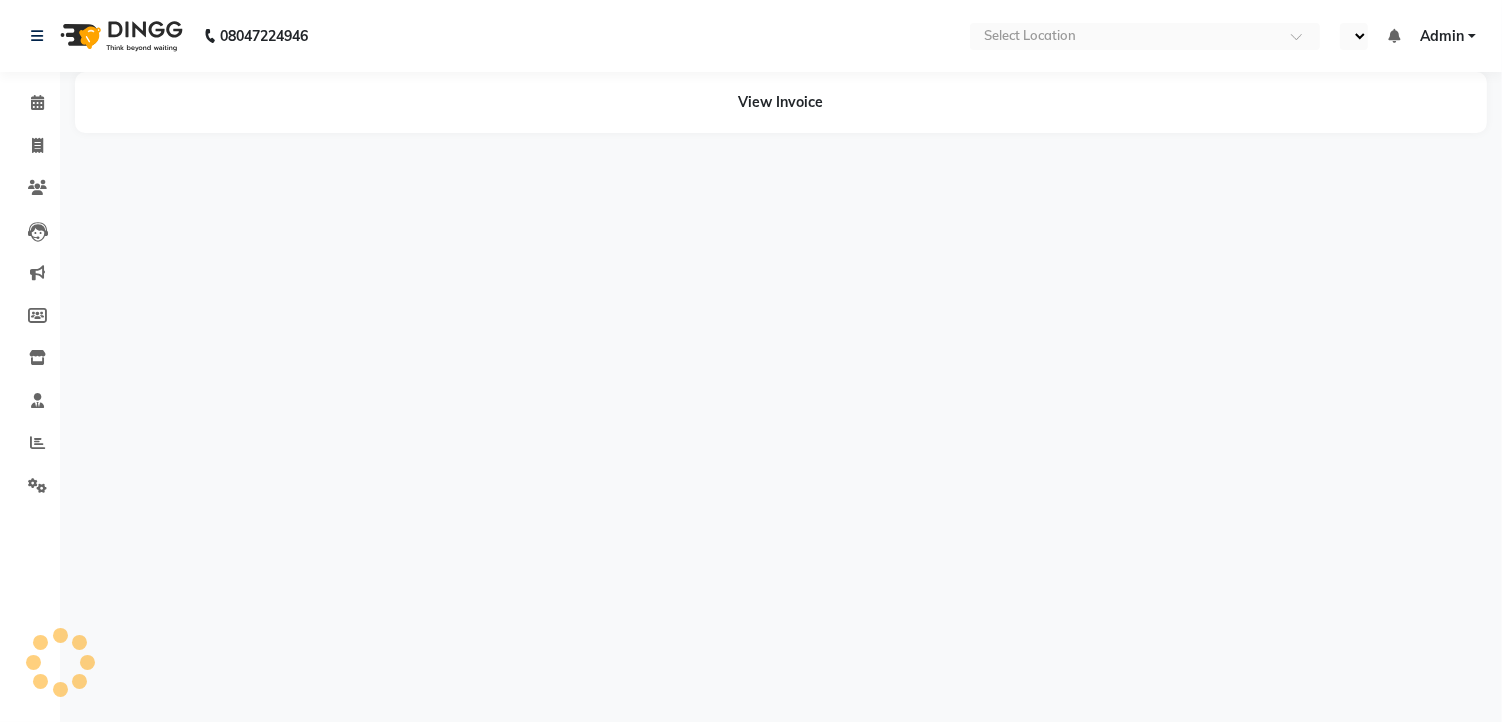 select on "en" 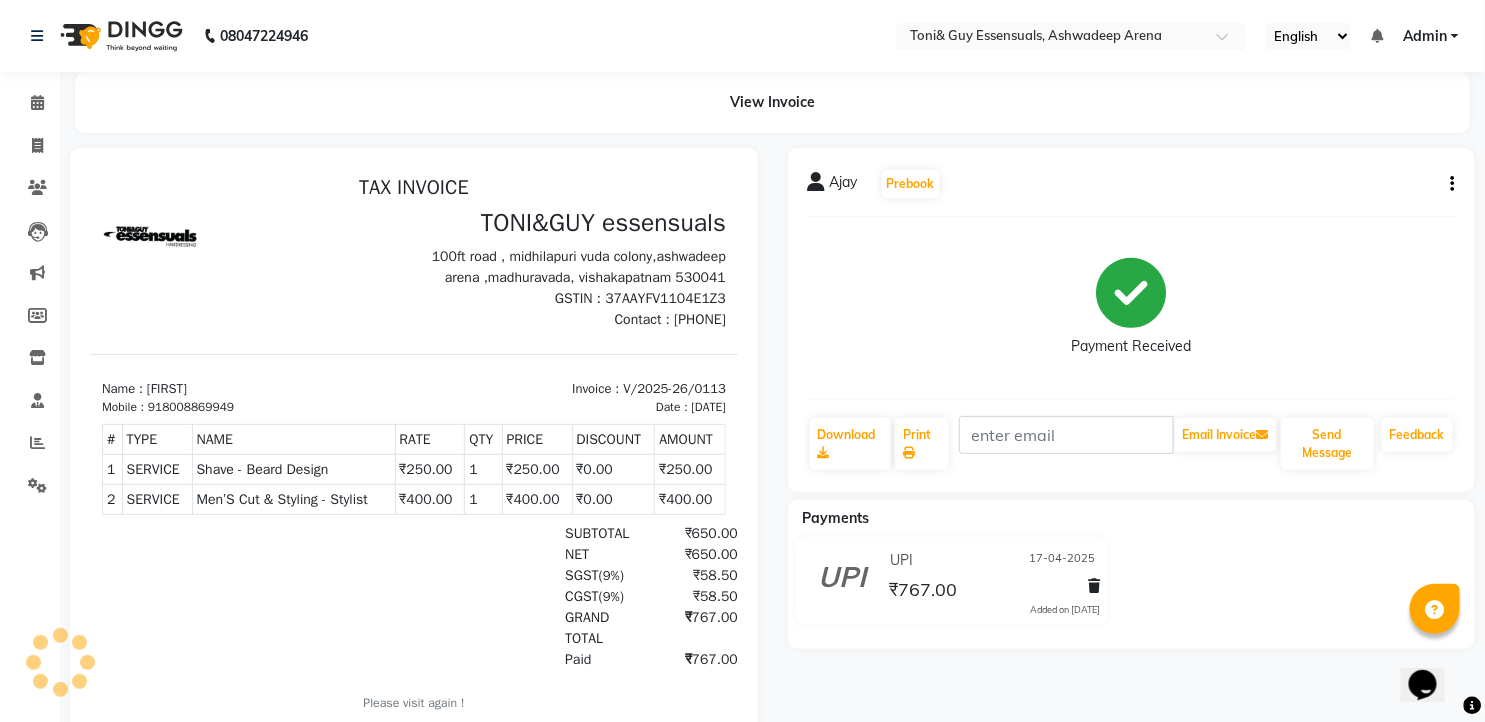 scroll, scrollTop: 0, scrollLeft: 0, axis: both 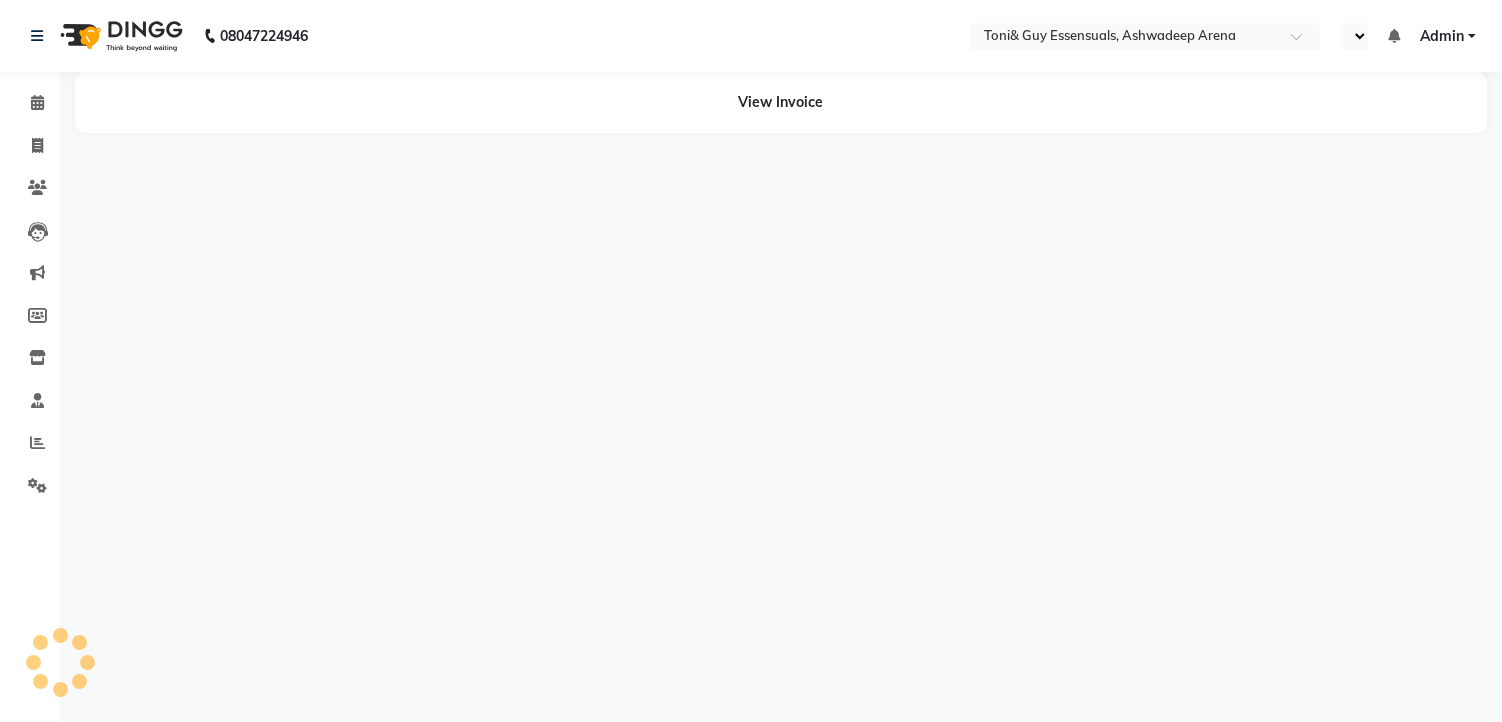 select on "en" 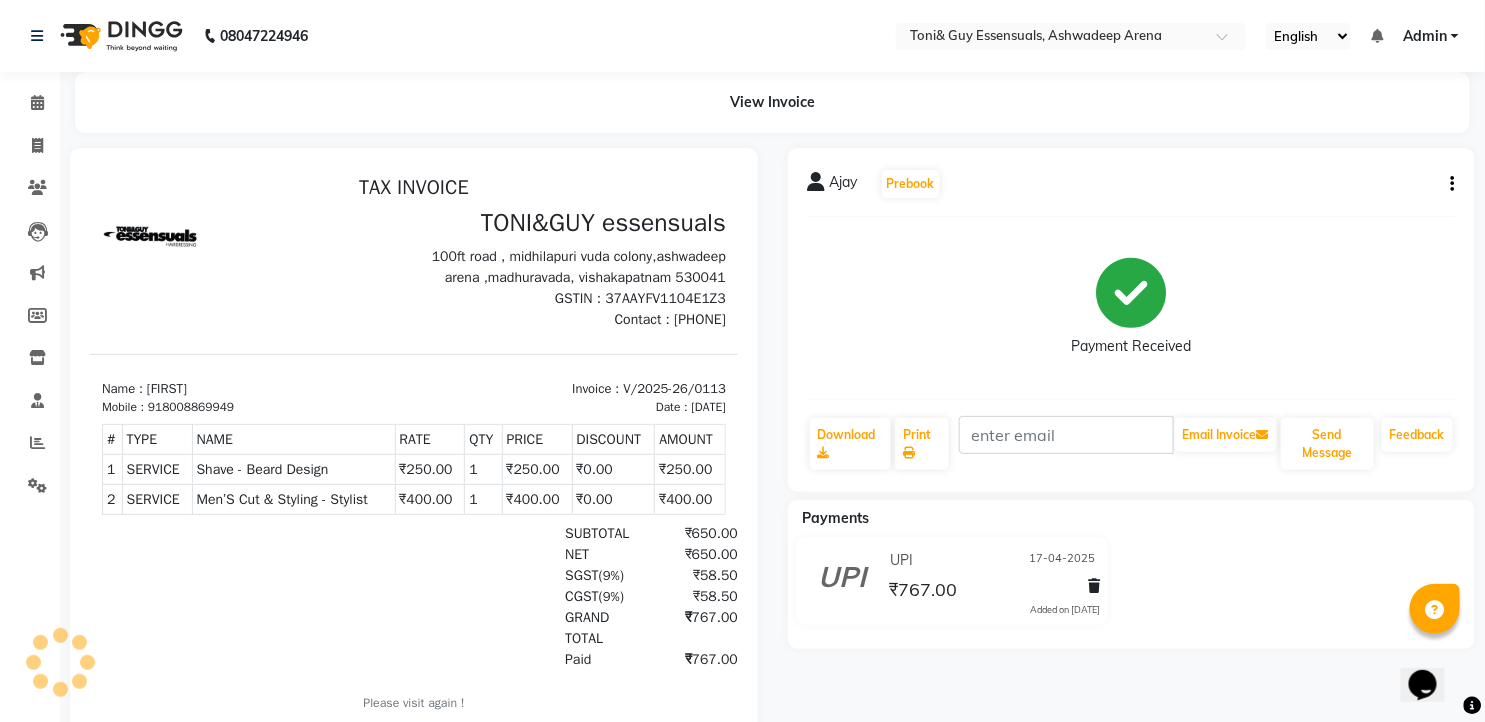 scroll, scrollTop: 0, scrollLeft: 0, axis: both 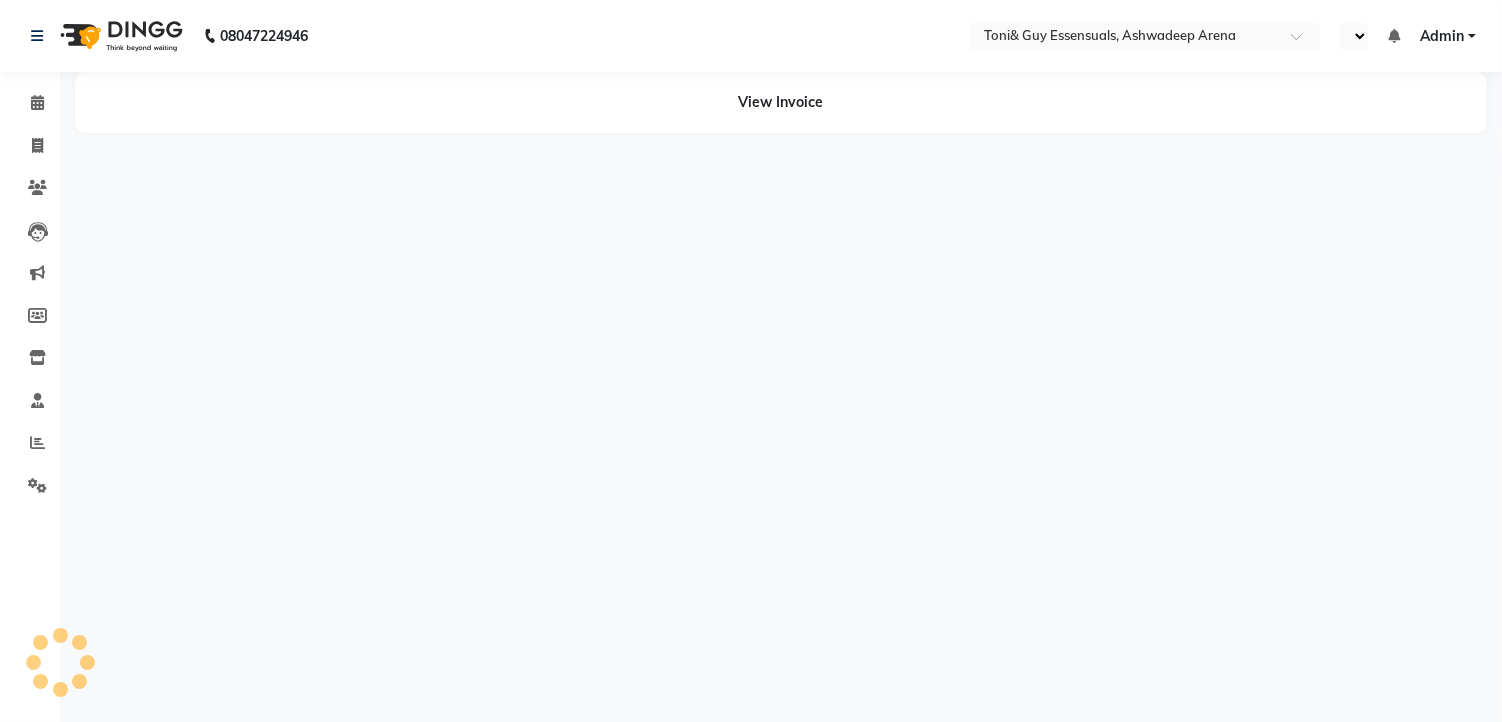 select on "en" 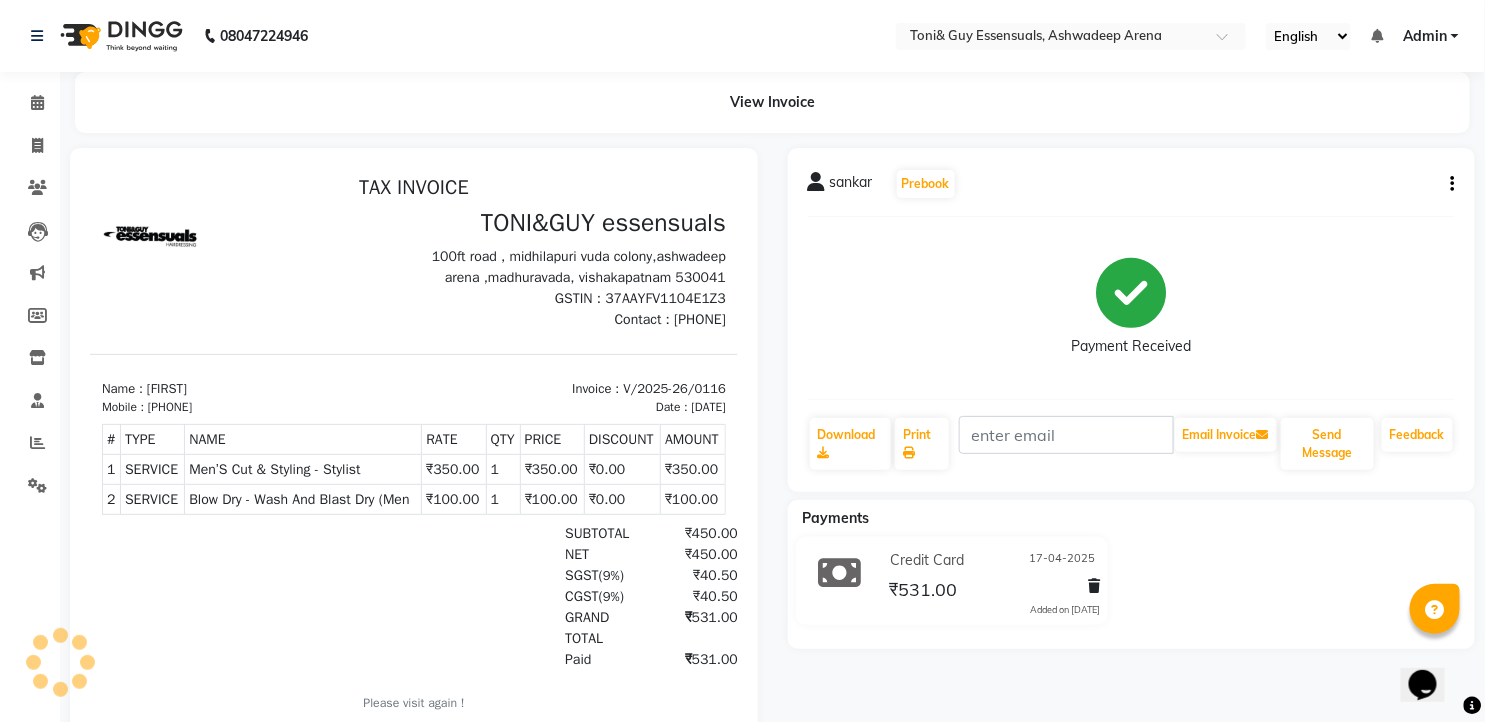 scroll, scrollTop: 0, scrollLeft: 0, axis: both 